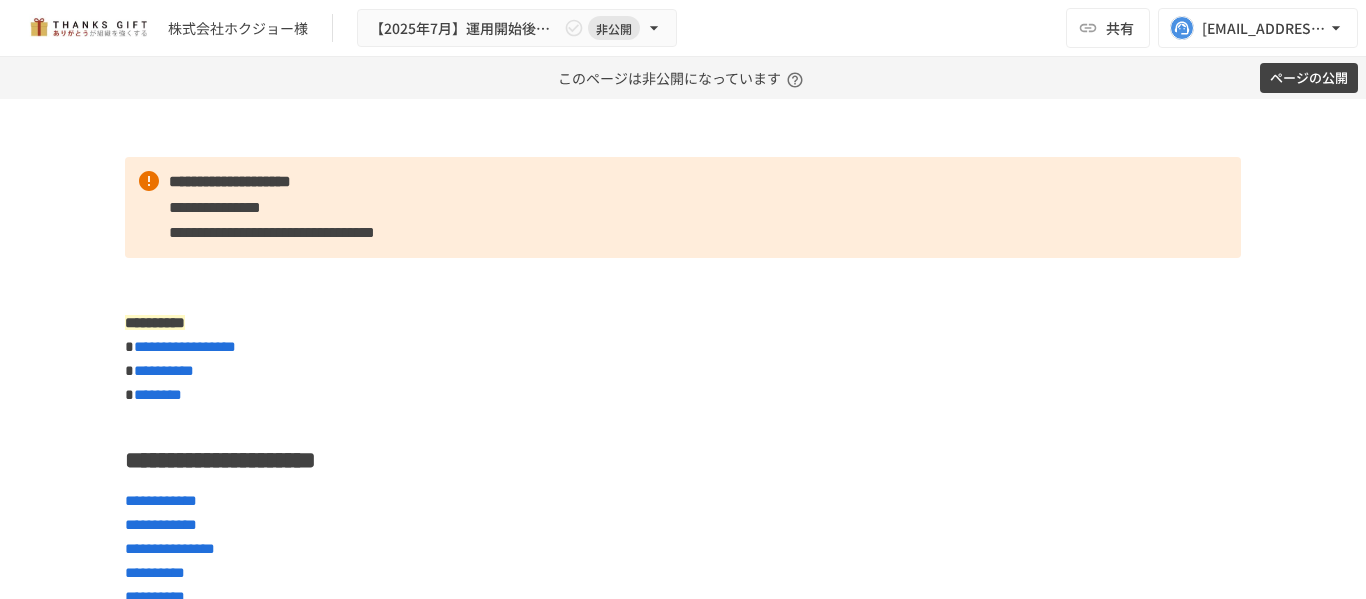 scroll, scrollTop: 0, scrollLeft: 0, axis: both 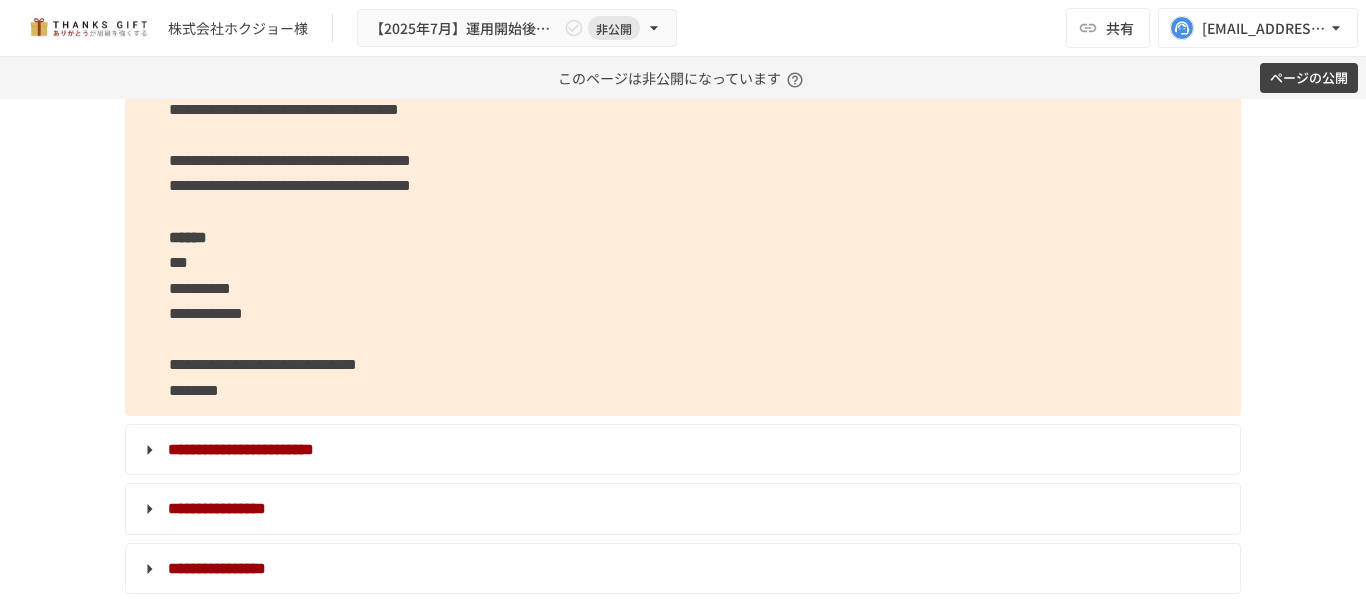 click on "**********" at bounding box center (683, 70) 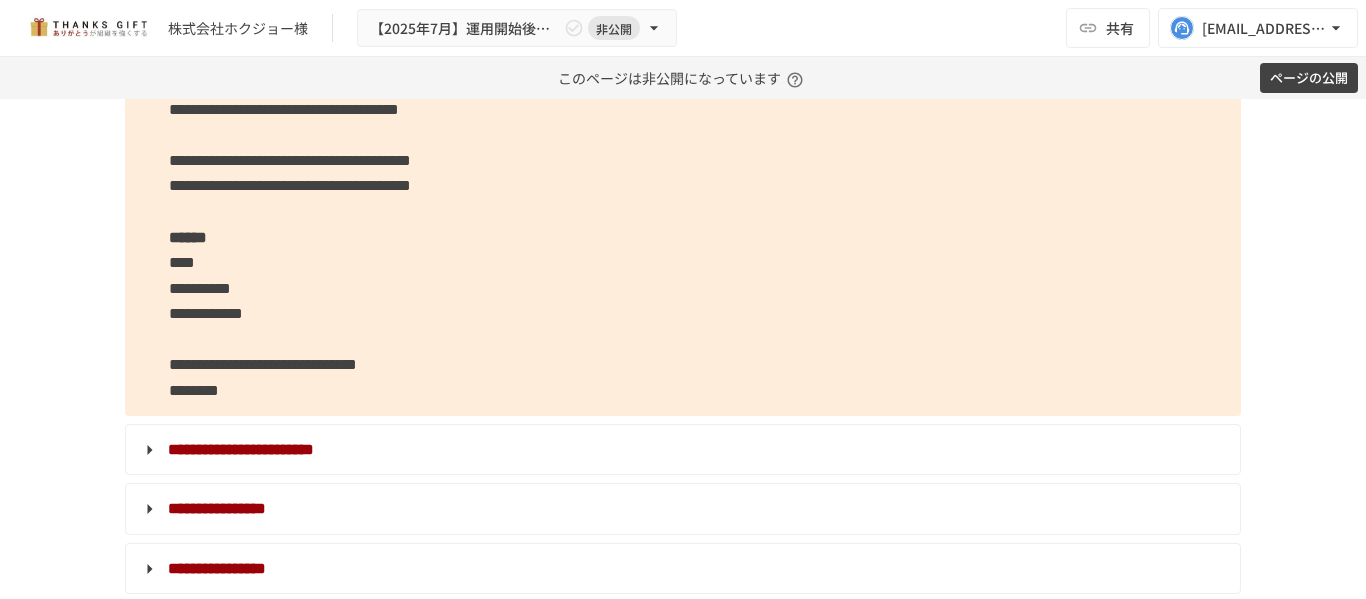 click on "**********" at bounding box center (683, 70) 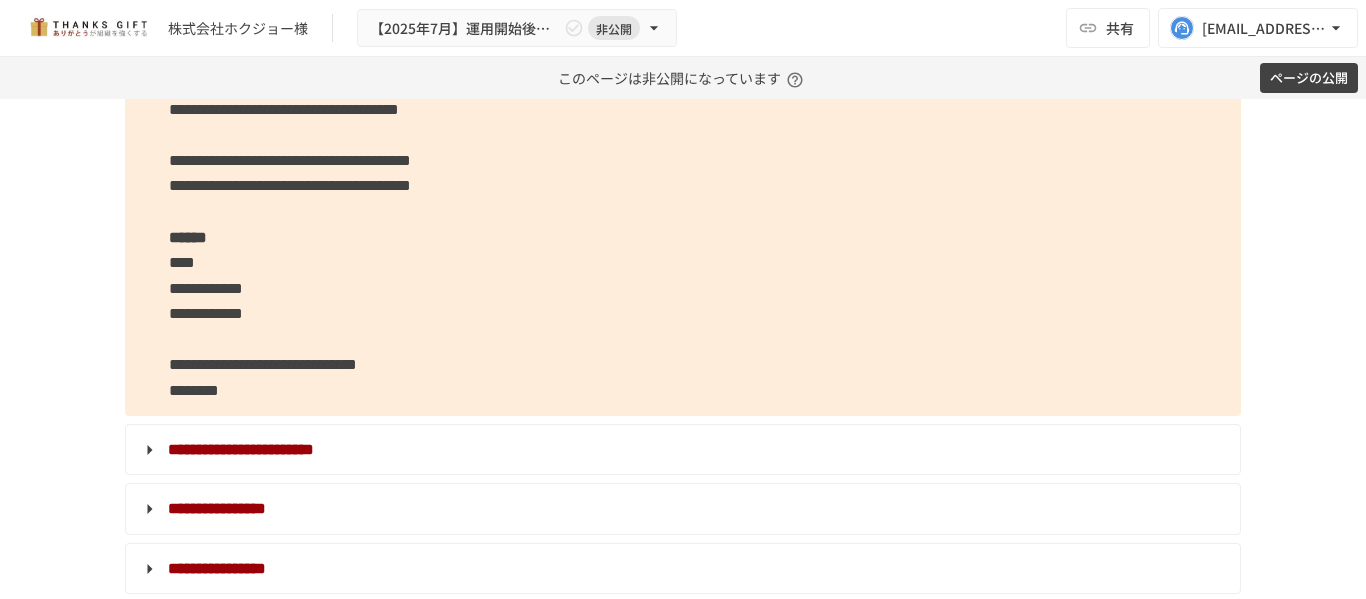 click on "**********" at bounding box center (683, 70) 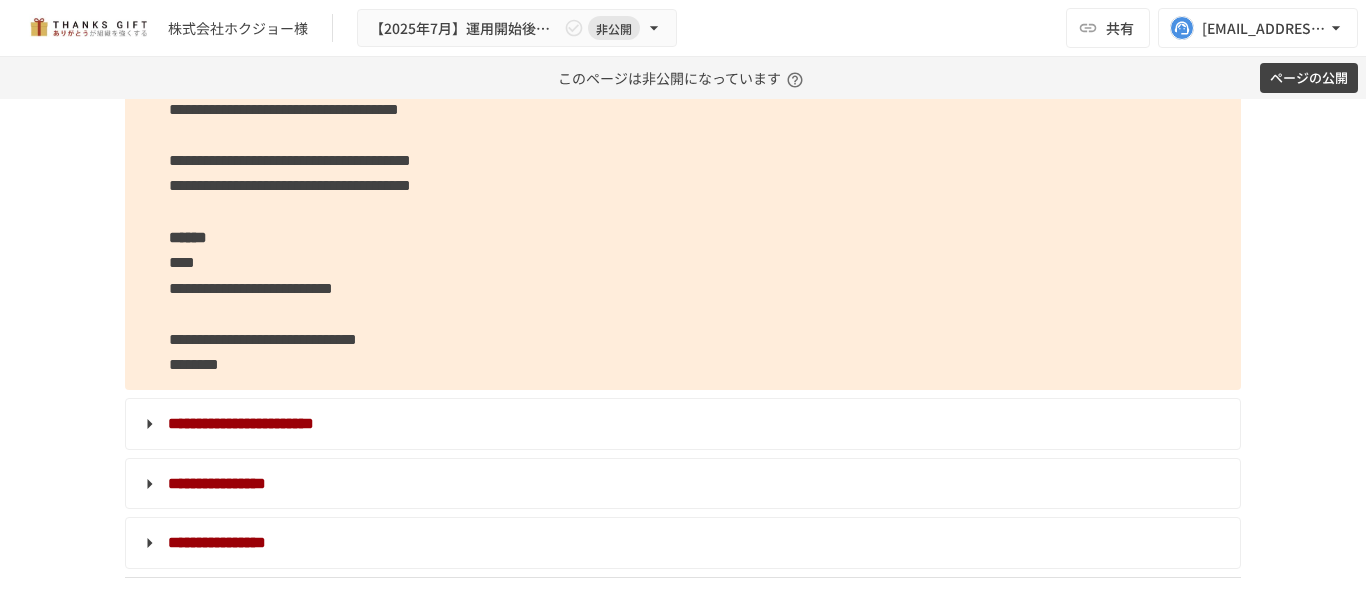 click on "**********" at bounding box center [683, 58] 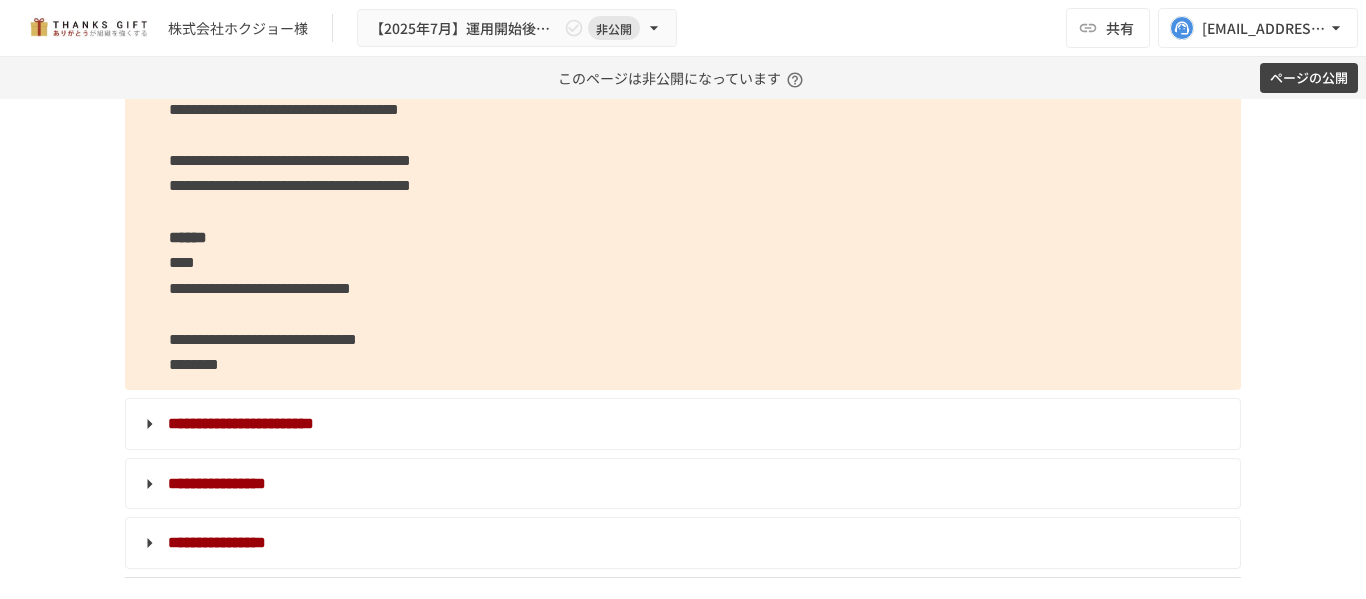 click on "**********" at bounding box center (260, 288) 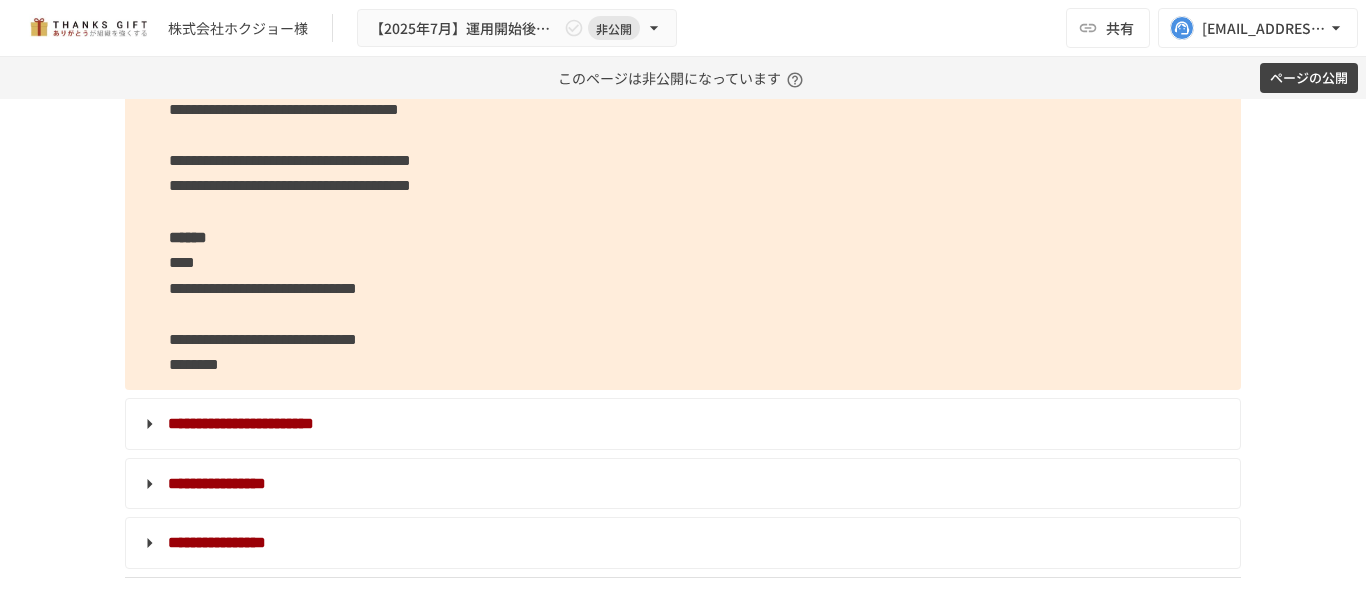 click on "**********" at bounding box center (263, 288) 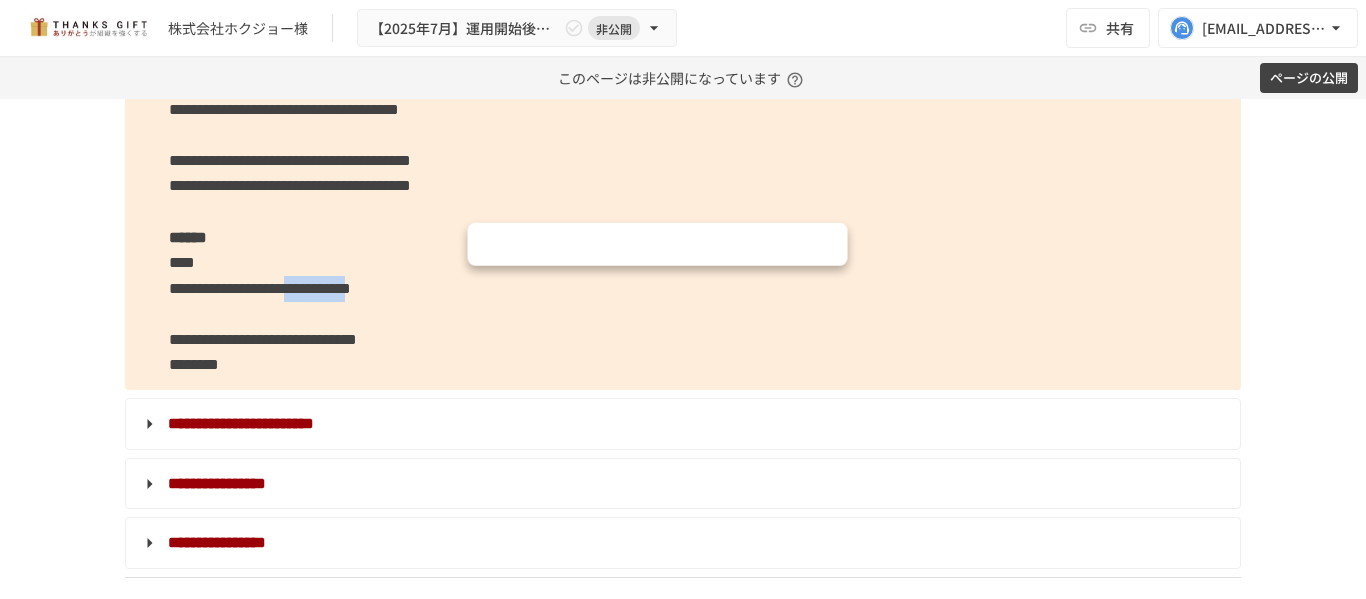 drag, startPoint x: 467, startPoint y: 286, endPoint x: 623, endPoint y: 298, distance: 156.46086 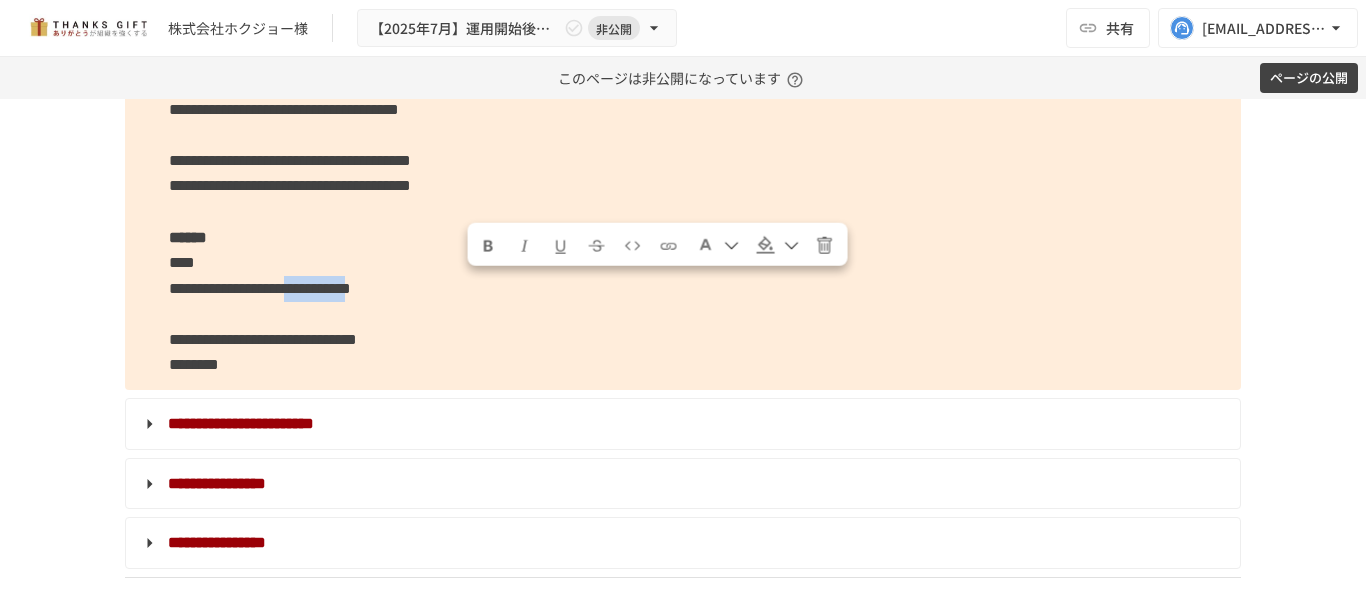 click on "**********" at bounding box center (260, 288) 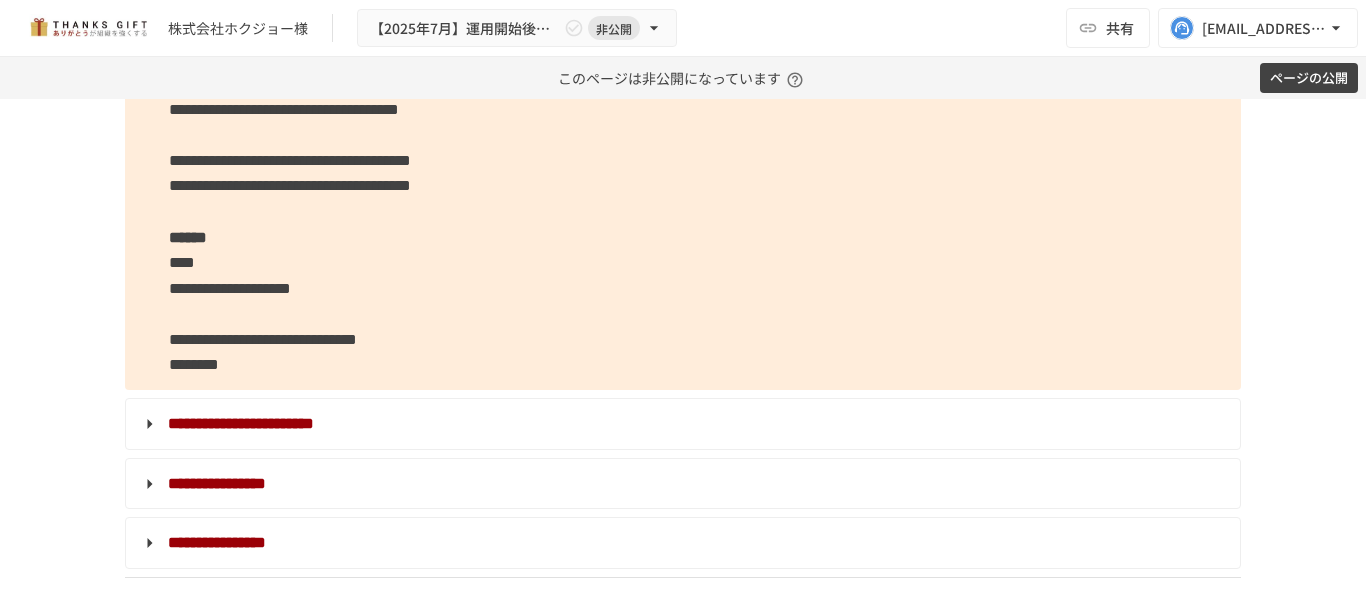 click on "**********" at bounding box center [683, 58] 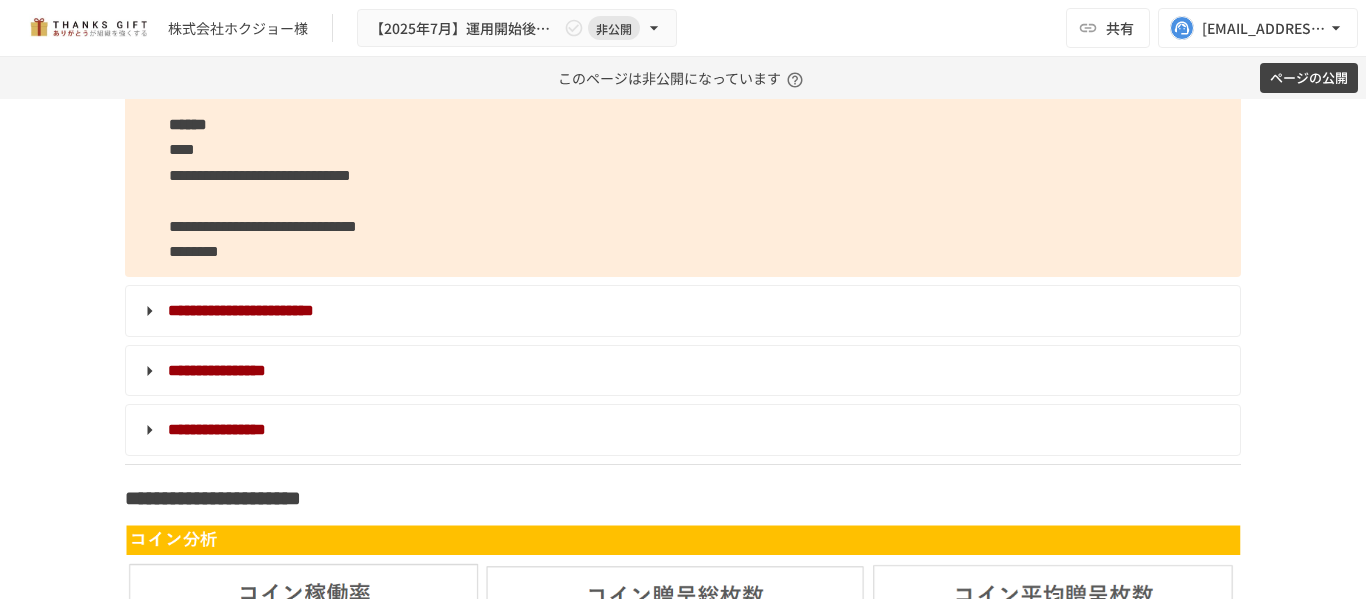 scroll, scrollTop: 4614, scrollLeft: 0, axis: vertical 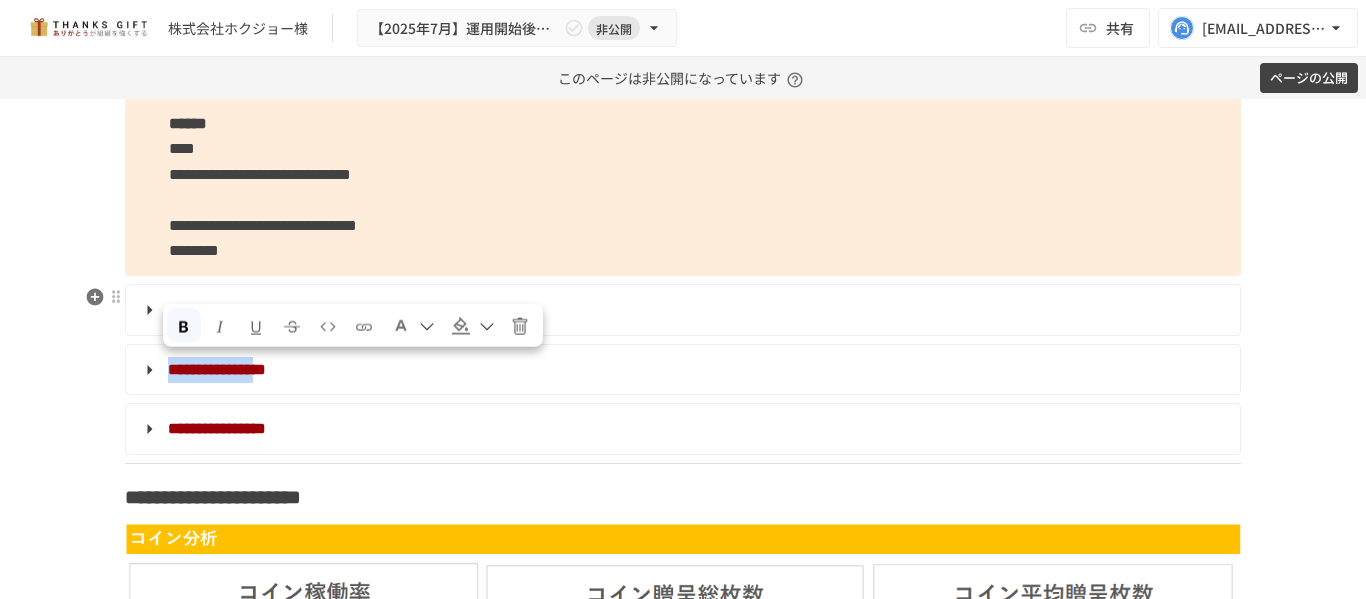 drag, startPoint x: 372, startPoint y: 361, endPoint x: 379, endPoint y: 317, distance: 44.553337 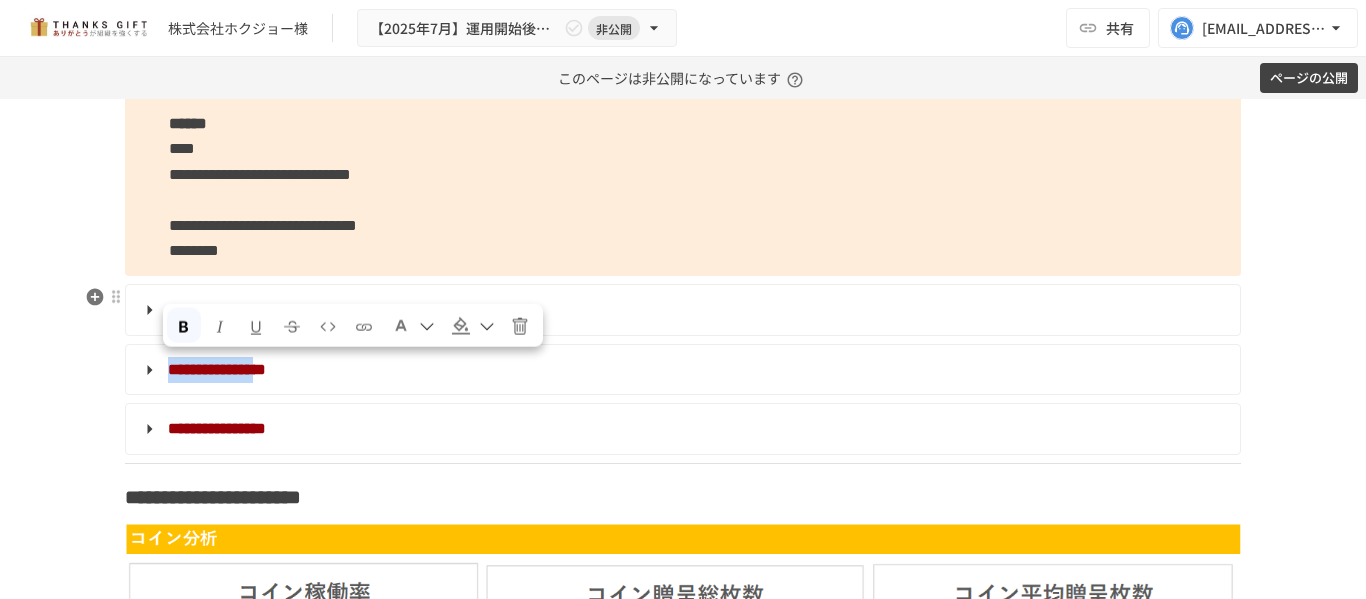 click on "**********" at bounding box center (683, 2727) 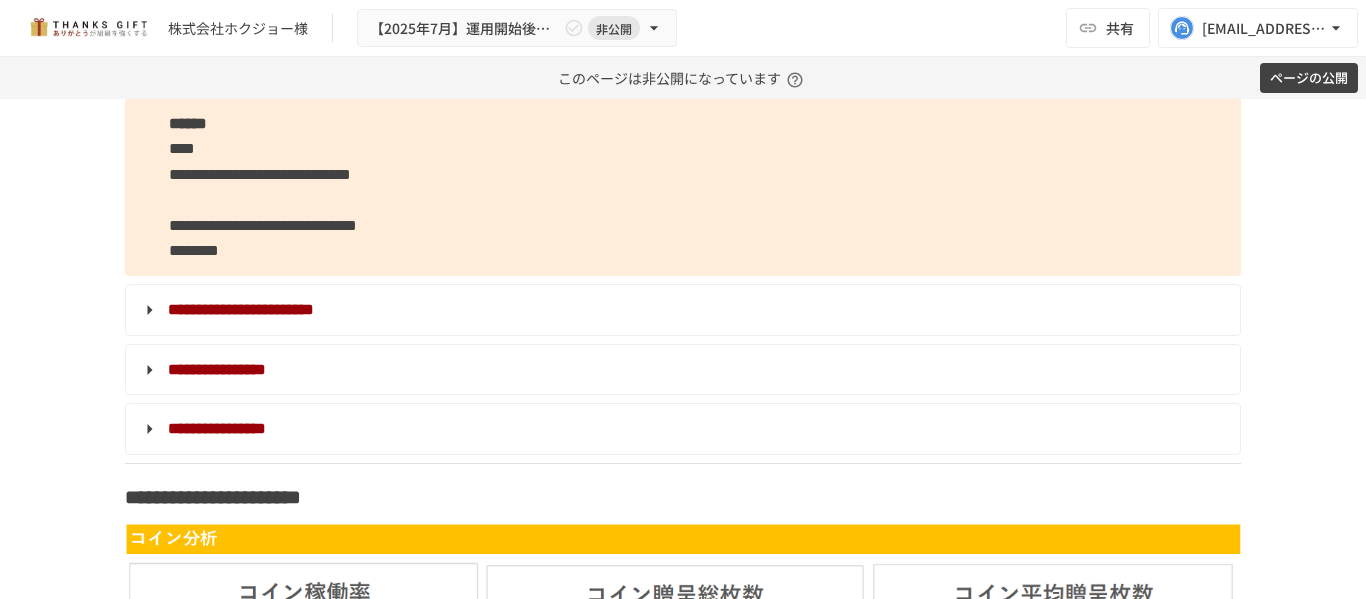 click on "**********" at bounding box center (683, 2573) 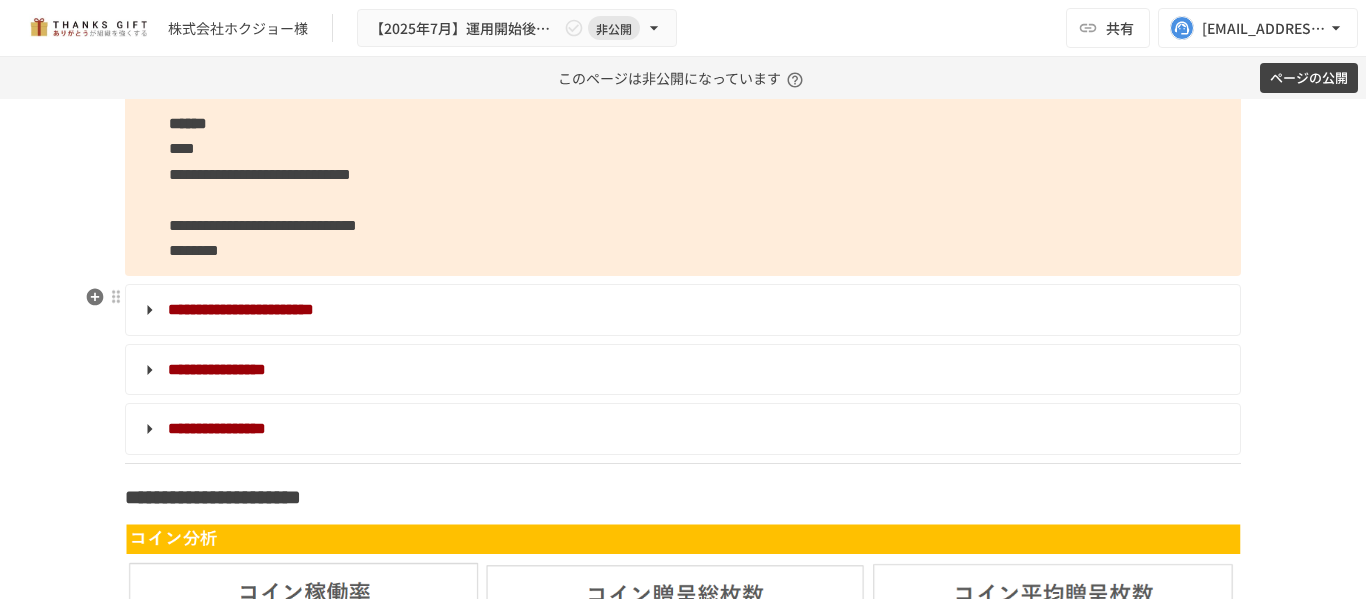 click on "**********" at bounding box center (241, 309) 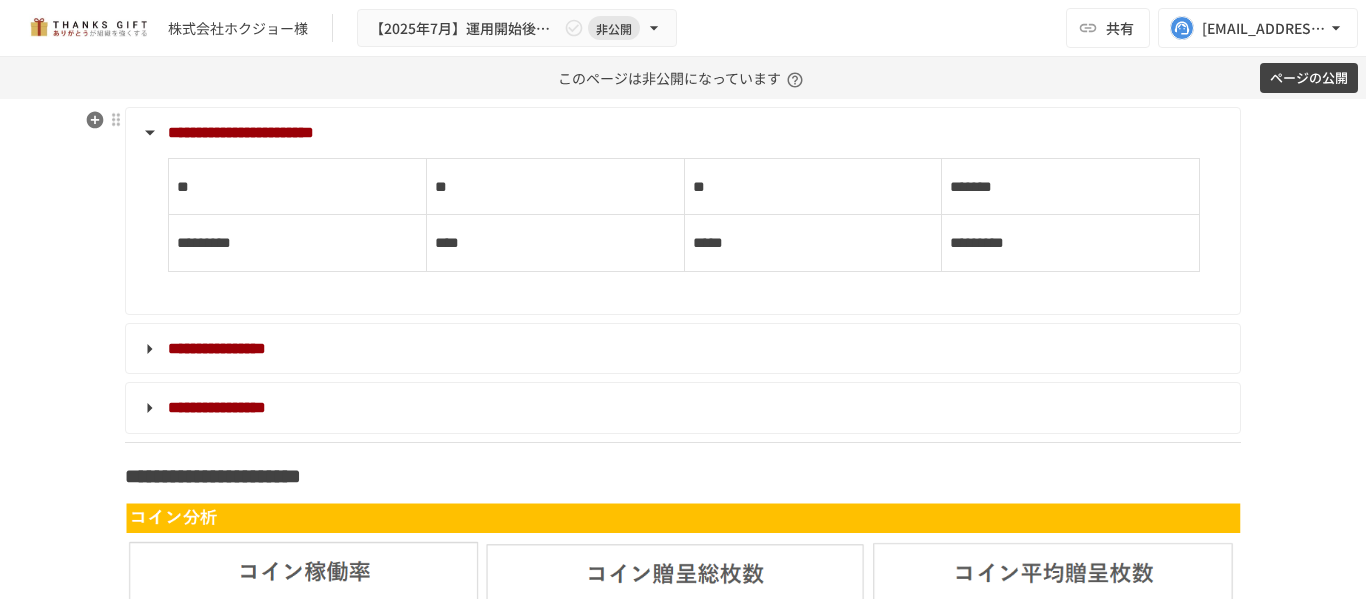 scroll, scrollTop: 4792, scrollLeft: 0, axis: vertical 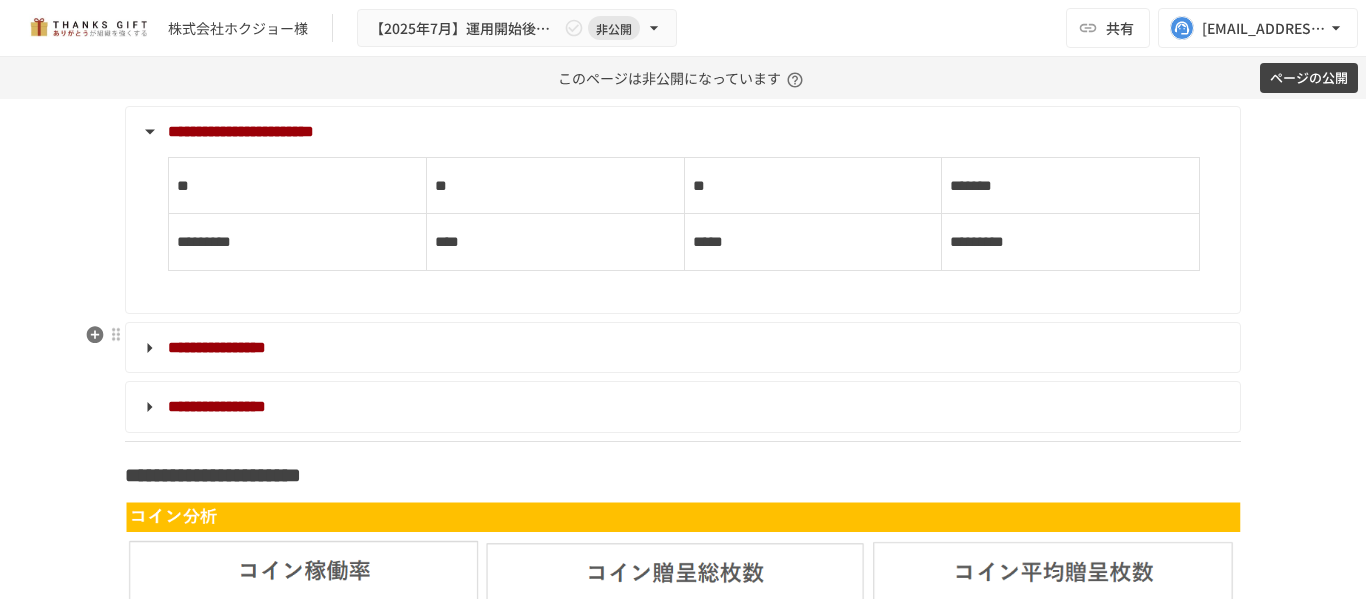 click on "**********" at bounding box center (217, 347) 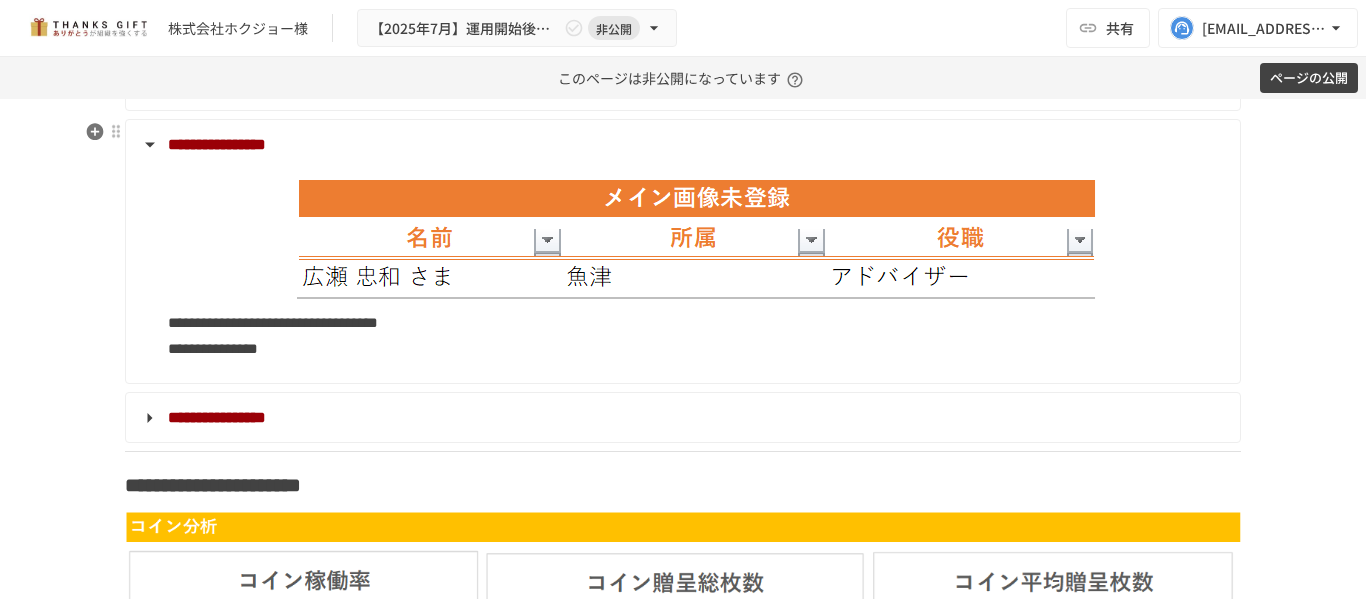 scroll, scrollTop: 4996, scrollLeft: 0, axis: vertical 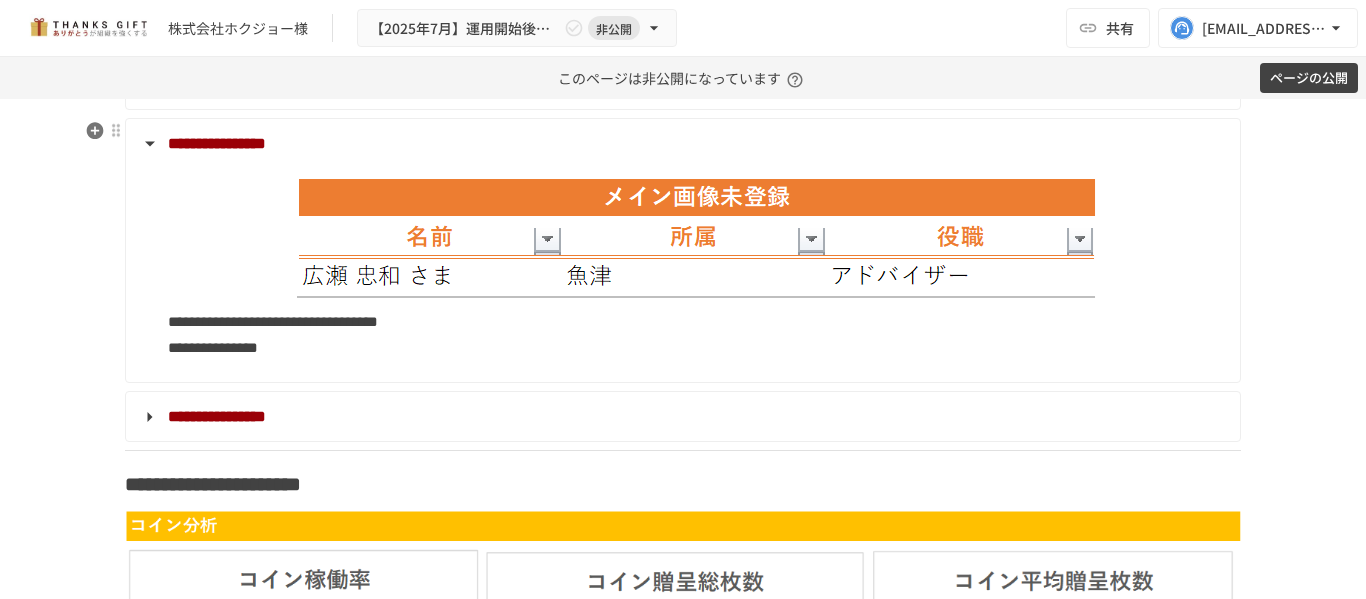 click on "**********" at bounding box center (213, 347) 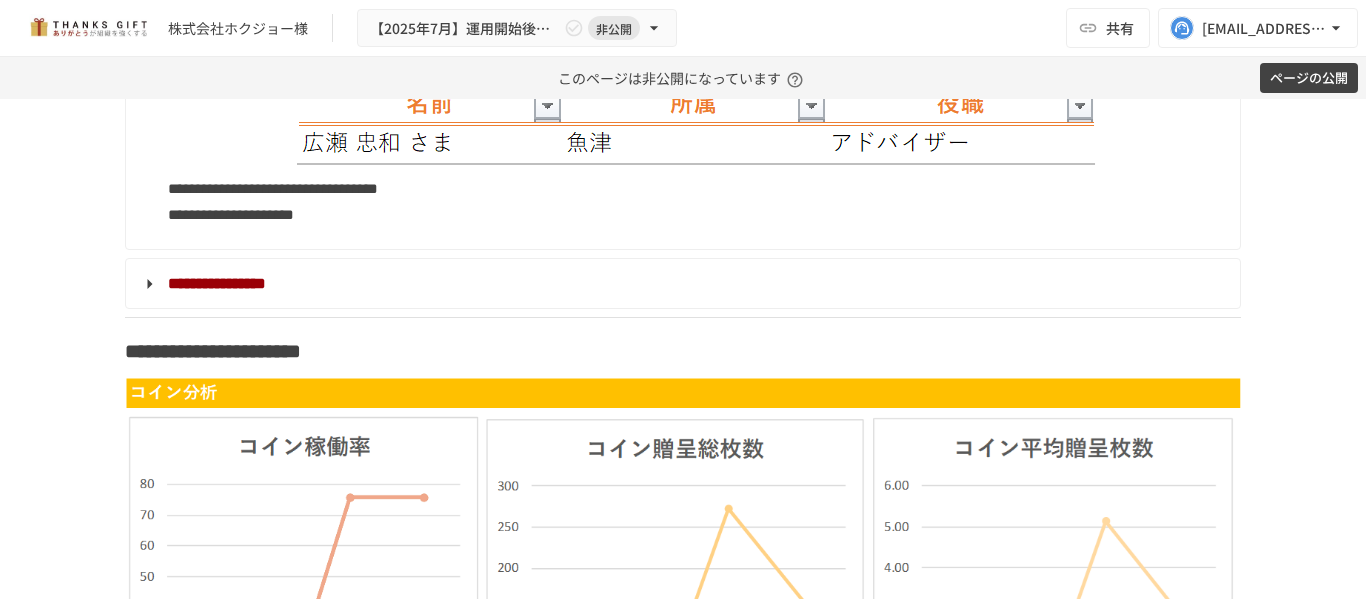 scroll, scrollTop: 5137, scrollLeft: 0, axis: vertical 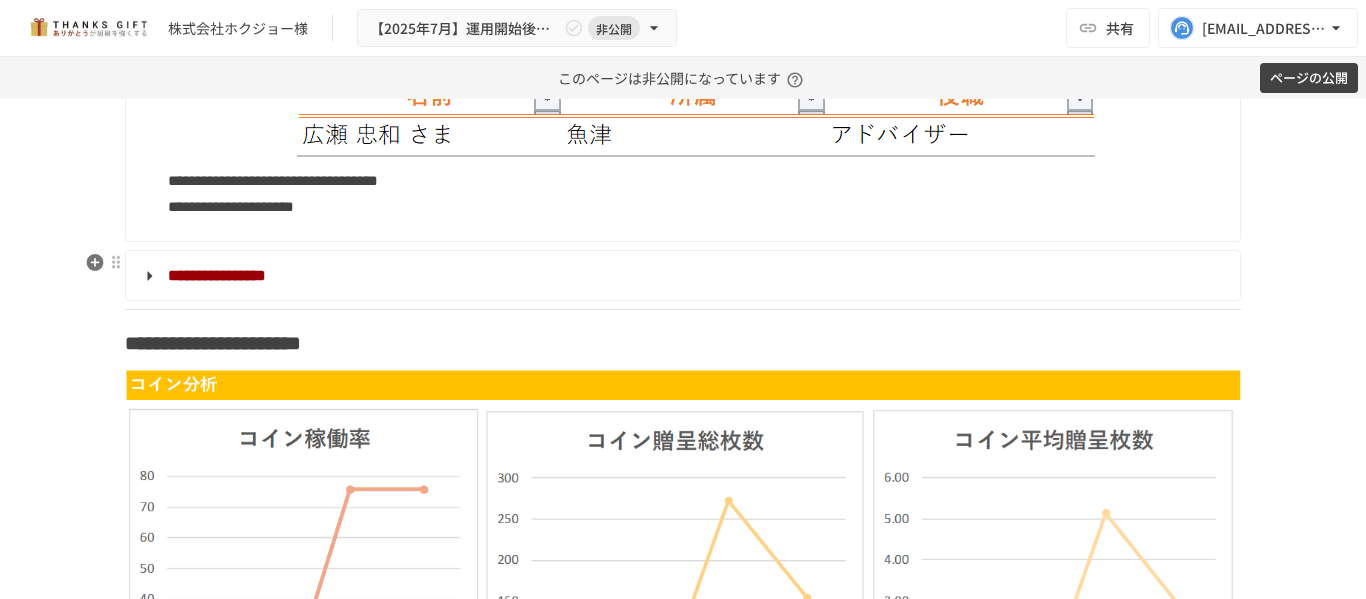 click on "**********" at bounding box center (681, 276) 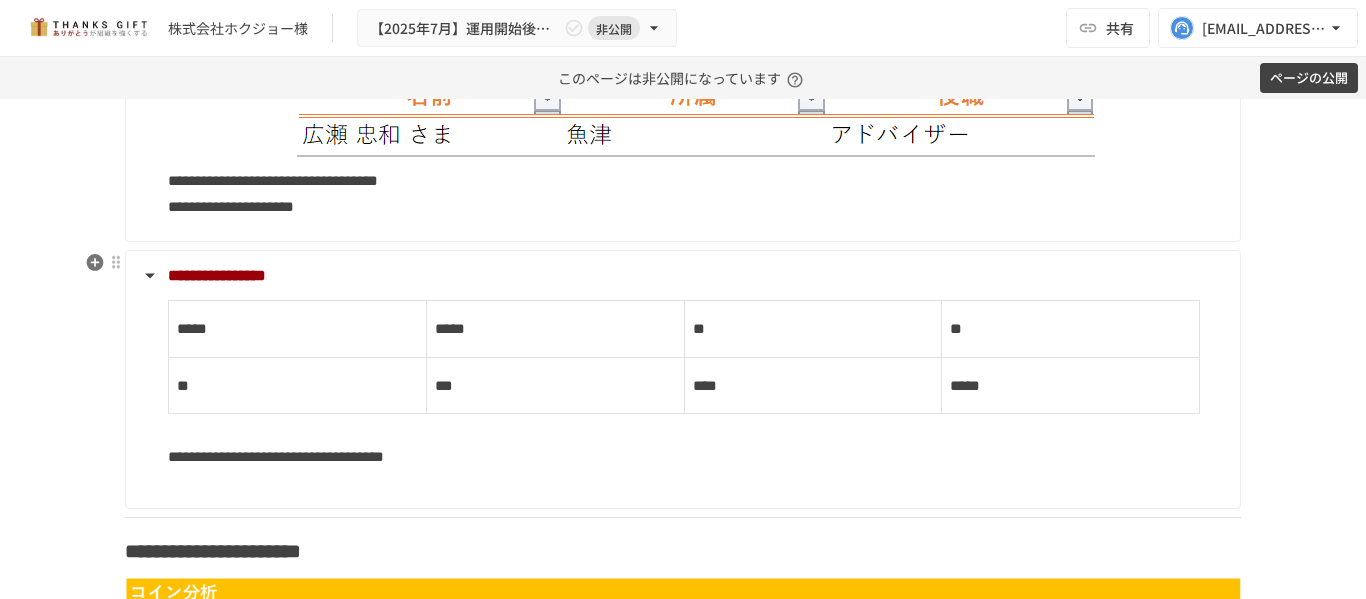 click on "**********" at bounding box center (681, 276) 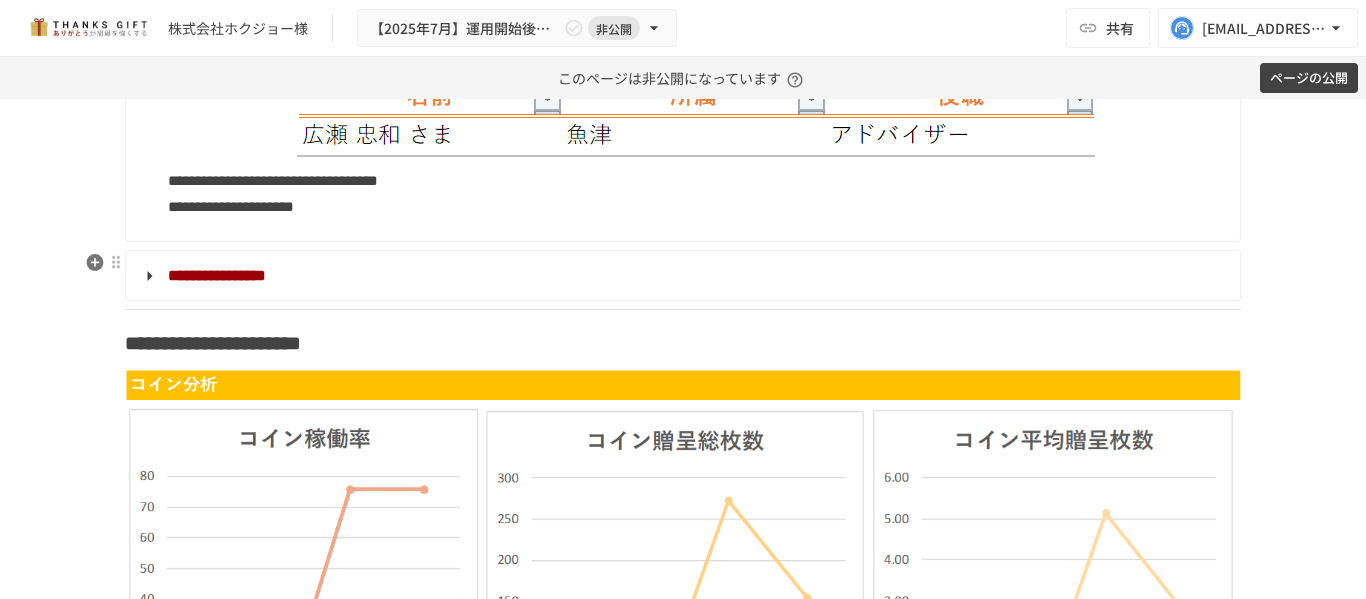 click on "**********" at bounding box center [681, 276] 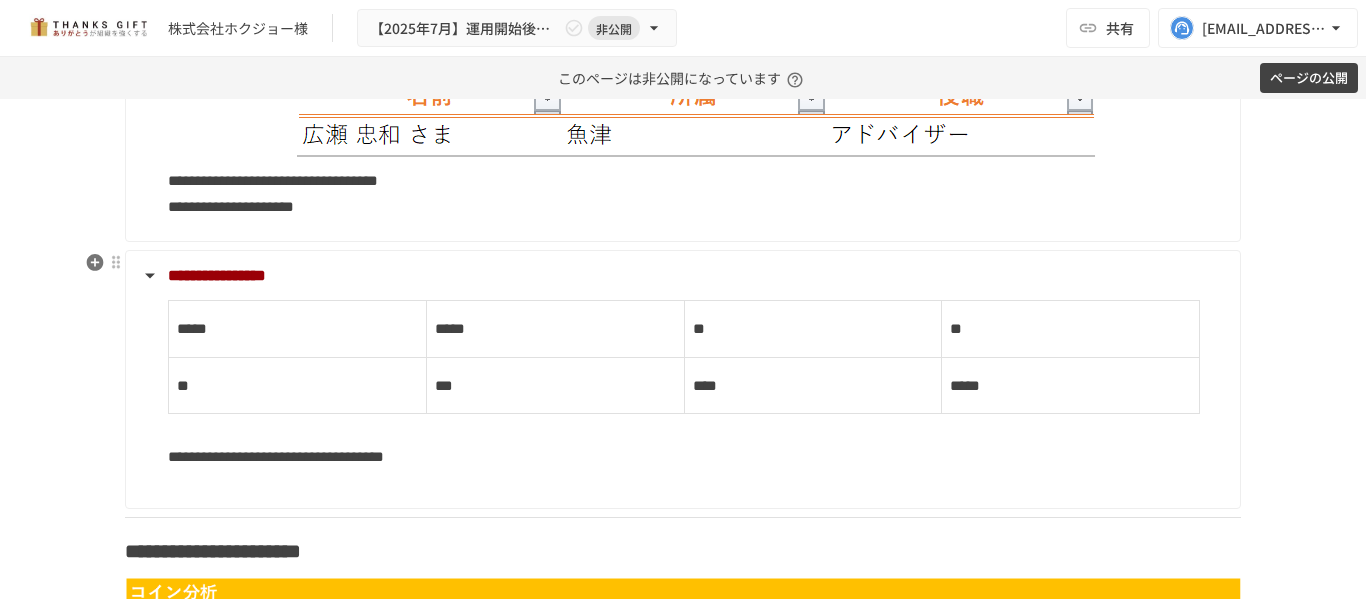 click on "**********" at bounding box center (681, 276) 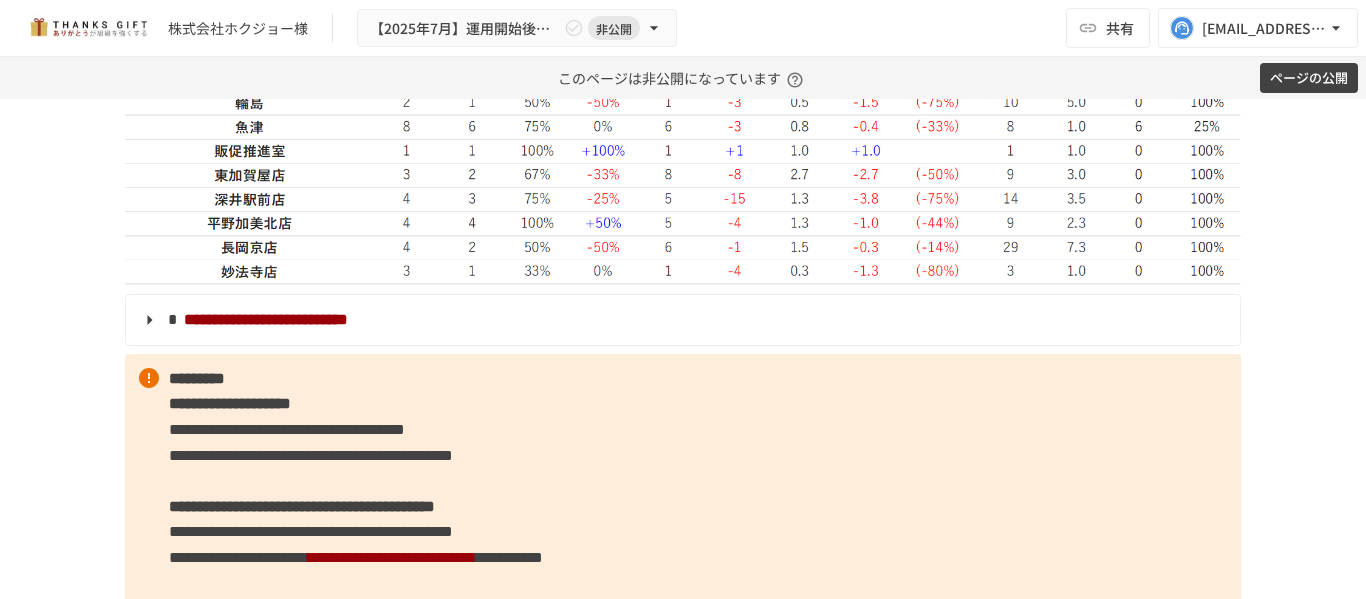 scroll, scrollTop: 6281, scrollLeft: 0, axis: vertical 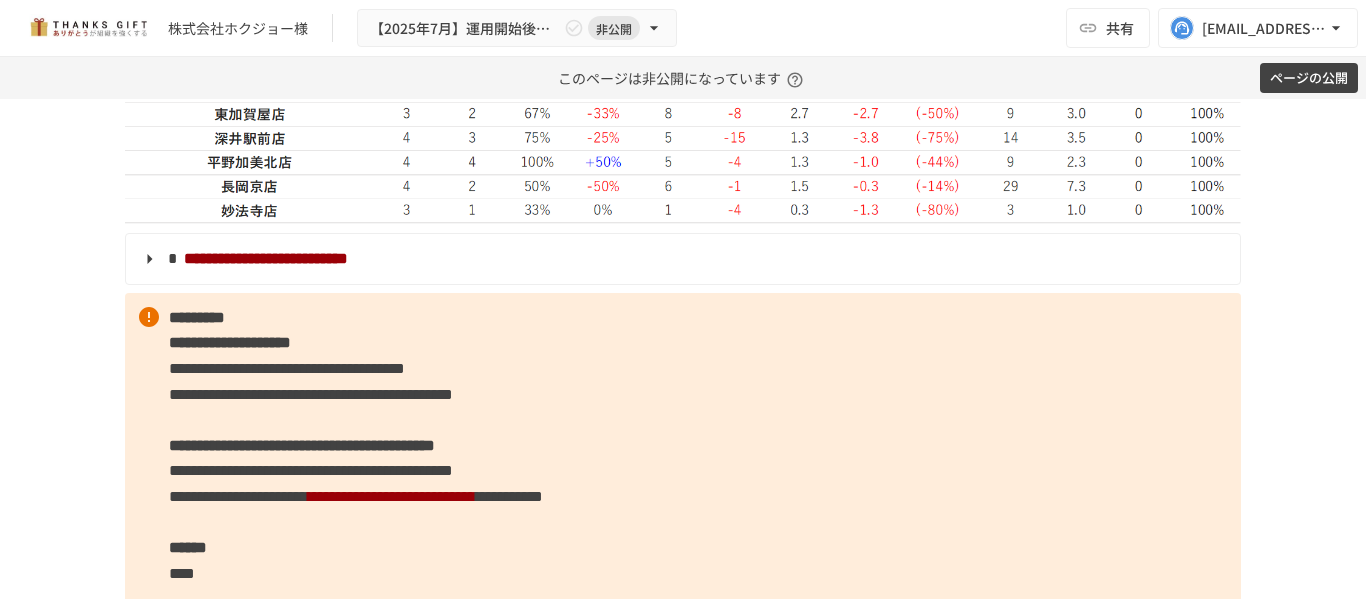 click on "**********" at bounding box center (266, 258) 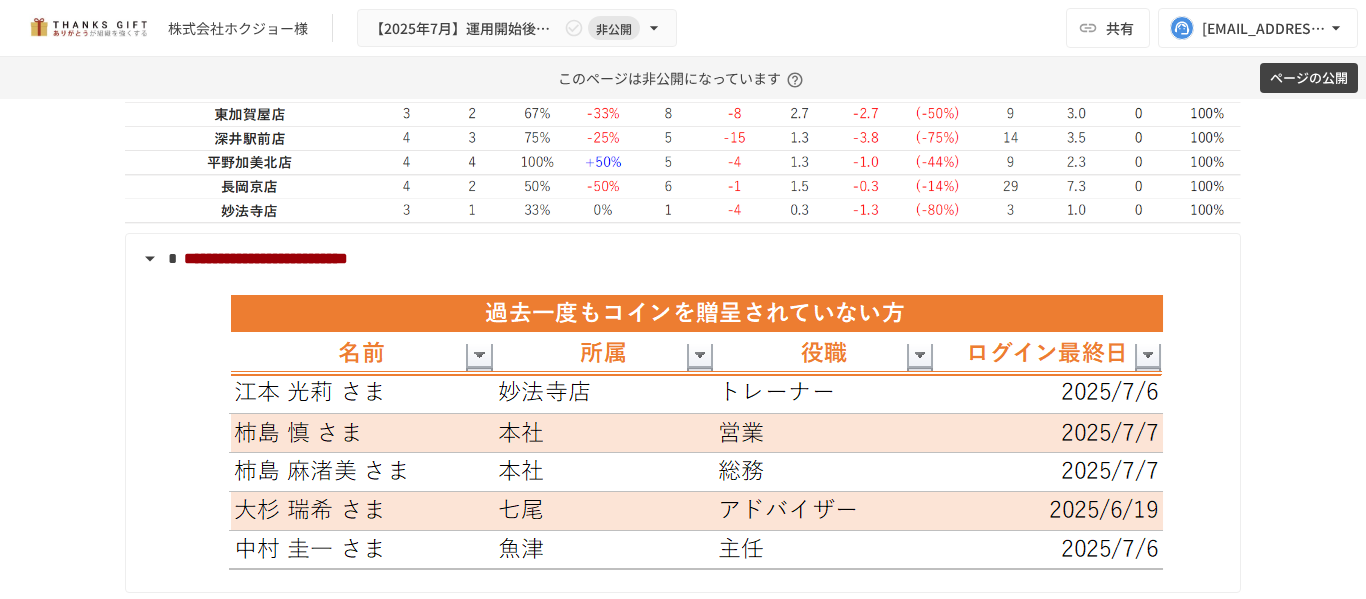 click on "**********" at bounding box center [266, 258] 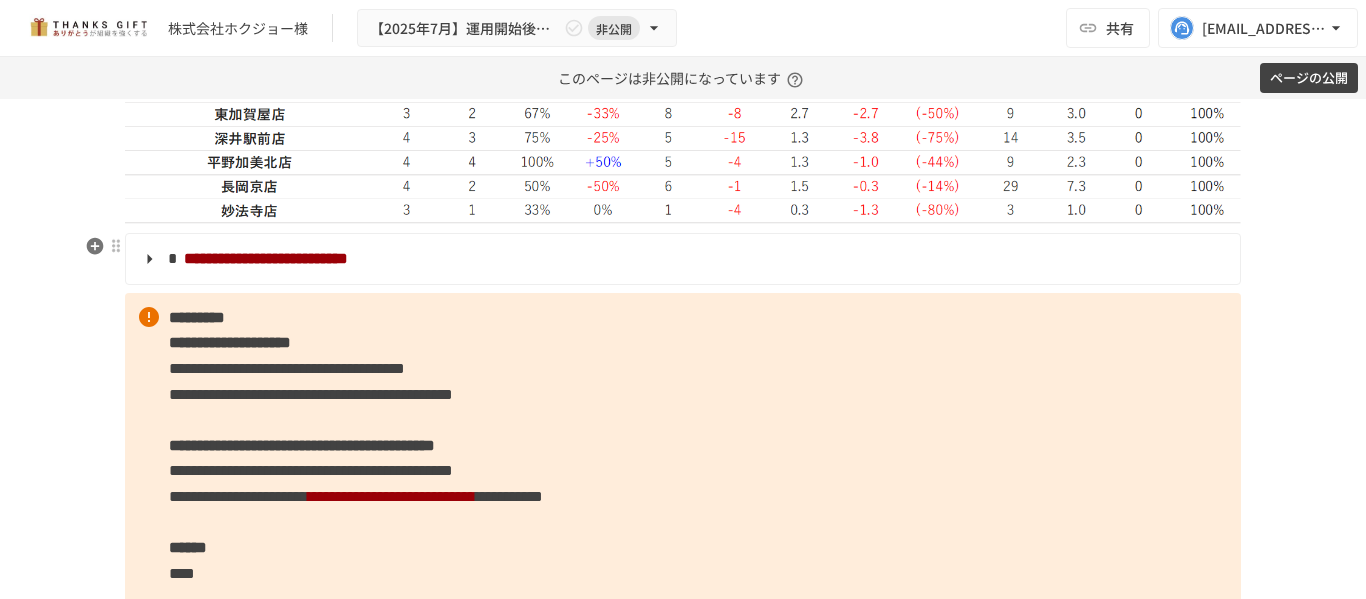 click on "**********" at bounding box center [266, 258] 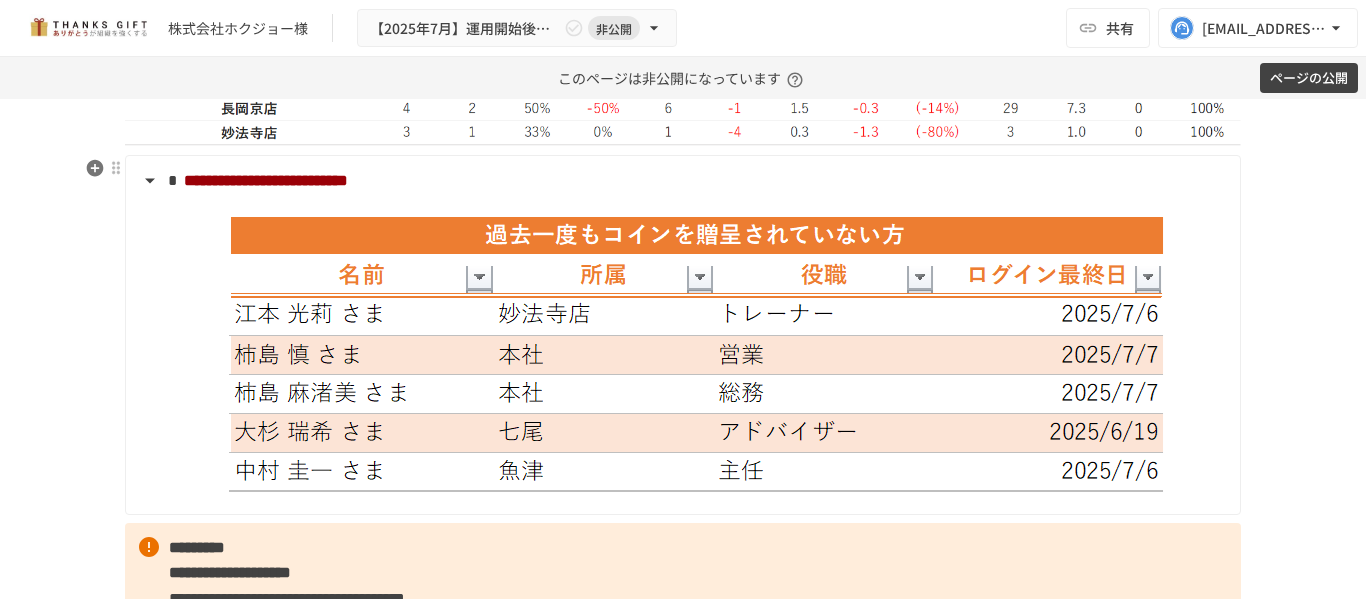 scroll, scrollTop: 6361, scrollLeft: 0, axis: vertical 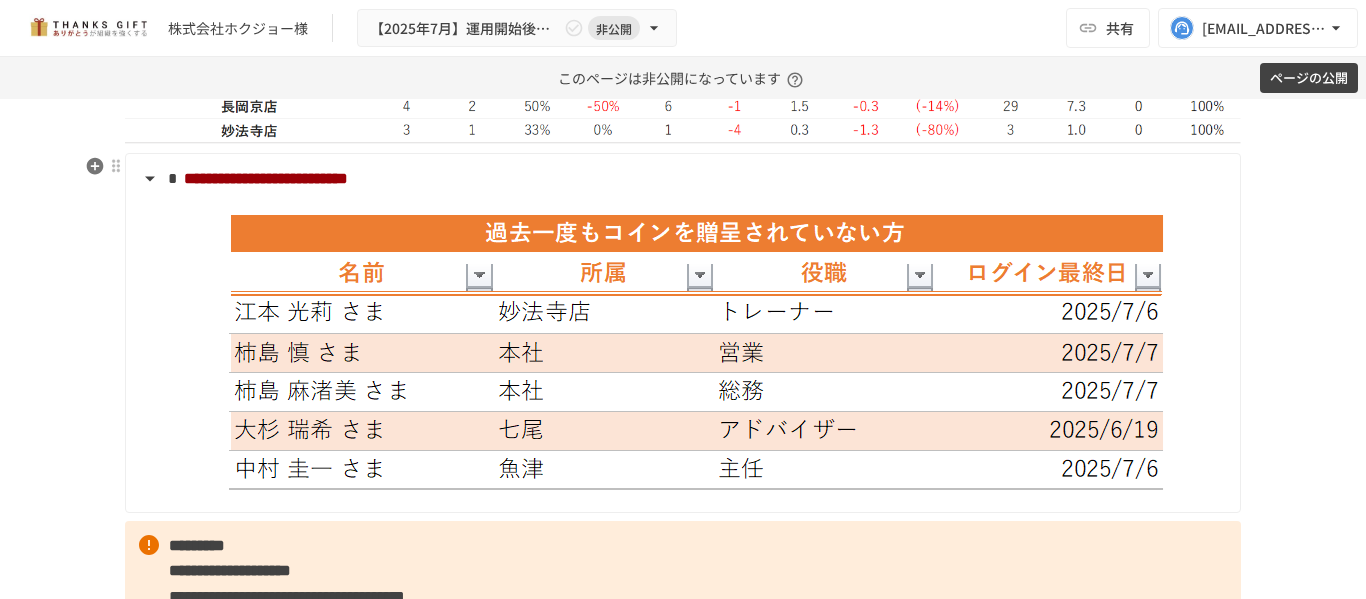 click on "**********" at bounding box center [681, 179] 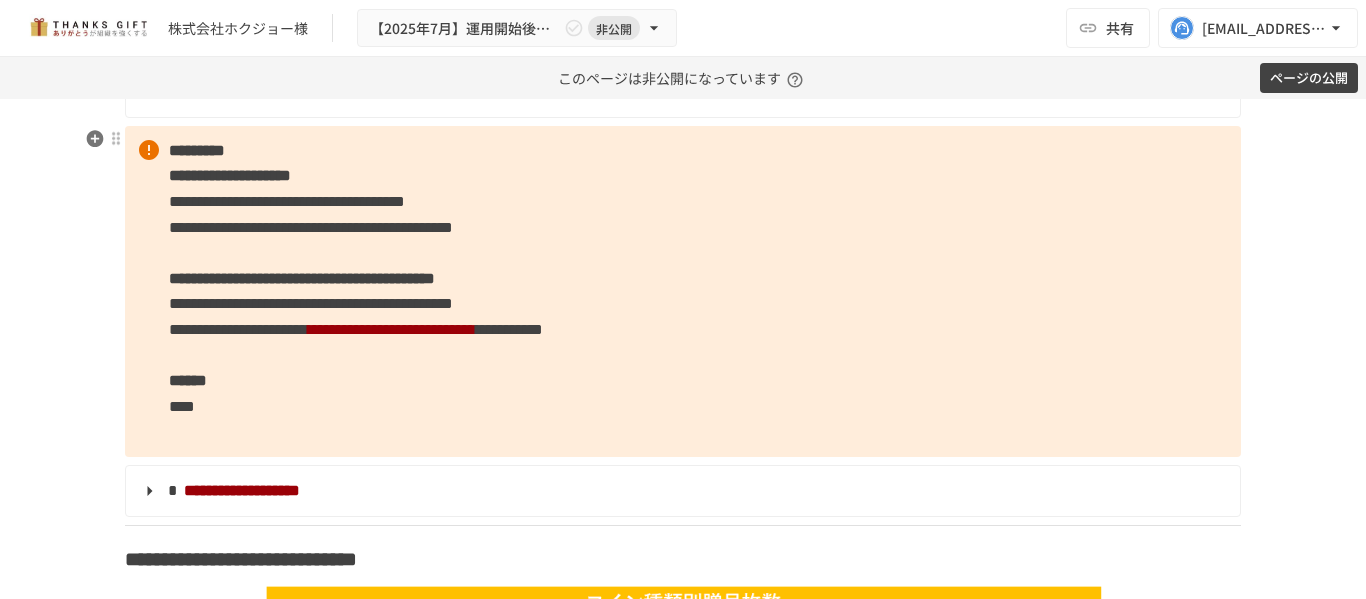 scroll, scrollTop: 6450, scrollLeft: 0, axis: vertical 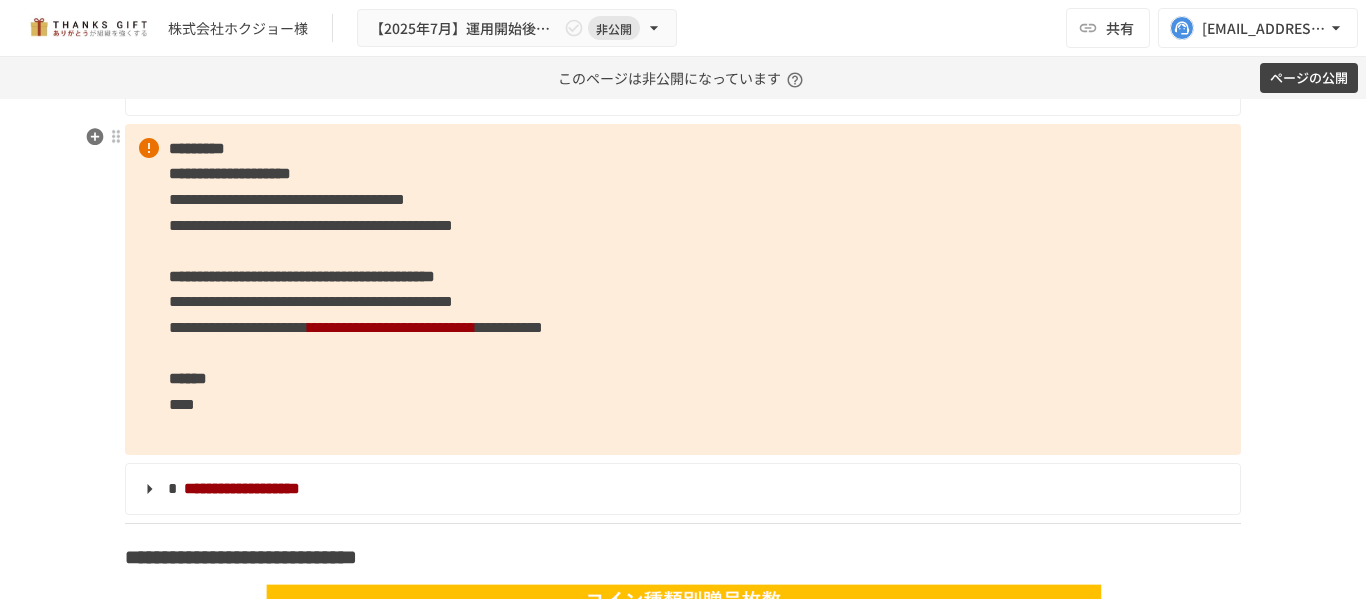 click on "**********" at bounding box center [683, 289] 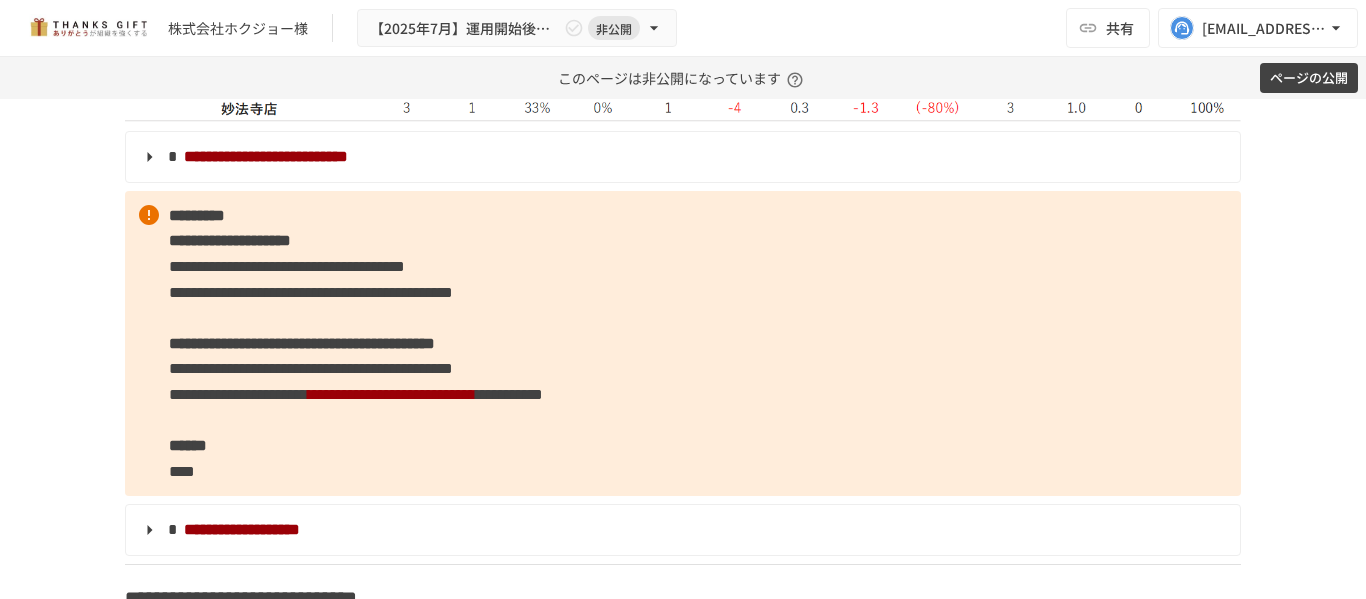 scroll, scrollTop: 6350, scrollLeft: 0, axis: vertical 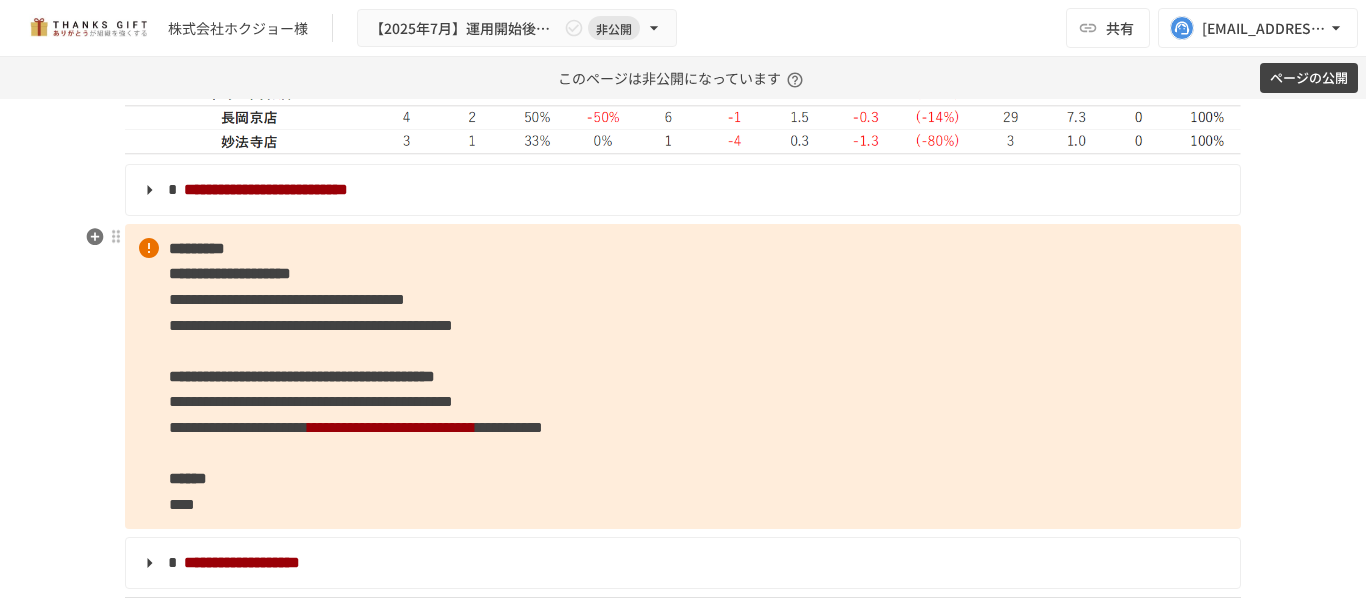 click on "**********" at bounding box center [683, 377] 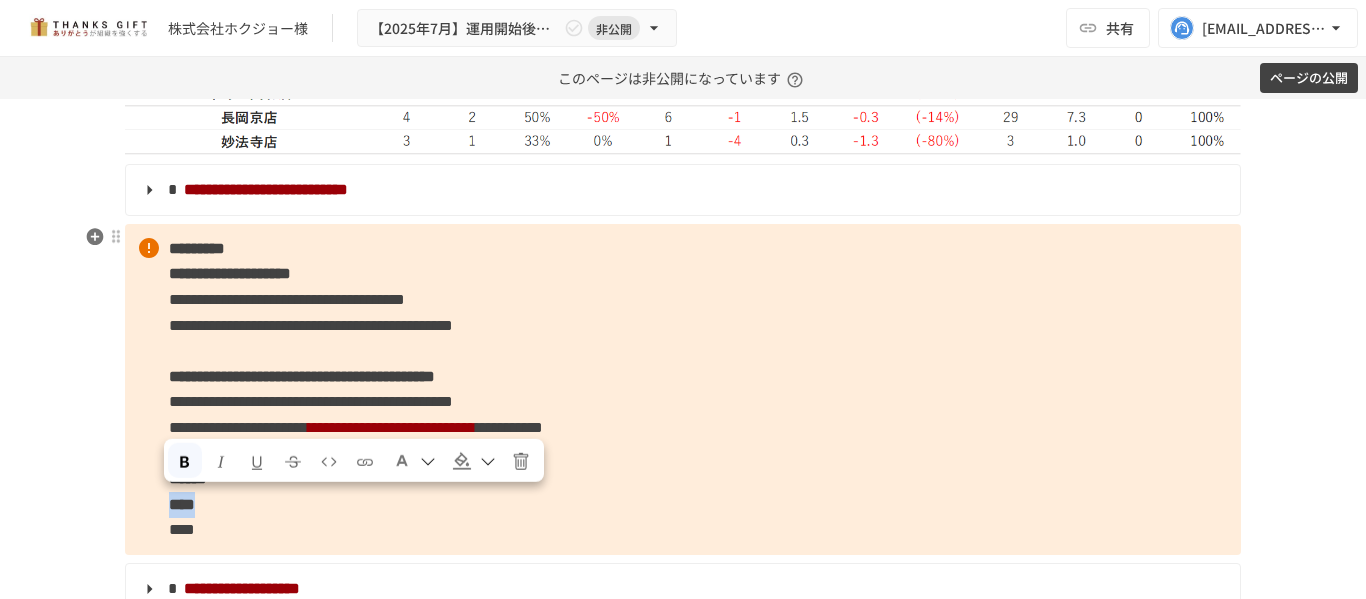 drag, startPoint x: 147, startPoint y: 509, endPoint x: 221, endPoint y: 508, distance: 74.00676 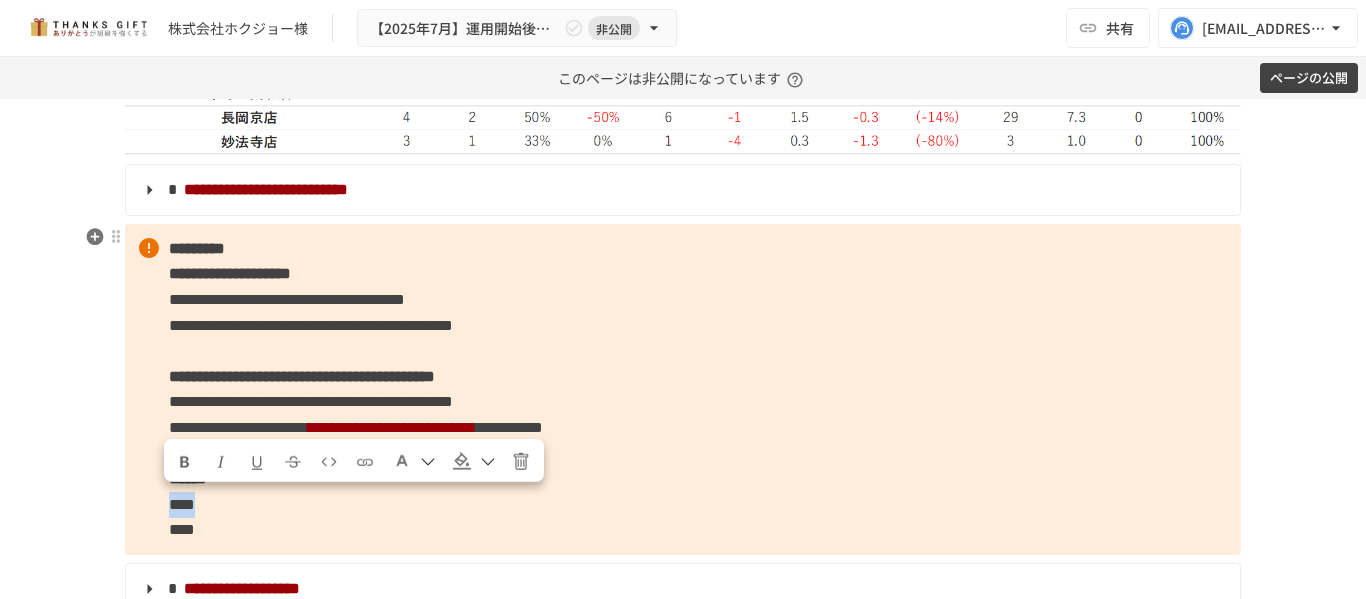 click on "**********" at bounding box center (683, 389) 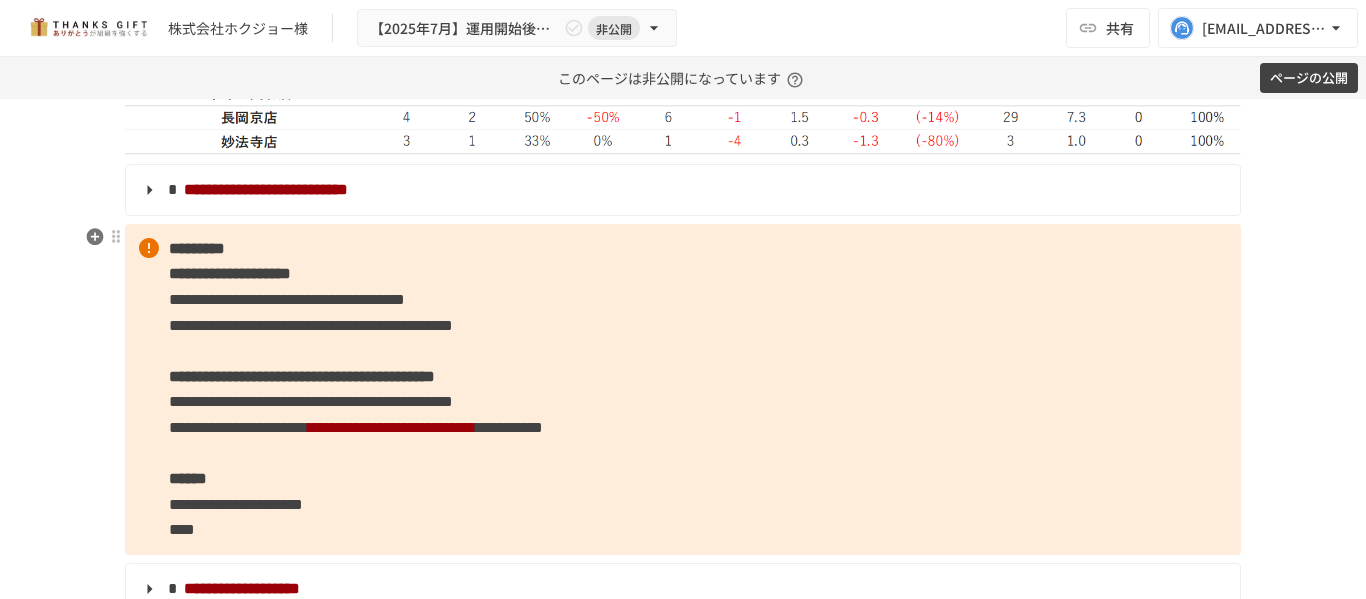 click on "**********" at bounding box center (236, 504) 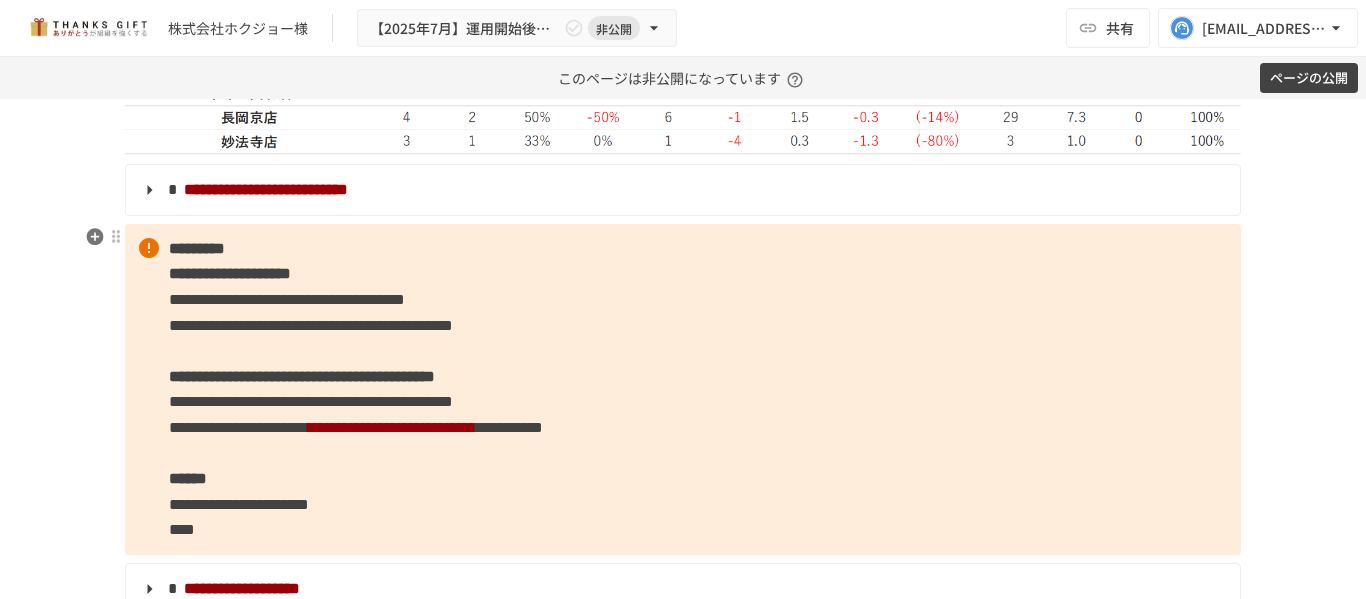 click on "**********" at bounding box center (239, 504) 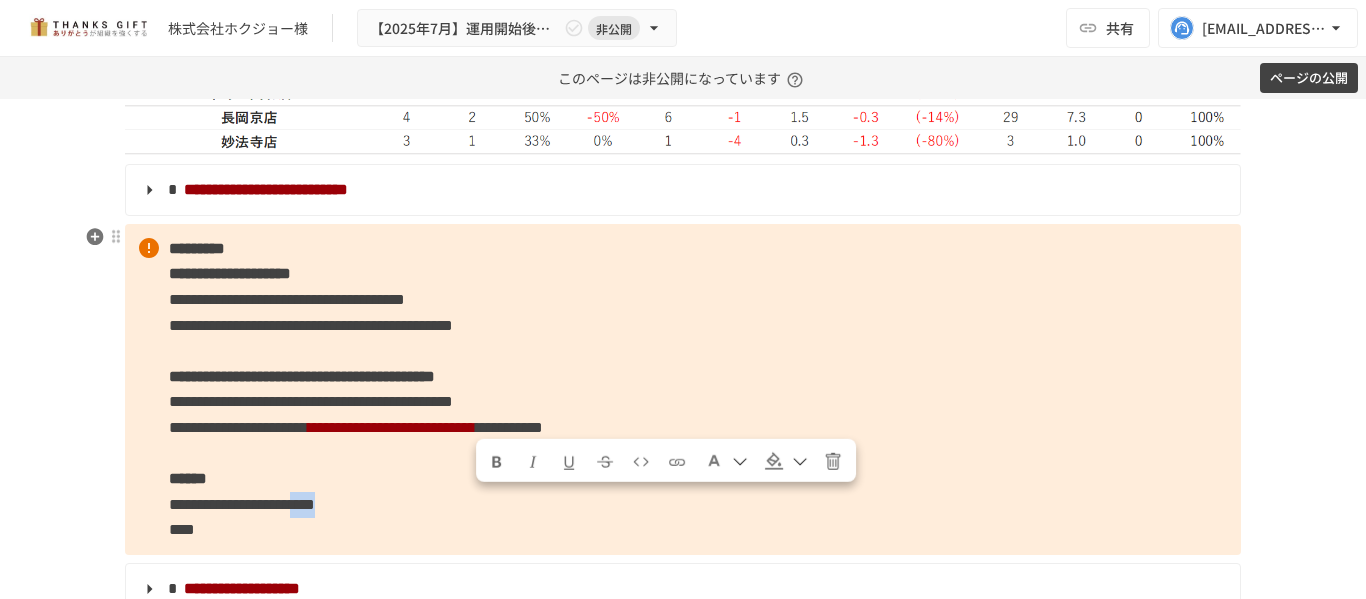 drag, startPoint x: 474, startPoint y: 504, endPoint x: 535, endPoint y: 509, distance: 61.204575 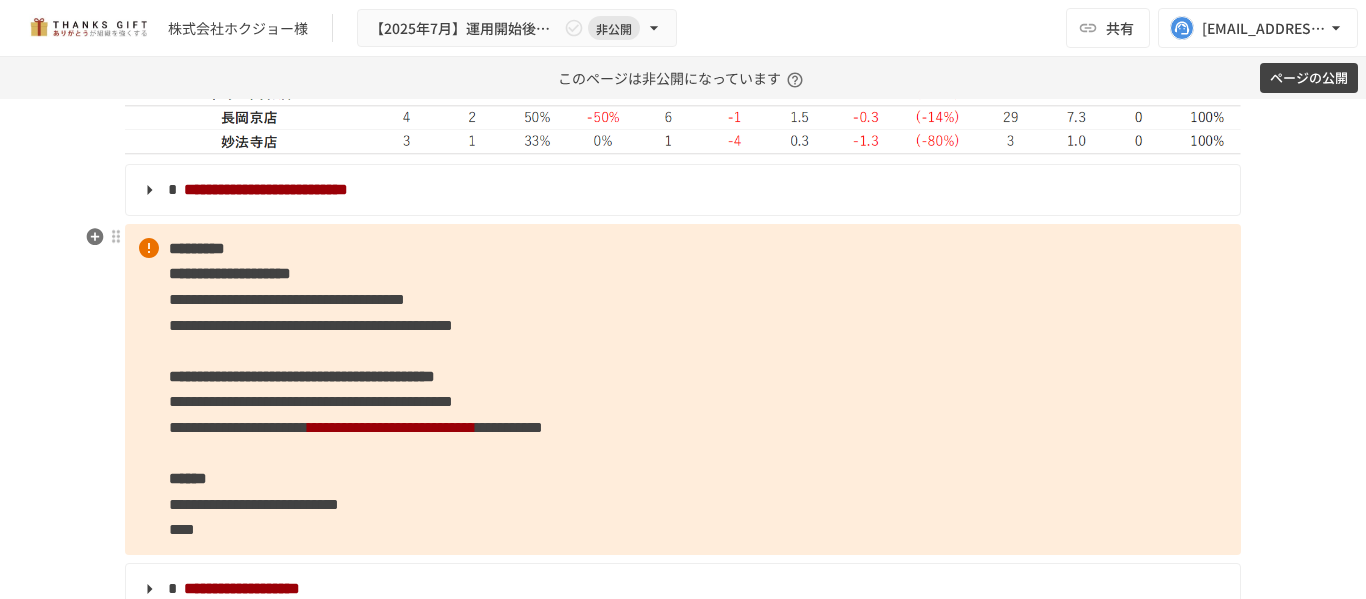 click on "**********" at bounding box center [683, 389] 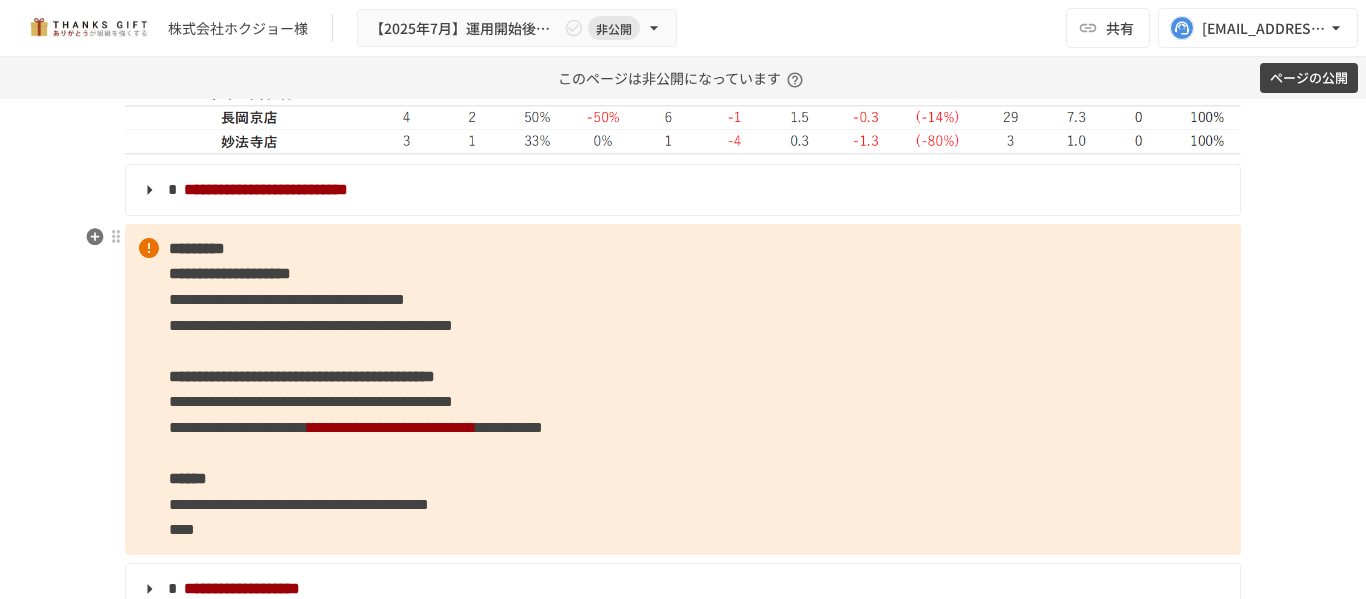click on "**********" at bounding box center (299, 504) 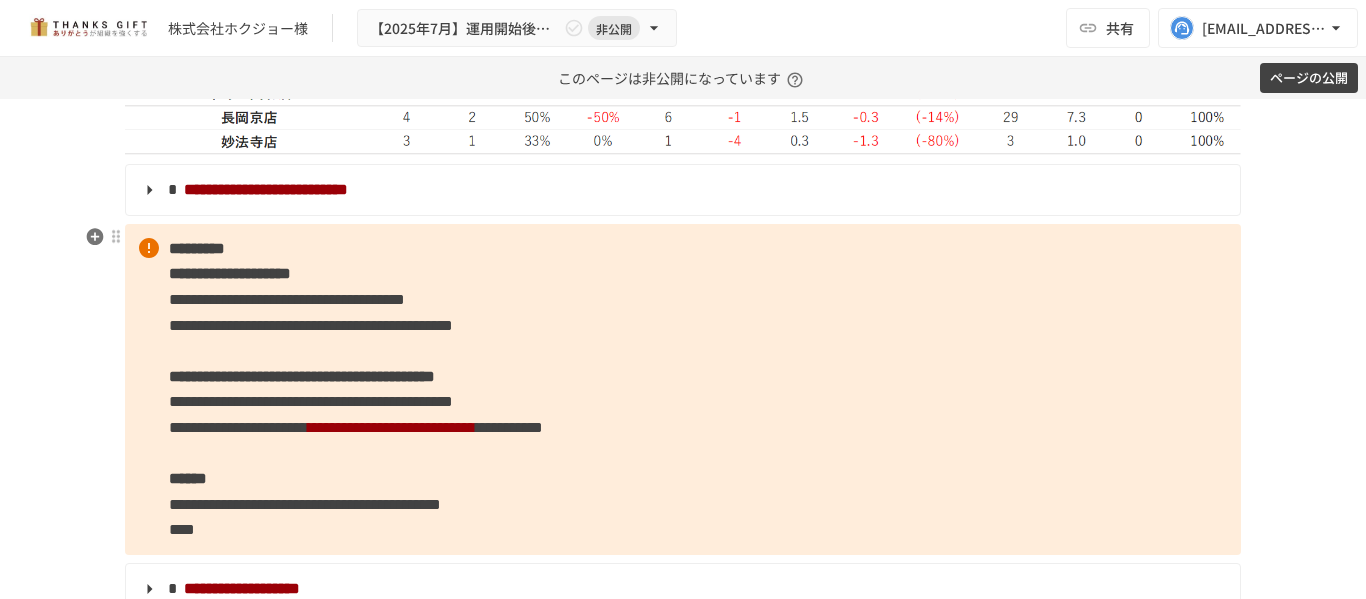 click on "**********" at bounding box center [683, 389] 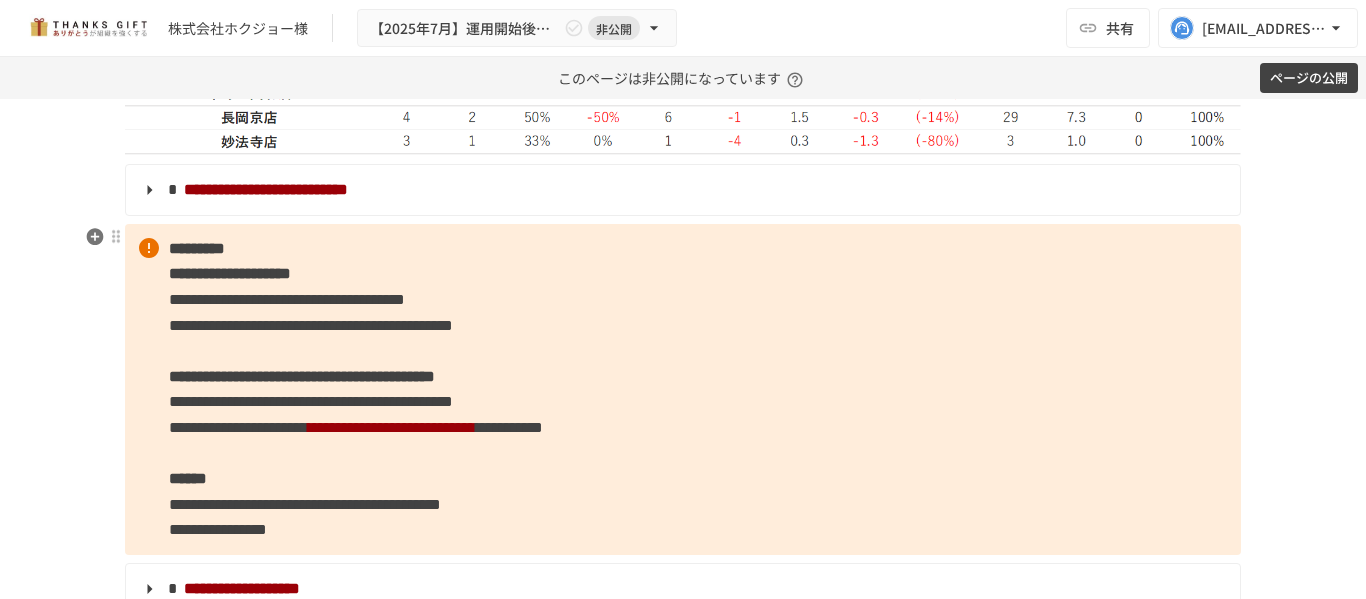 click on "**********" at bounding box center (305, 504) 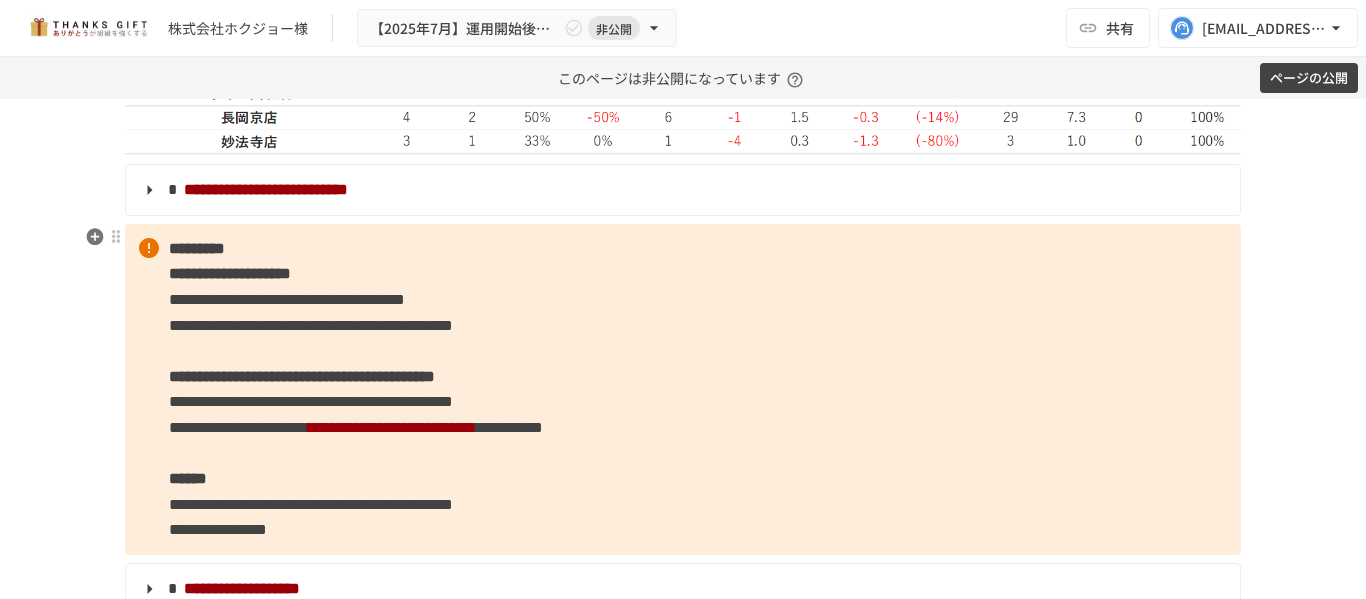 click on "**********" at bounding box center (311, 504) 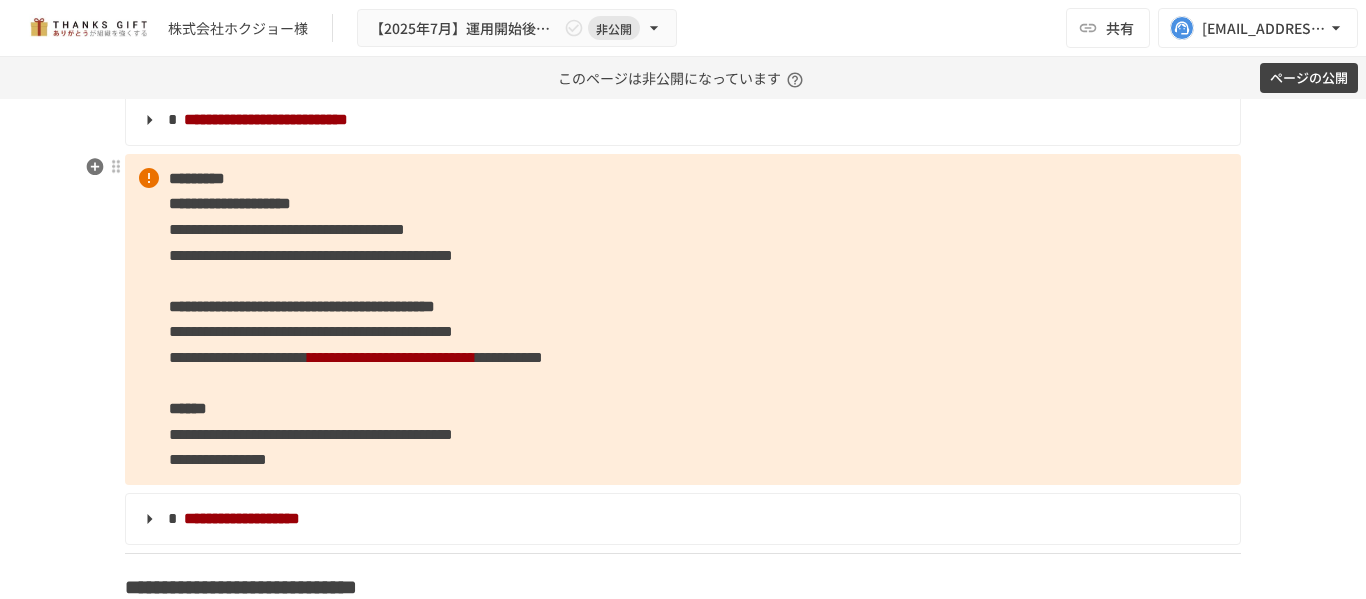 scroll, scrollTop: 6450, scrollLeft: 0, axis: vertical 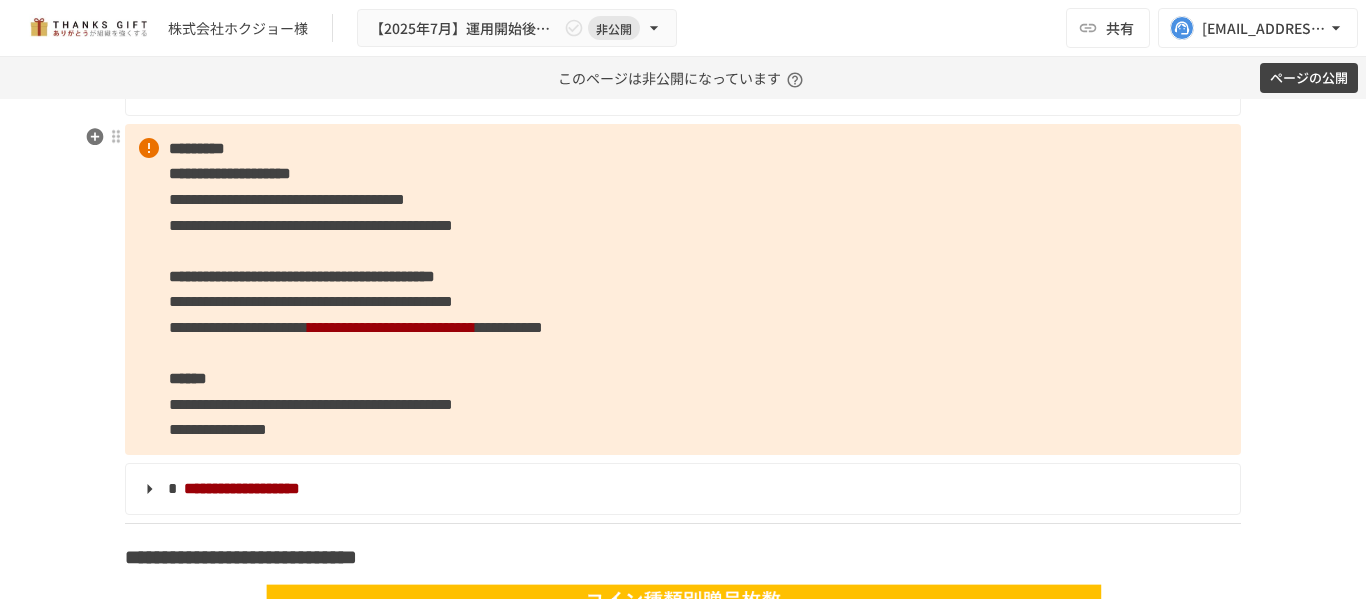 click on "**********" at bounding box center [683, 289] 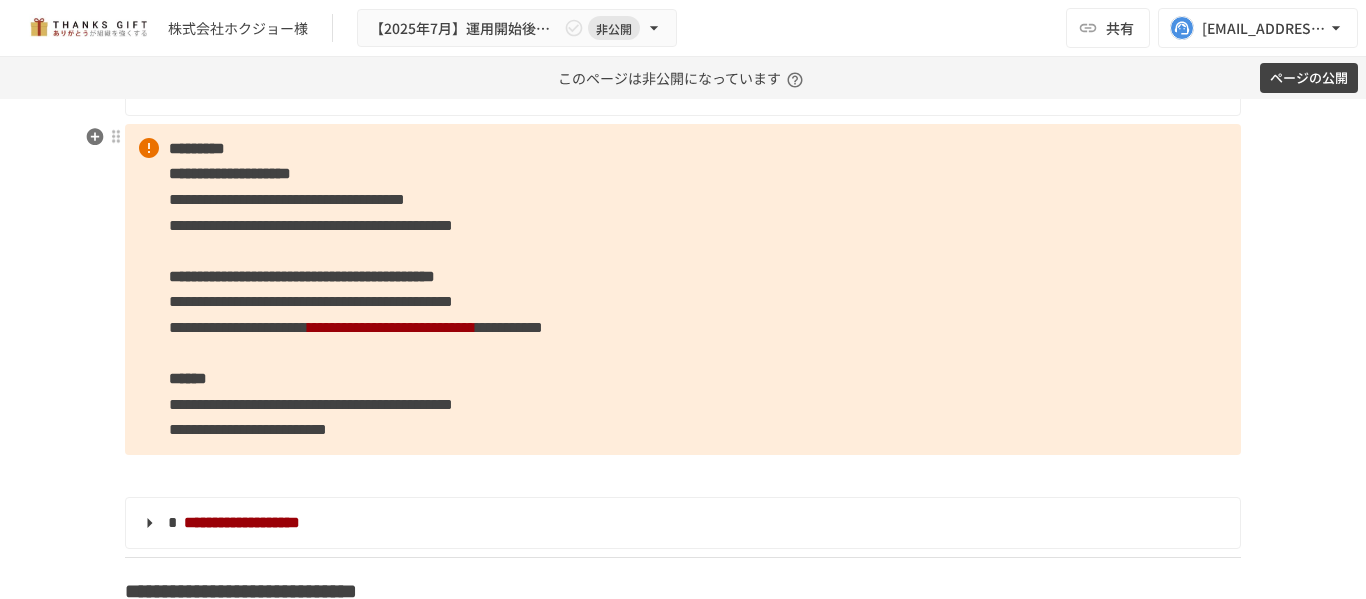click on "**********" at bounding box center (683, 289) 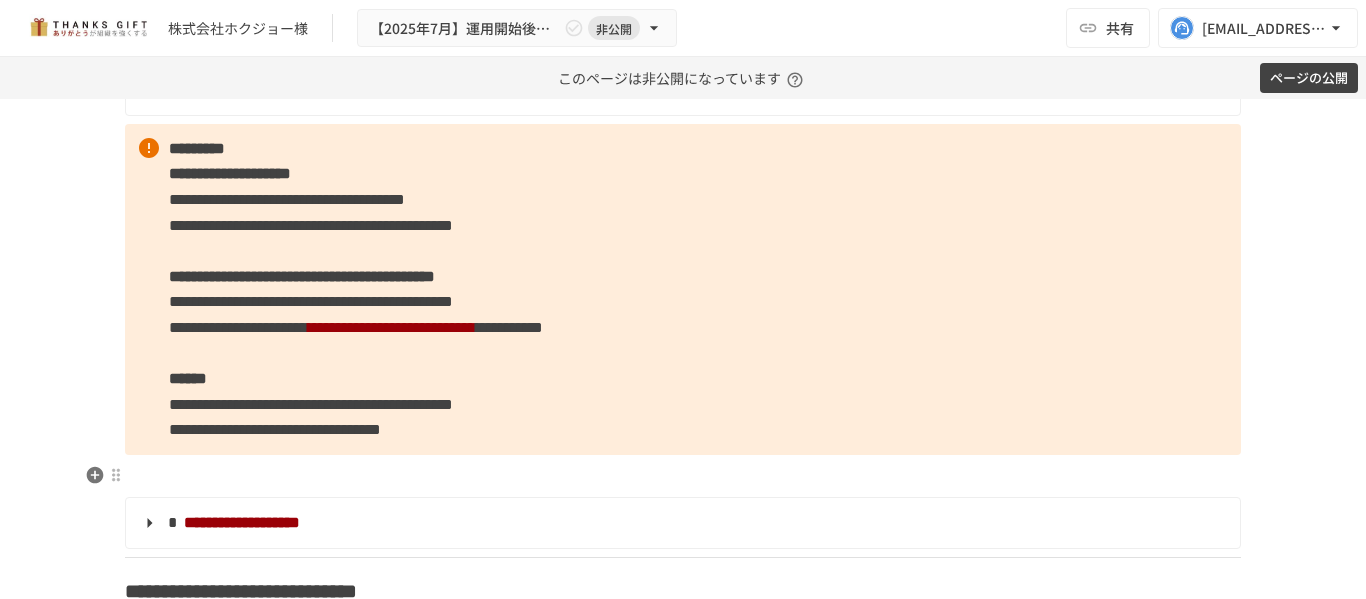 click at bounding box center [683, 476] 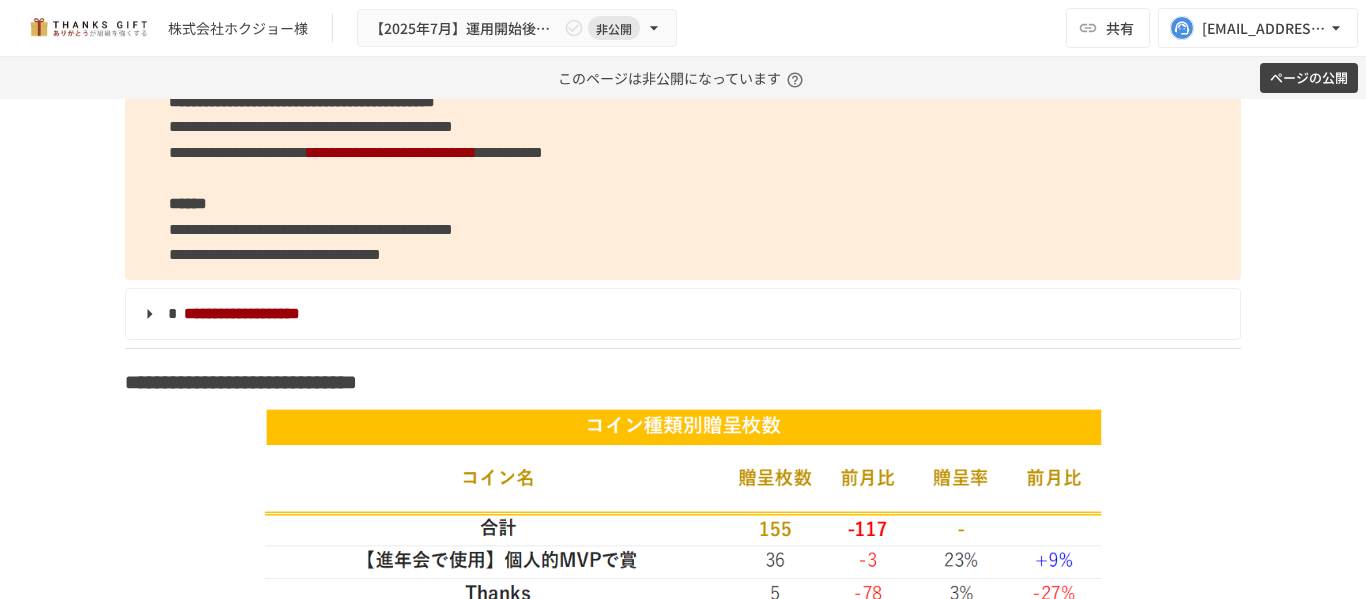 scroll, scrollTop: 6626, scrollLeft: 0, axis: vertical 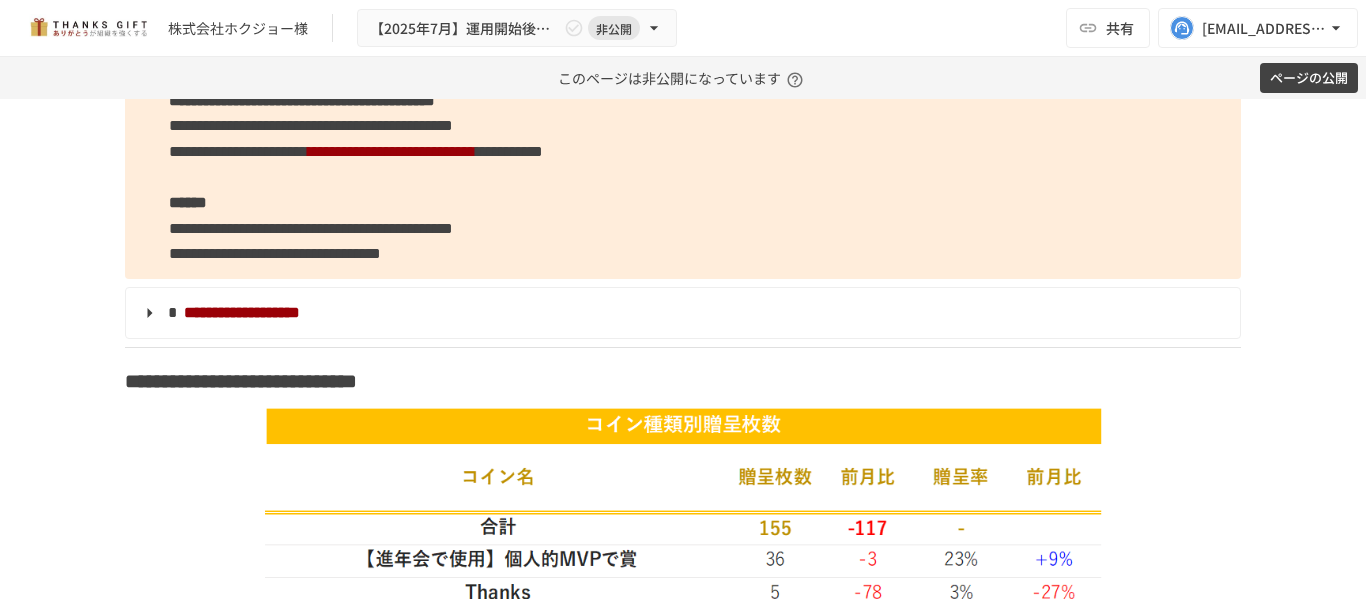 click on "**********" at bounding box center (275, 253) 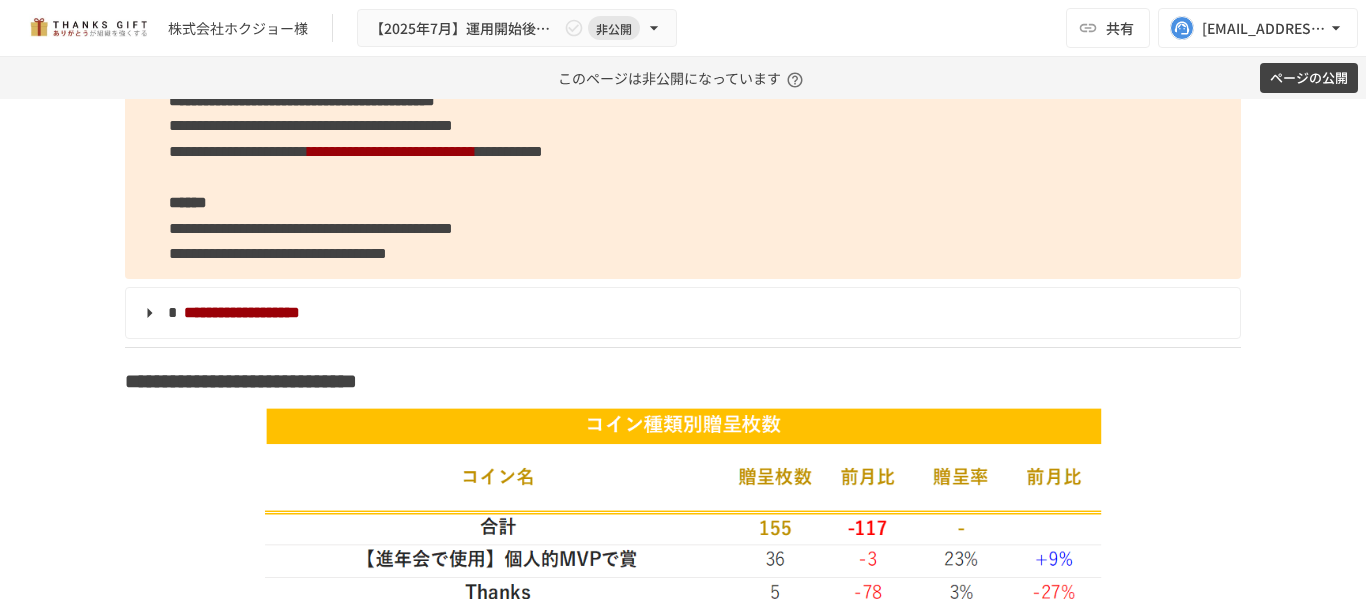 click on "**********" at bounding box center [683, 113] 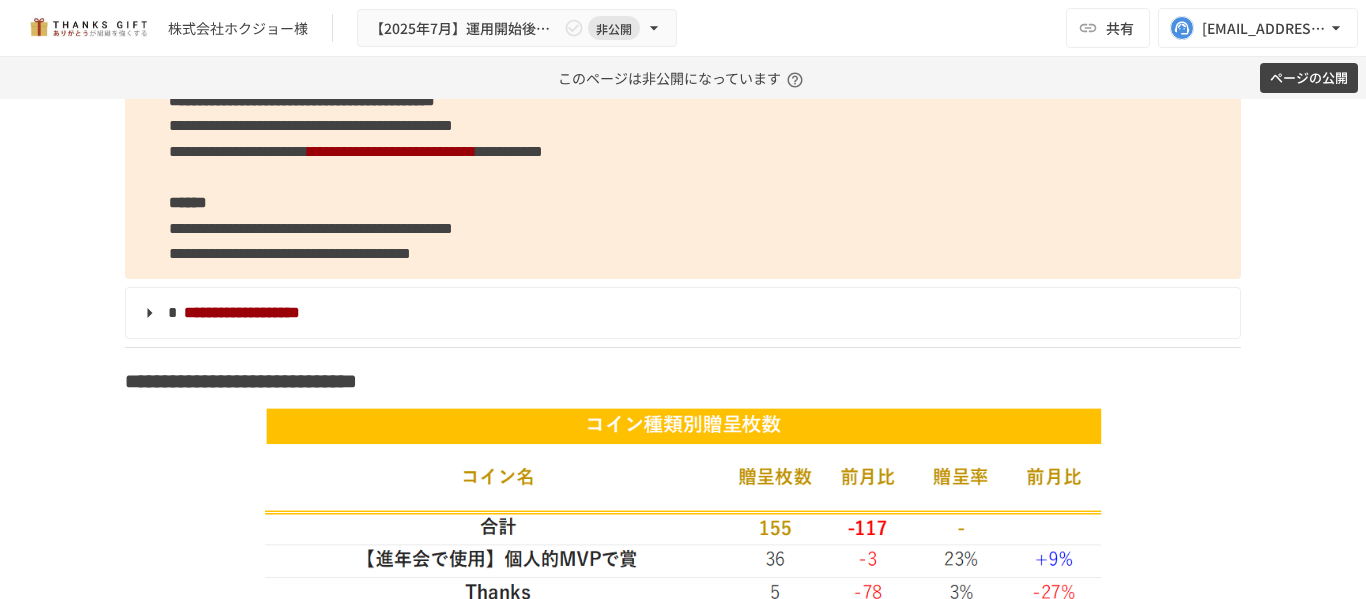 click on "**********" at bounding box center [683, 113] 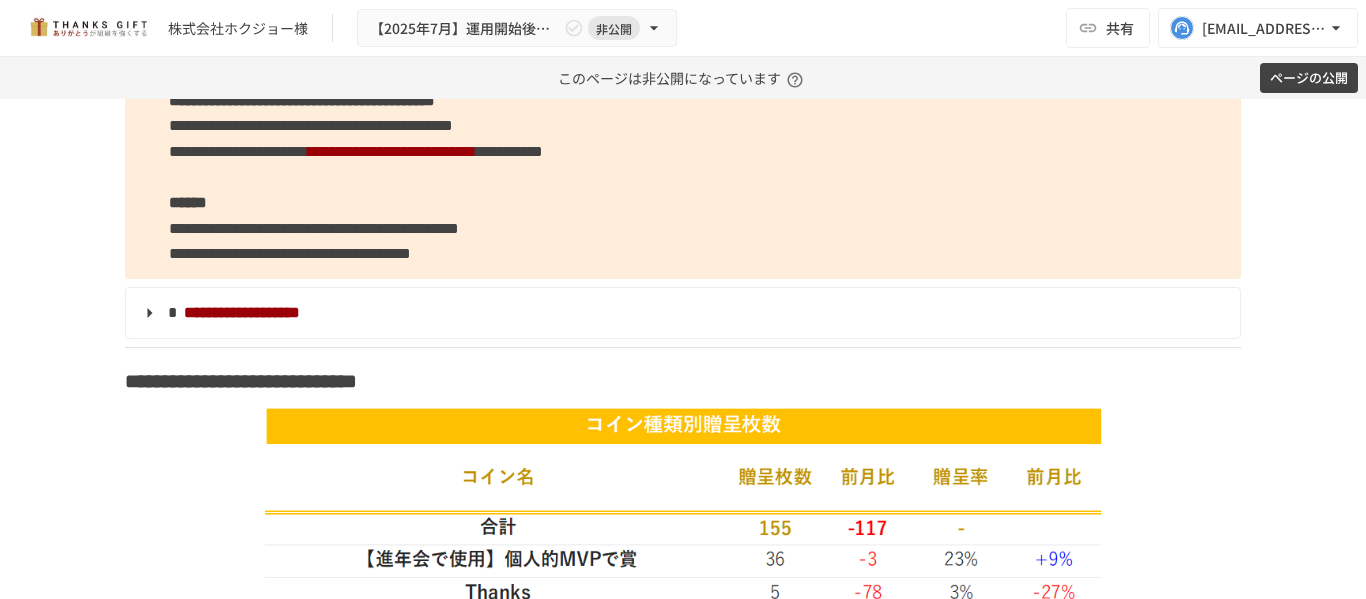 click on "**********" at bounding box center [683, 113] 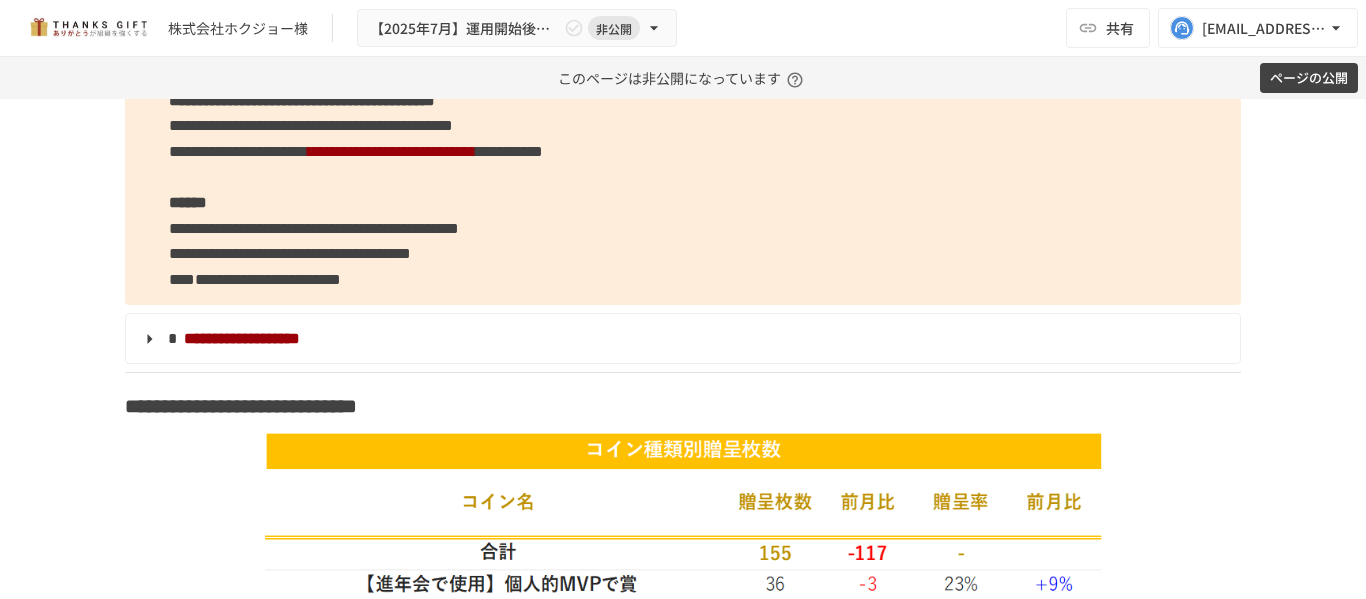 click on "**********" at bounding box center (255, 279) 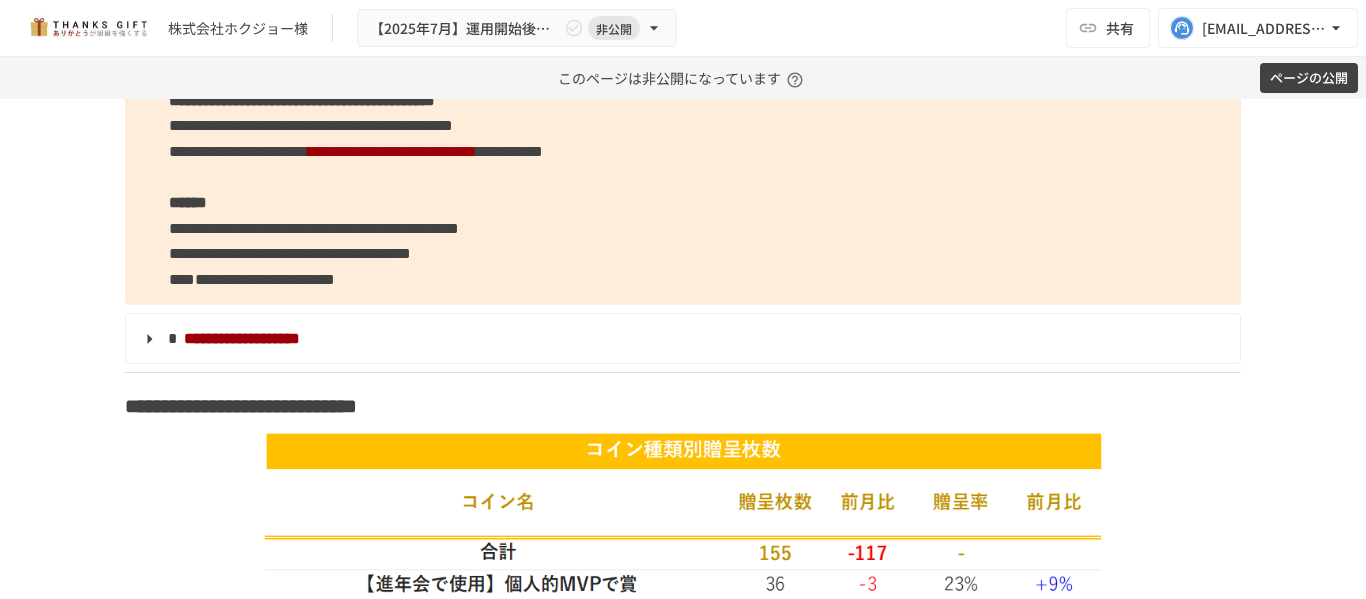 click on "**********" at bounding box center [252, 279] 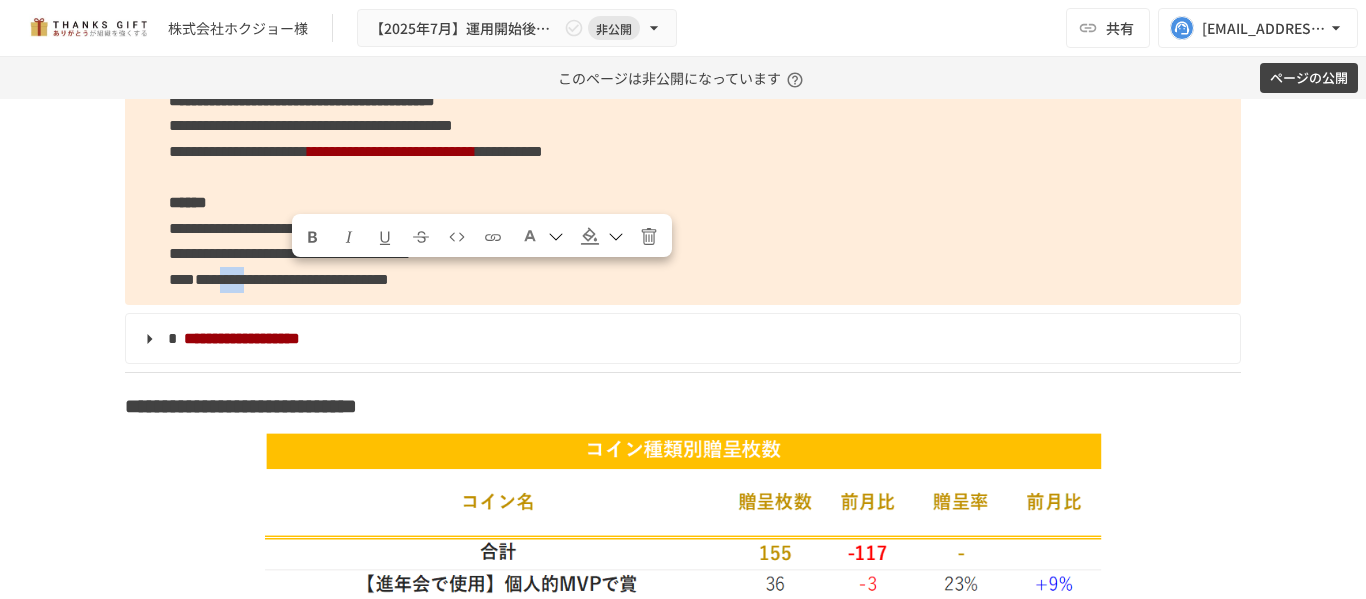 drag, startPoint x: 290, startPoint y: 279, endPoint x: 356, endPoint y: 285, distance: 66.27216 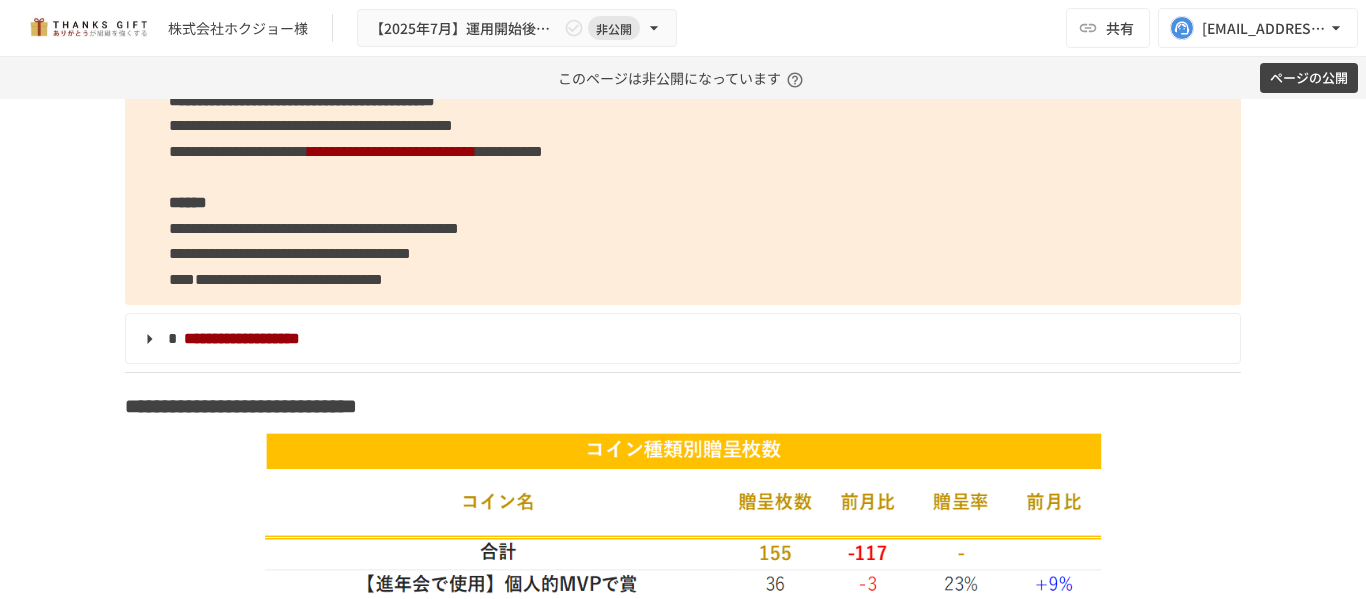 click on "**********" at bounding box center [276, 279] 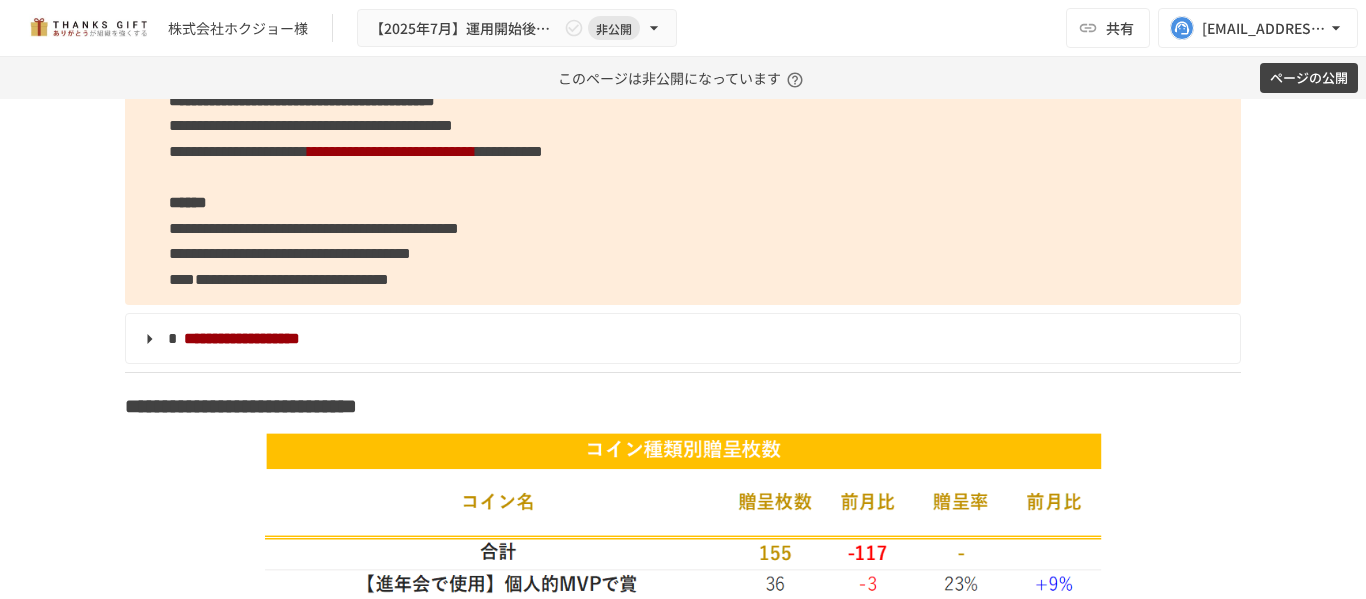 click on "**********" at bounding box center [279, 279] 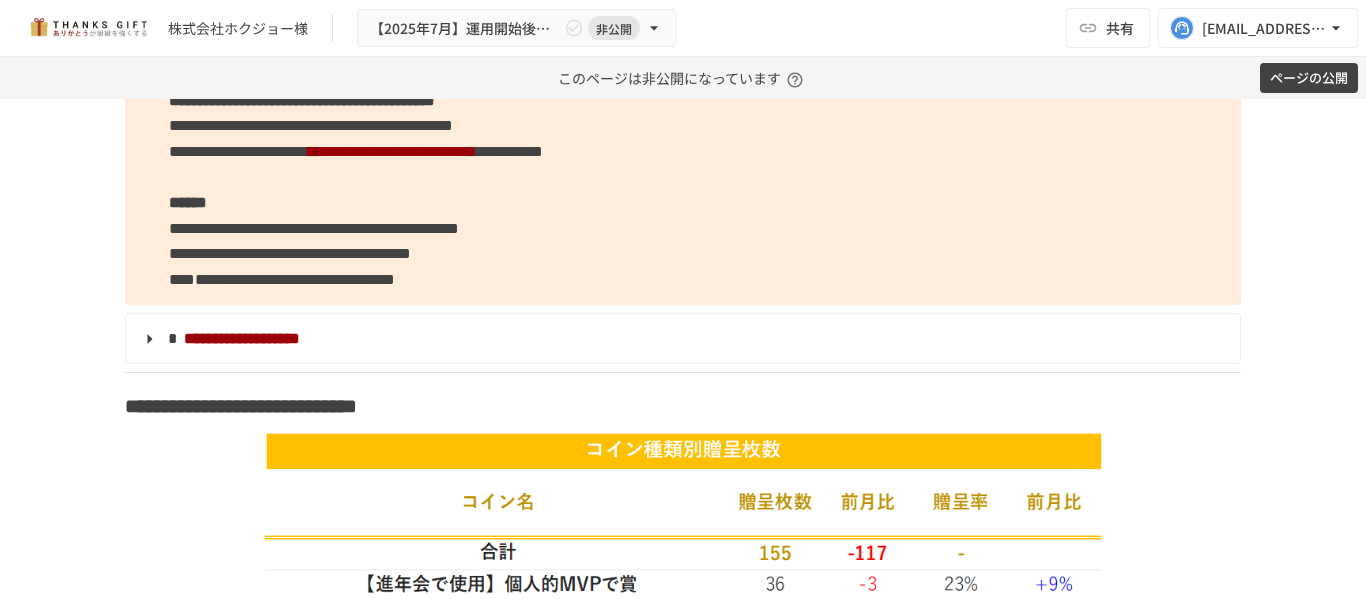 click on "**********" at bounding box center [683, 126] 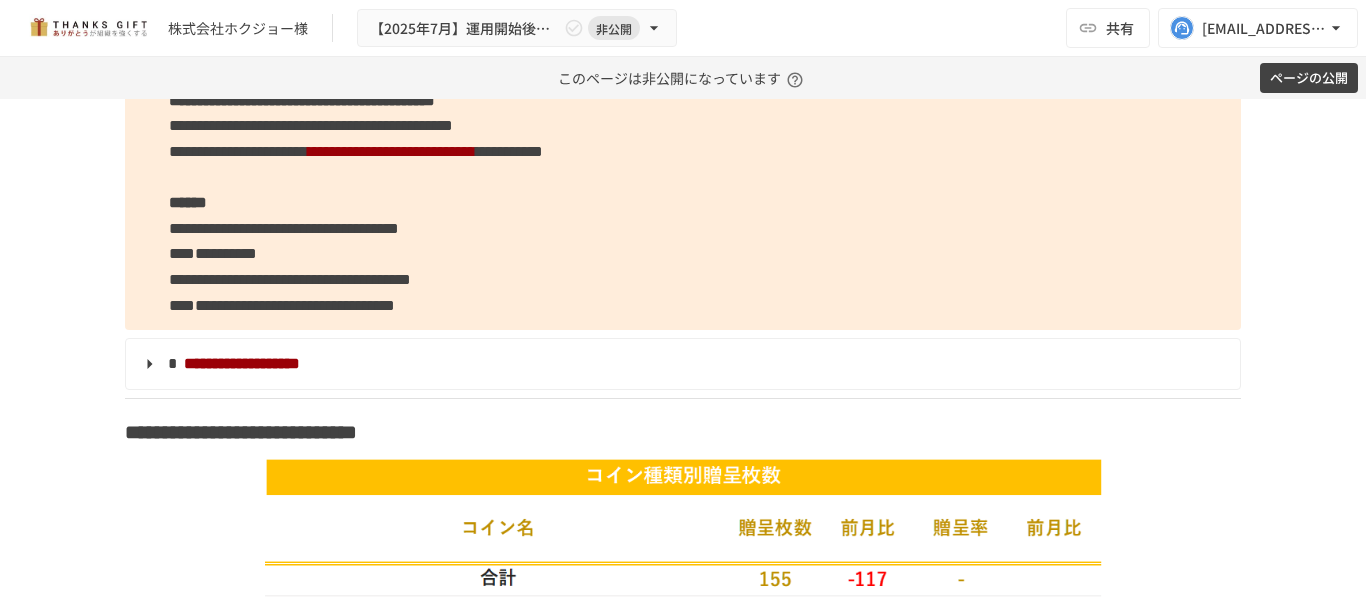 click on "**********" at bounding box center [683, 139] 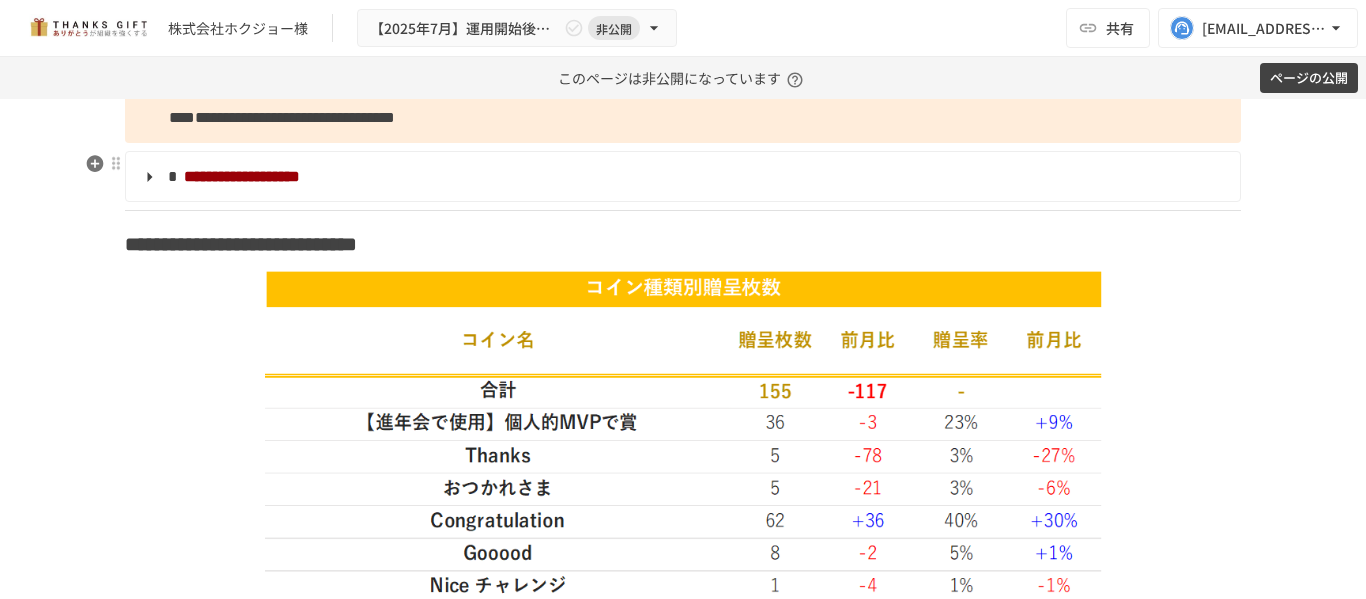 scroll, scrollTop: 6754, scrollLeft: 0, axis: vertical 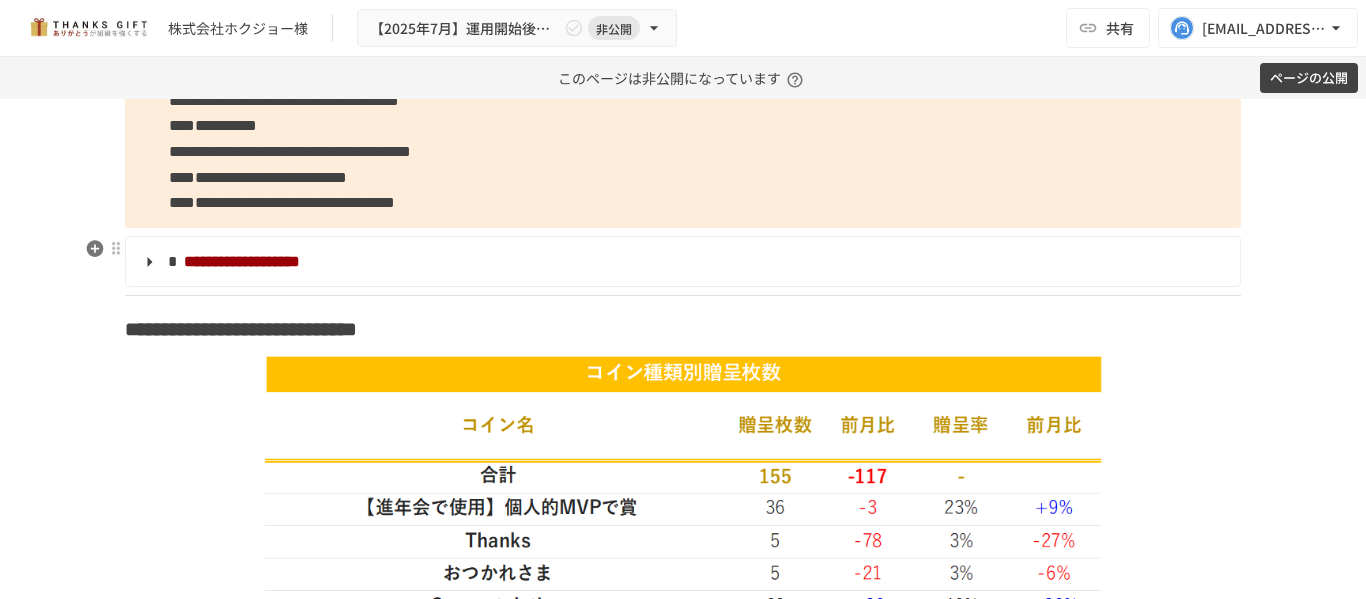 click on "**********" at bounding box center (242, 261) 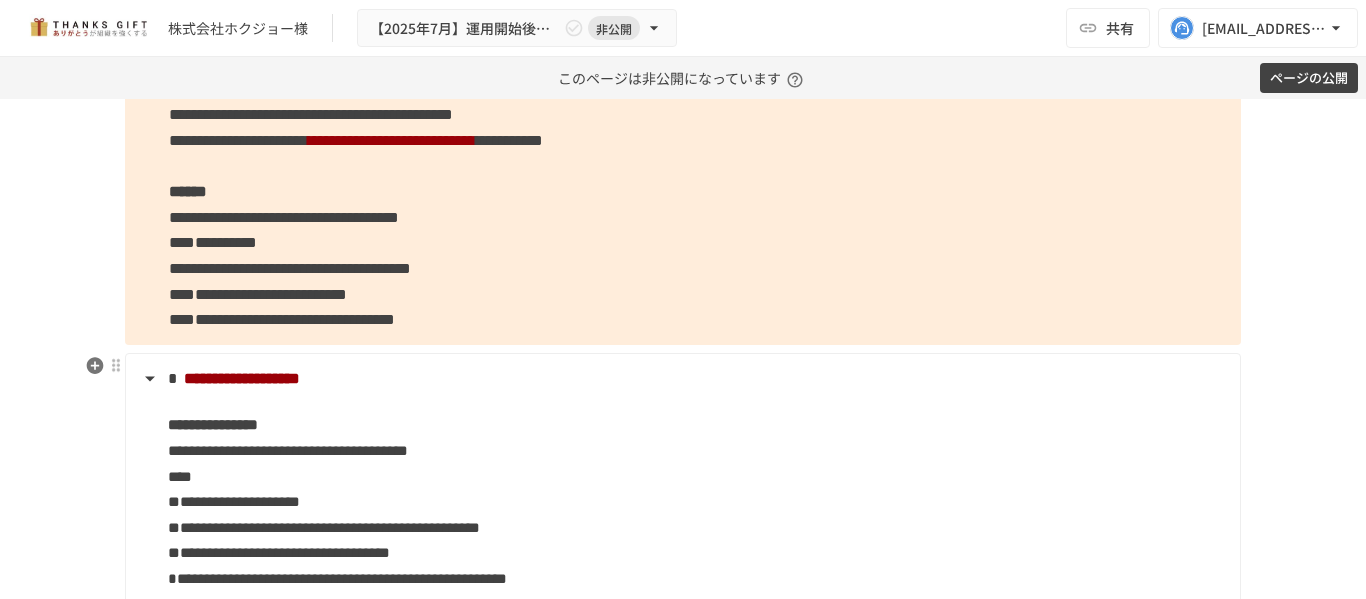 scroll, scrollTop: 6638, scrollLeft: 0, axis: vertical 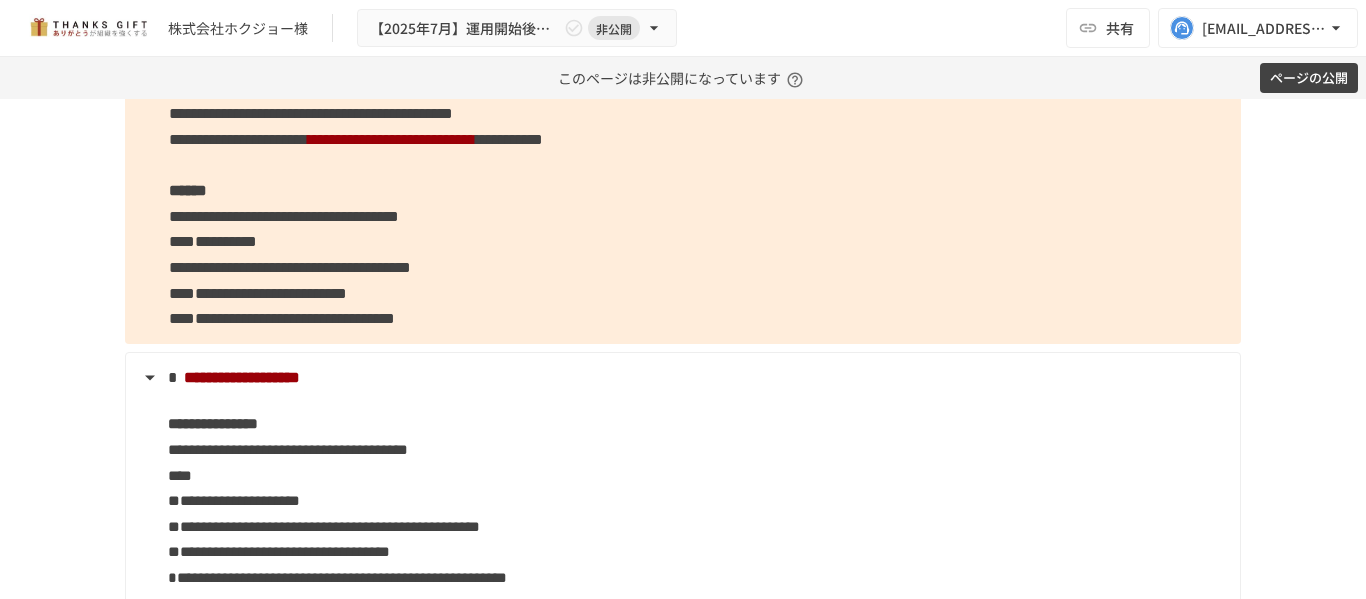 click on "**********" at bounding box center (683, 140) 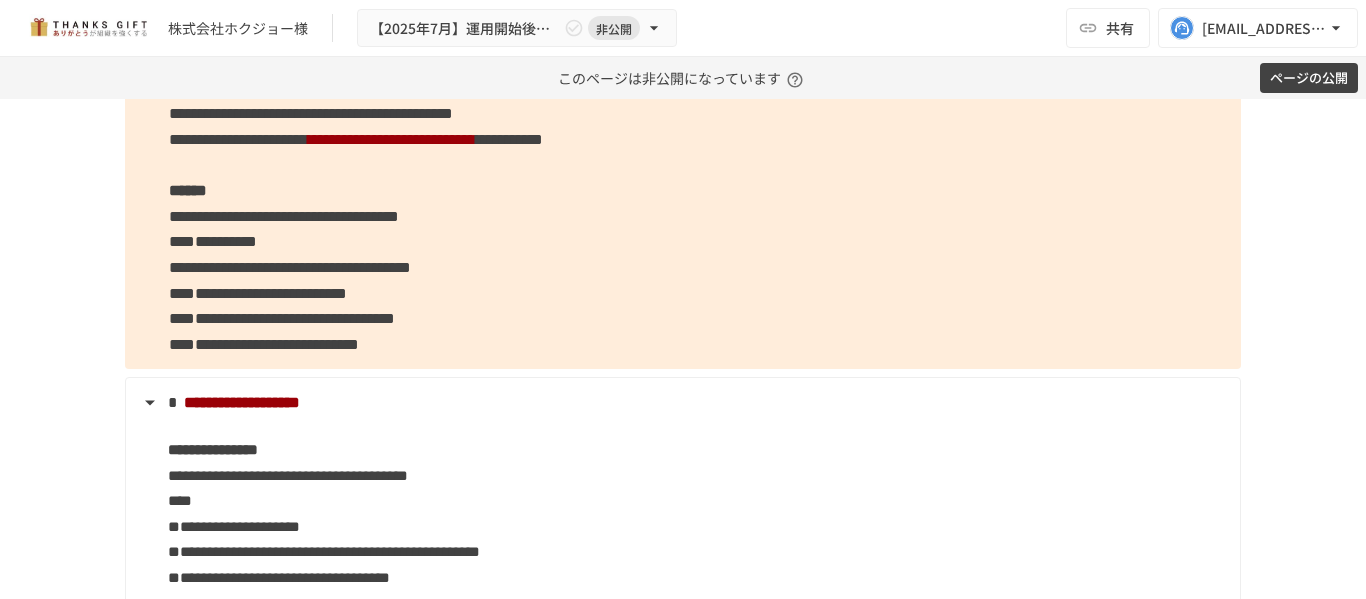 click on "**********" at bounding box center (683, 153) 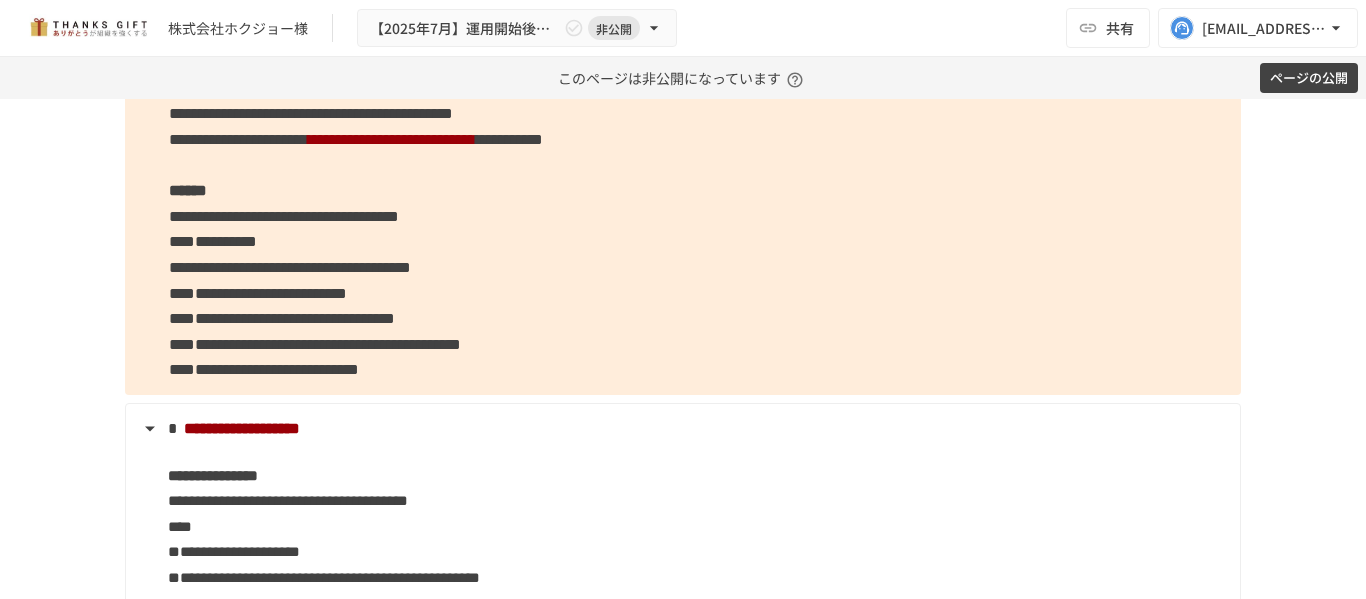 click on "**********" at bounding box center (264, 369) 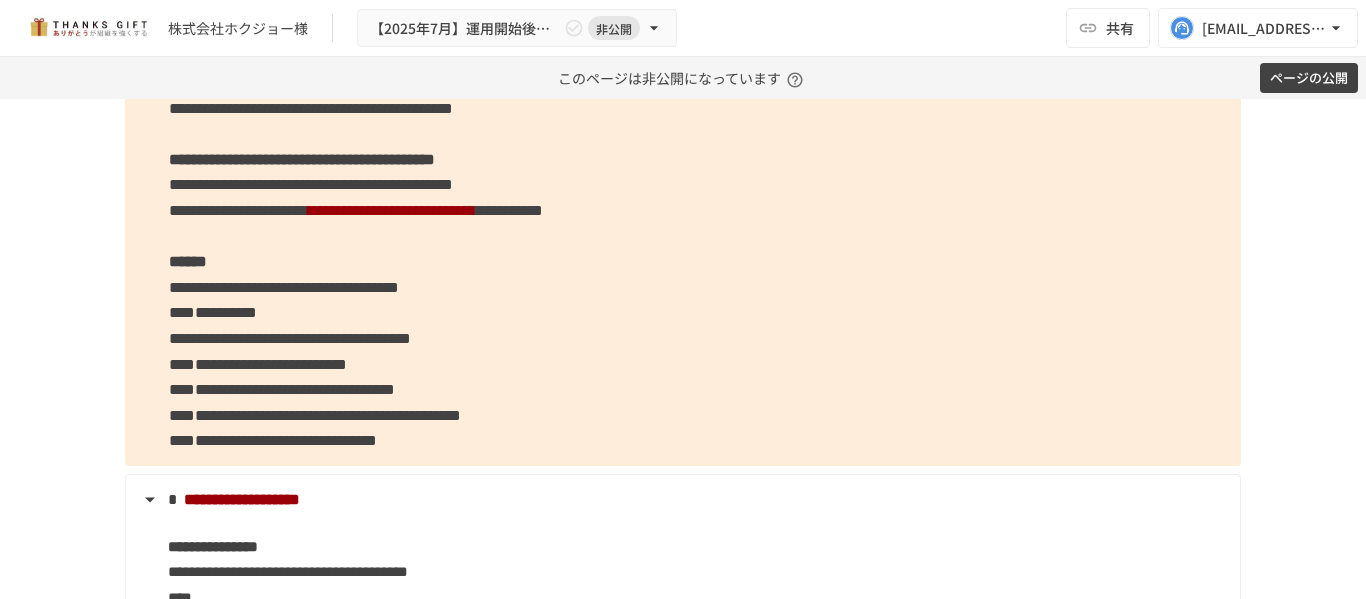 scroll, scrollTop: 6569, scrollLeft: 0, axis: vertical 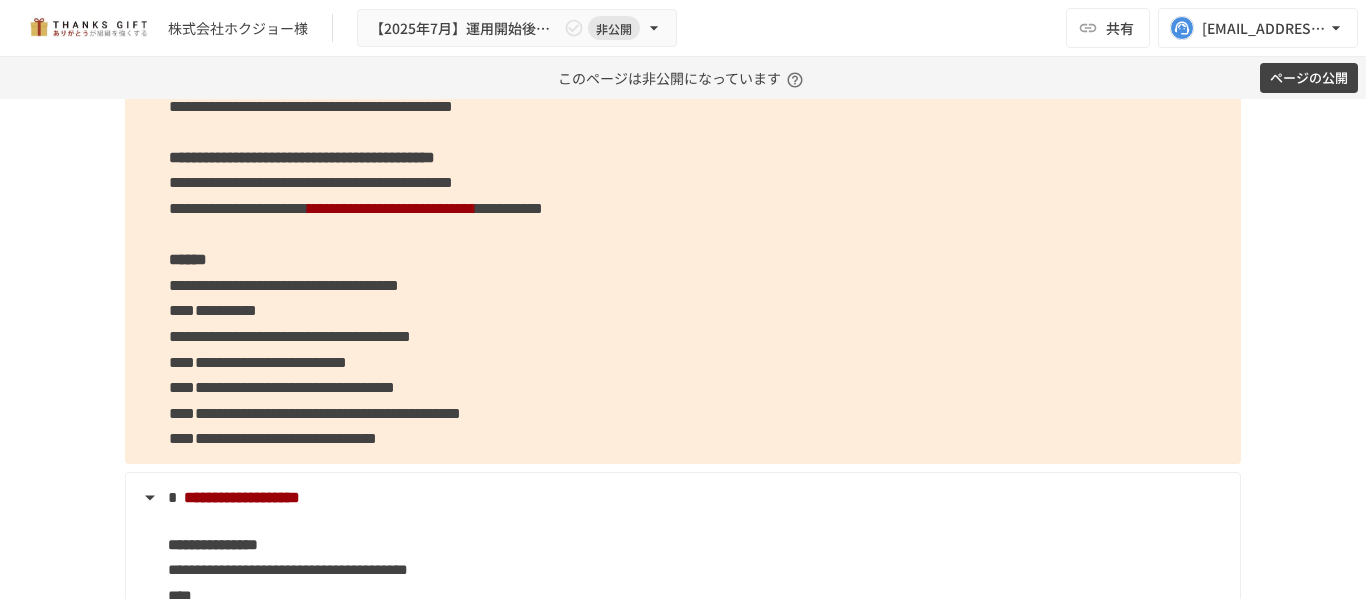click on "**********" at bounding box center [683, 234] 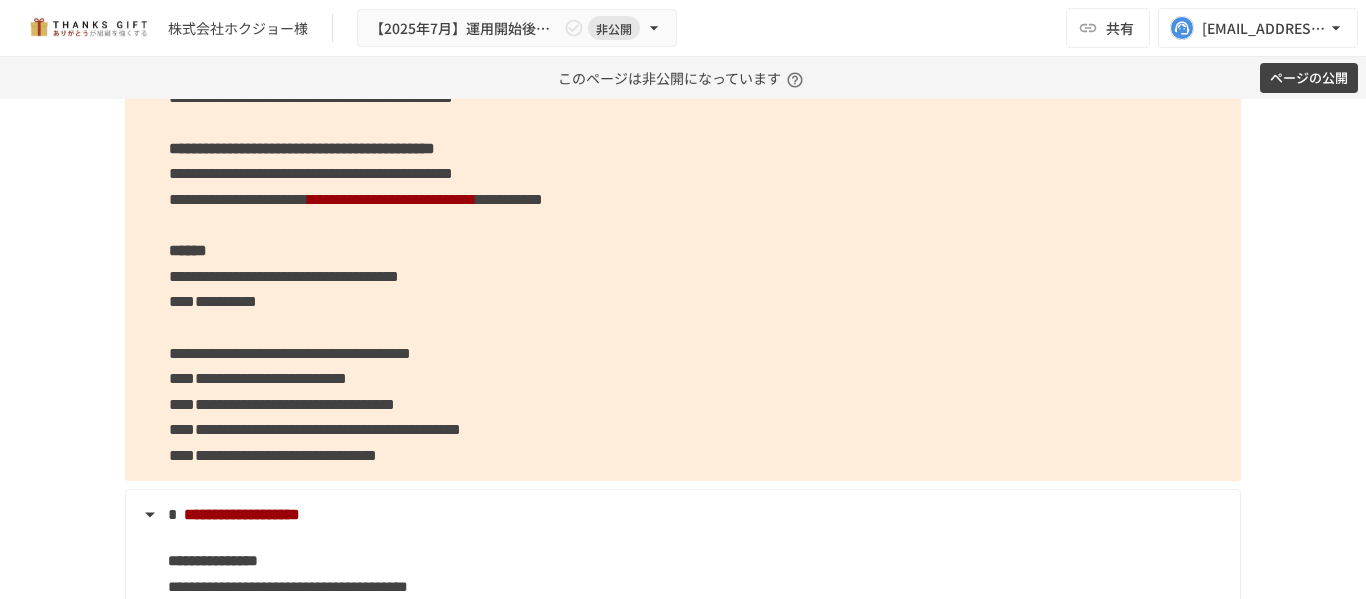 scroll, scrollTop: 6581, scrollLeft: 0, axis: vertical 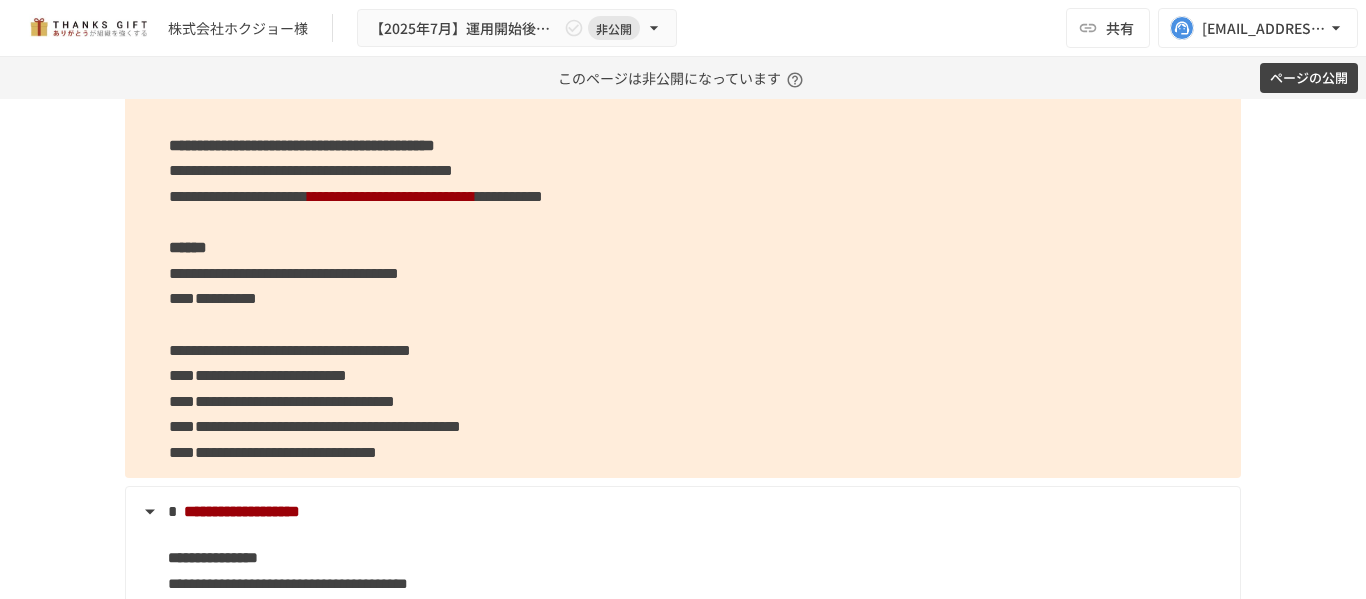 click on "**********" at bounding box center [683, 235] 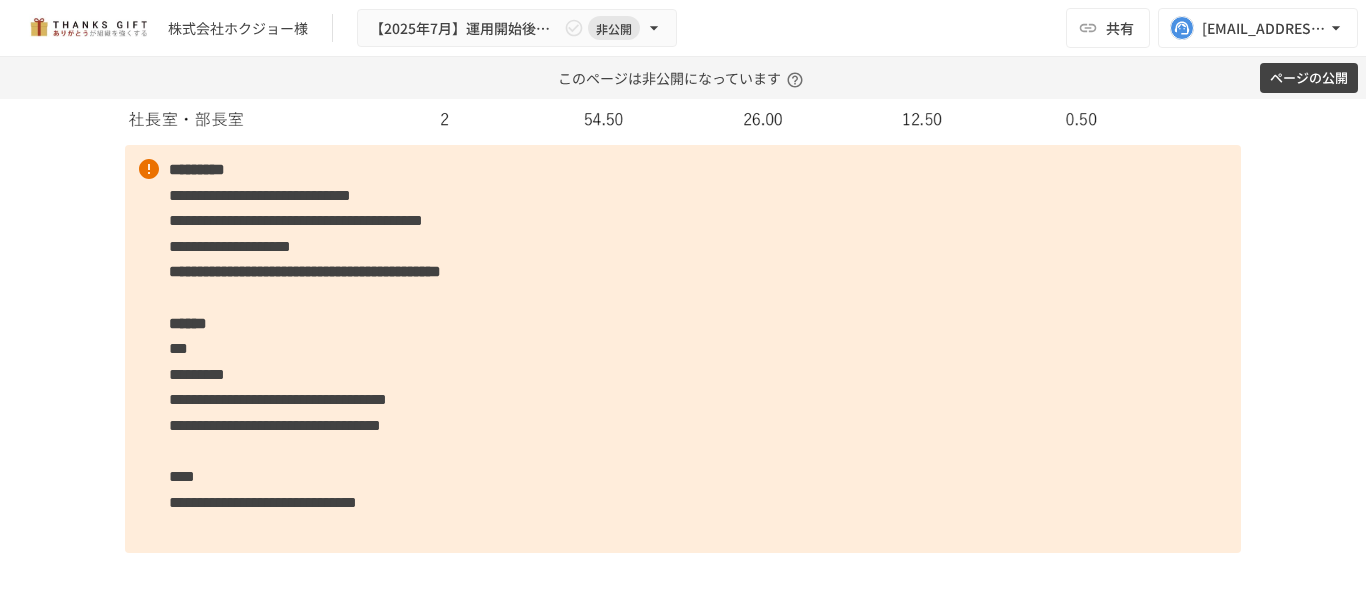 scroll, scrollTop: 9758, scrollLeft: 0, axis: vertical 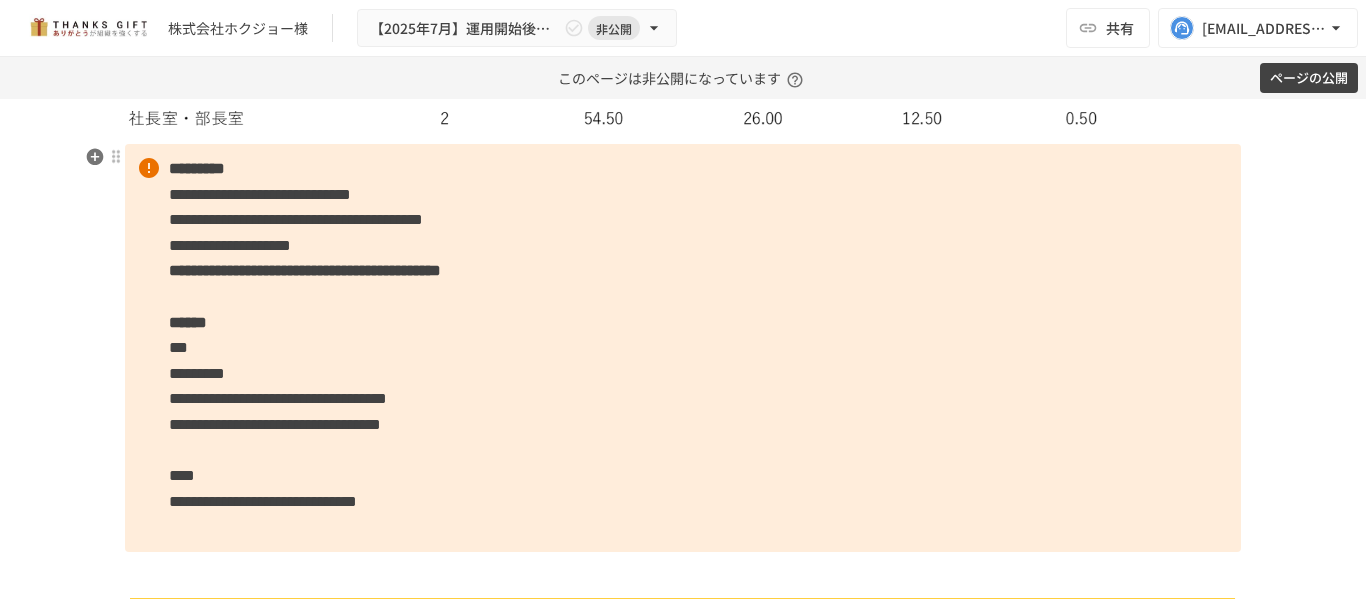 click on "***" at bounding box center (178, 347) 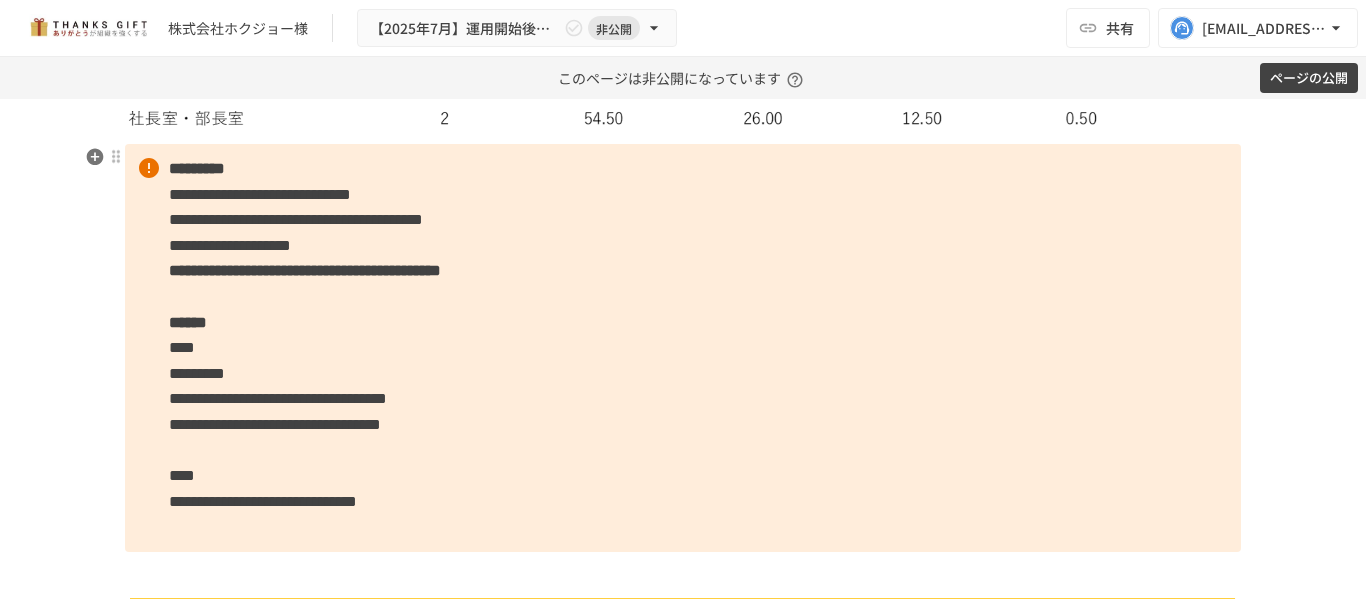 click on "*********" at bounding box center (197, 373) 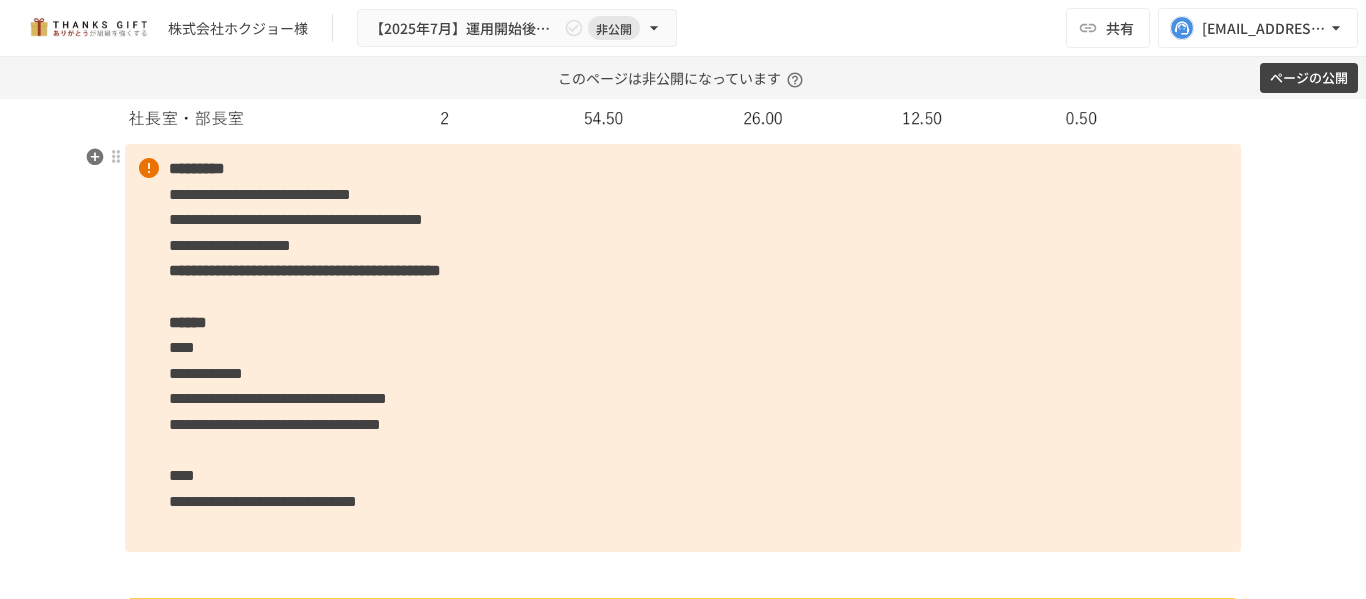 click on "**********" at bounding box center (683, 348) 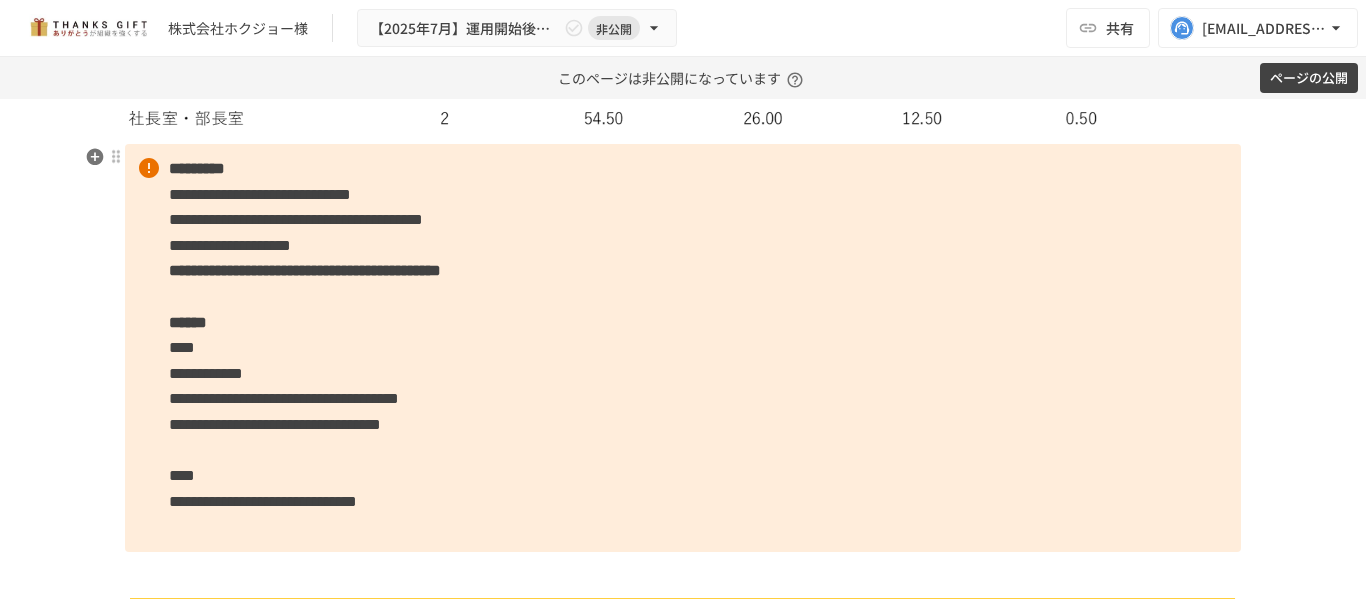 click on "**********" at bounding box center (284, 398) 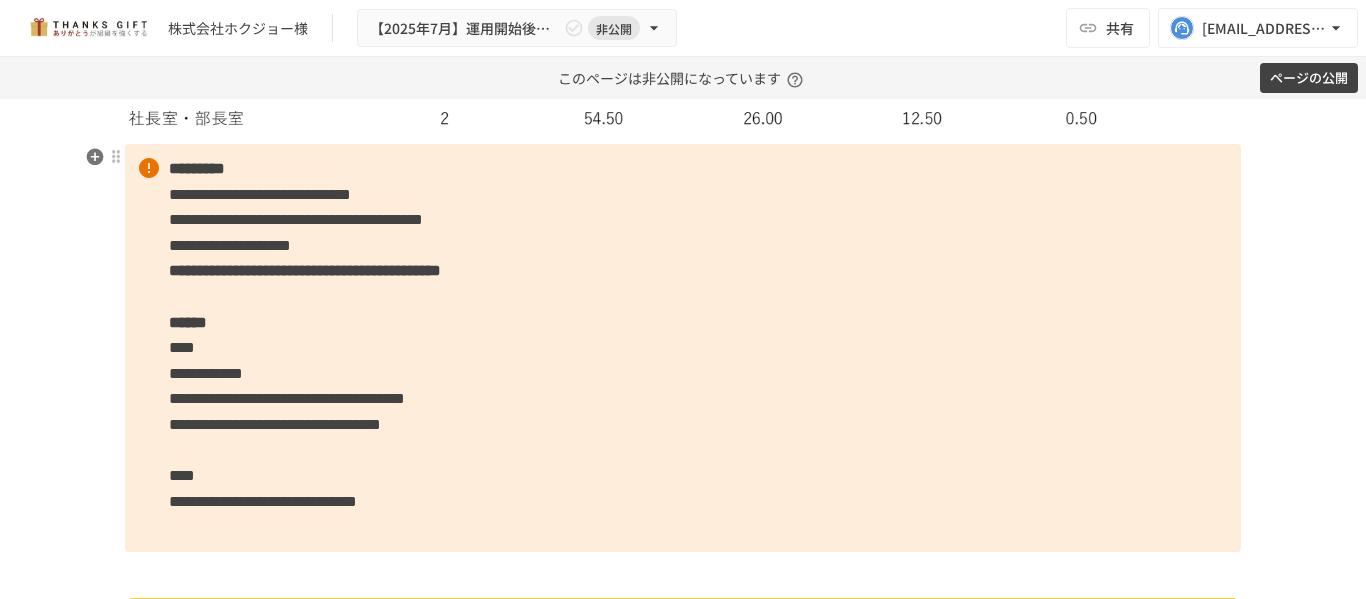 click on "**********" at bounding box center (287, 398) 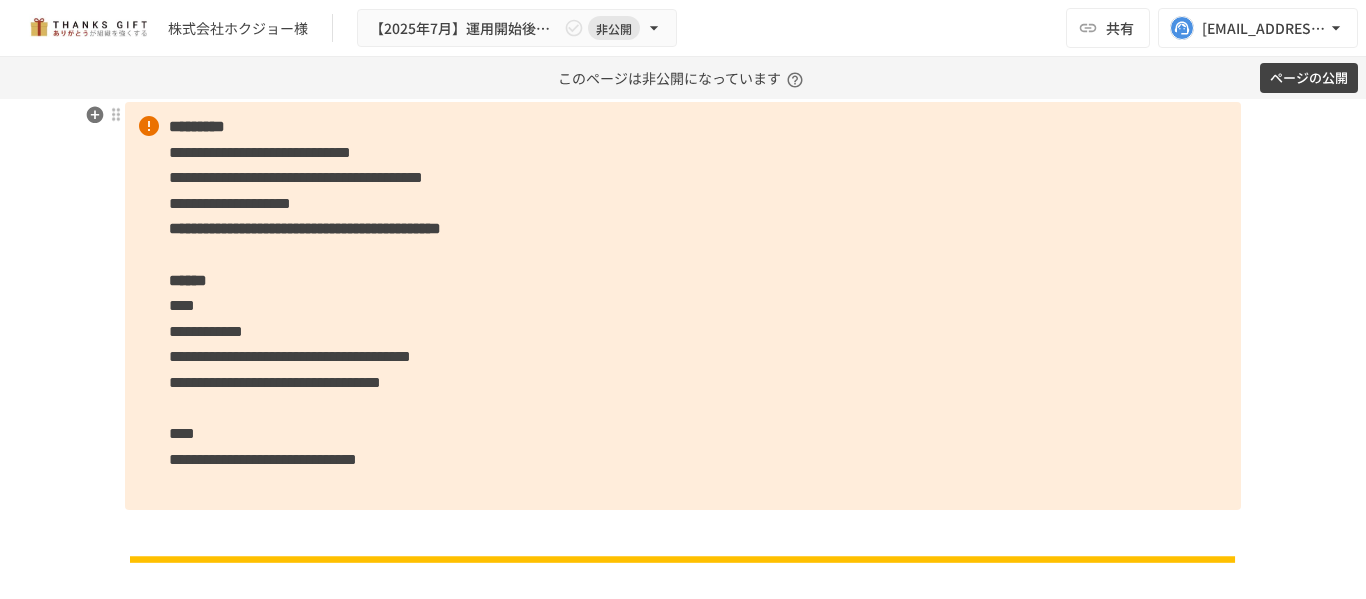 scroll, scrollTop: 9801, scrollLeft: 0, axis: vertical 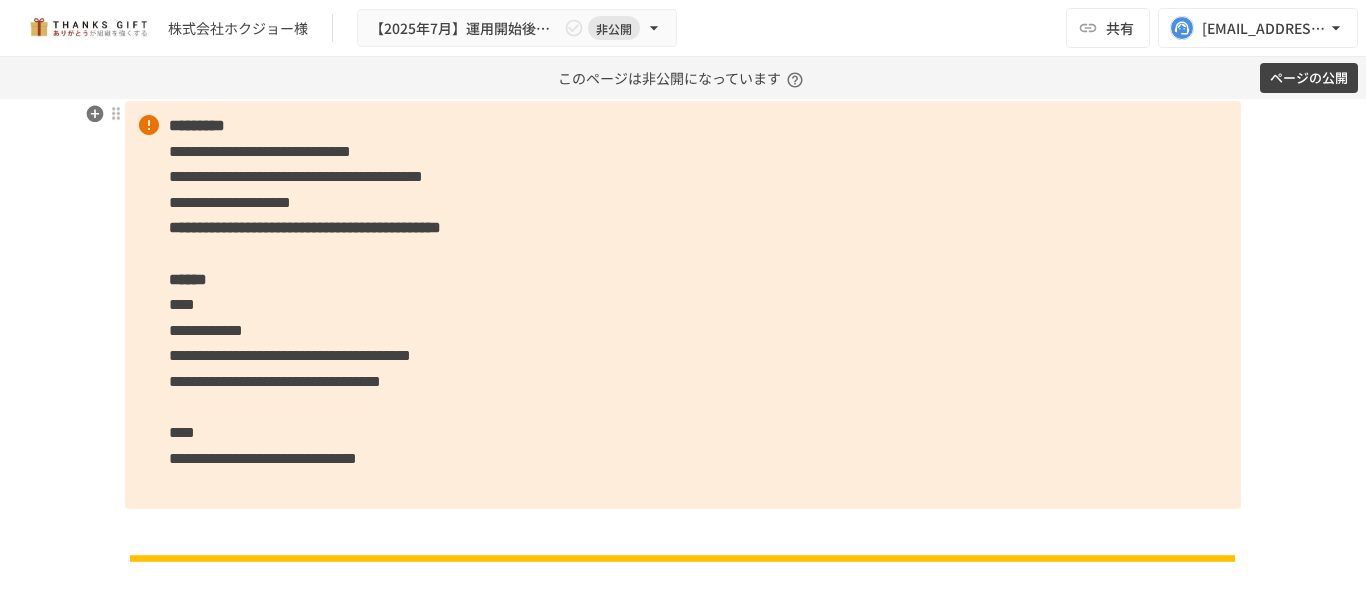 click on "**********" at bounding box center (290, 355) 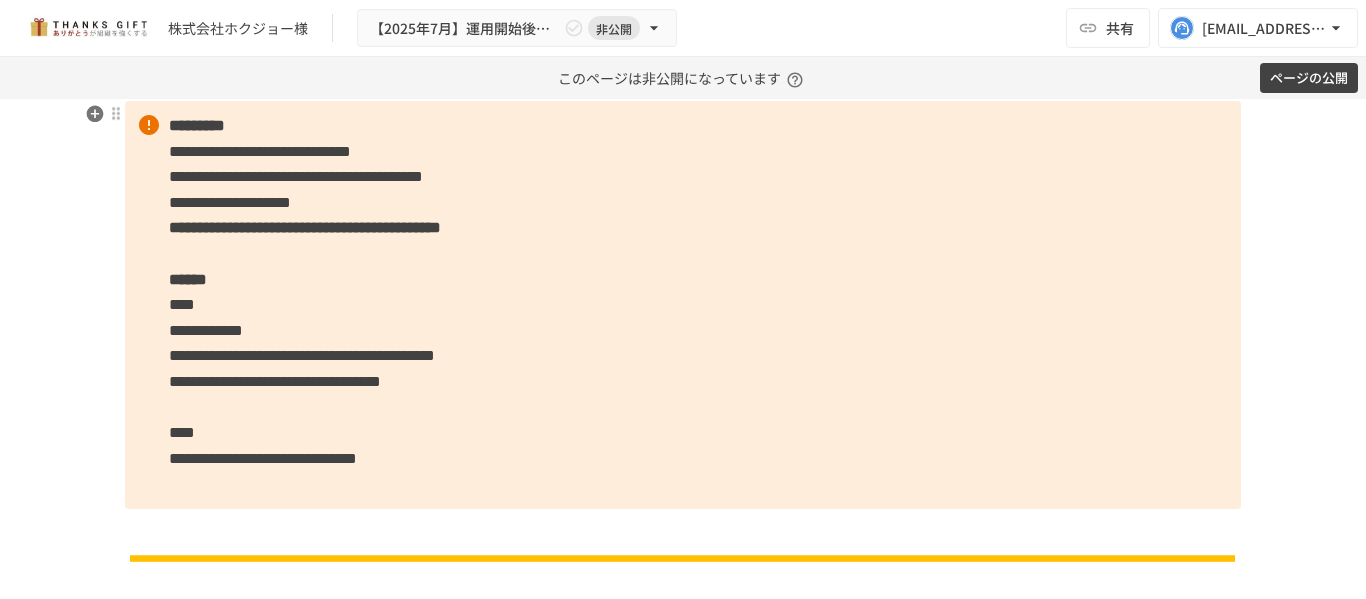 click on "**********" at bounding box center (275, 381) 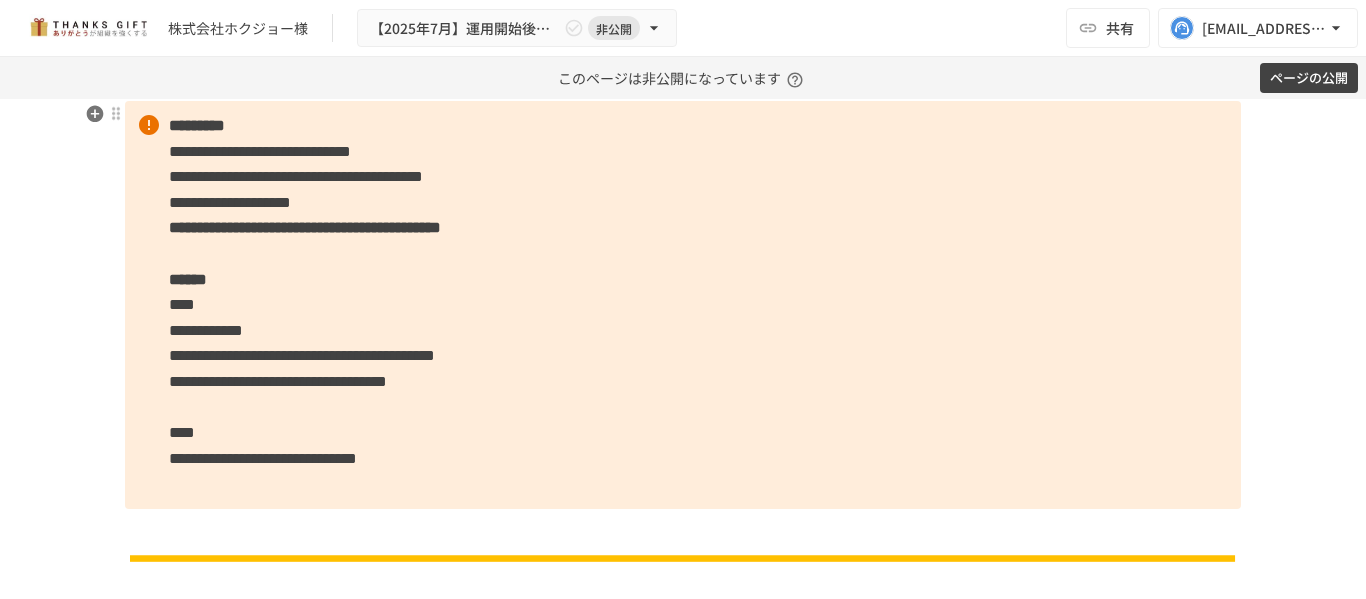 click on "**********" at bounding box center (278, 381) 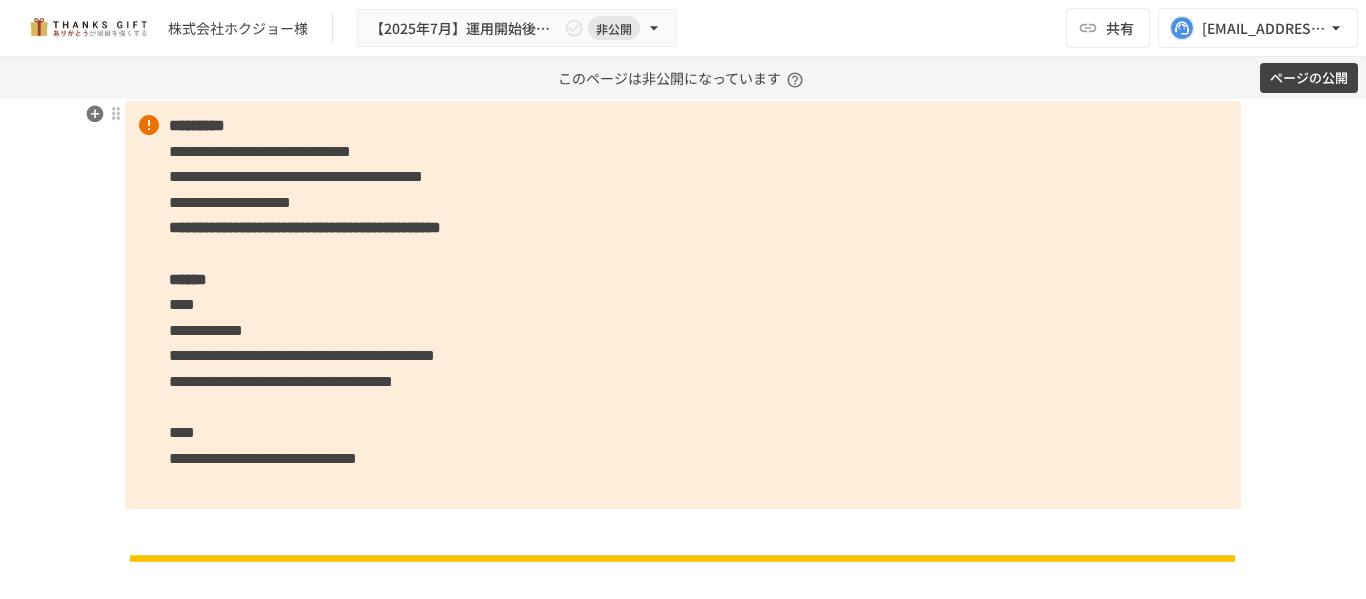 click on "**********" at bounding box center [281, 381] 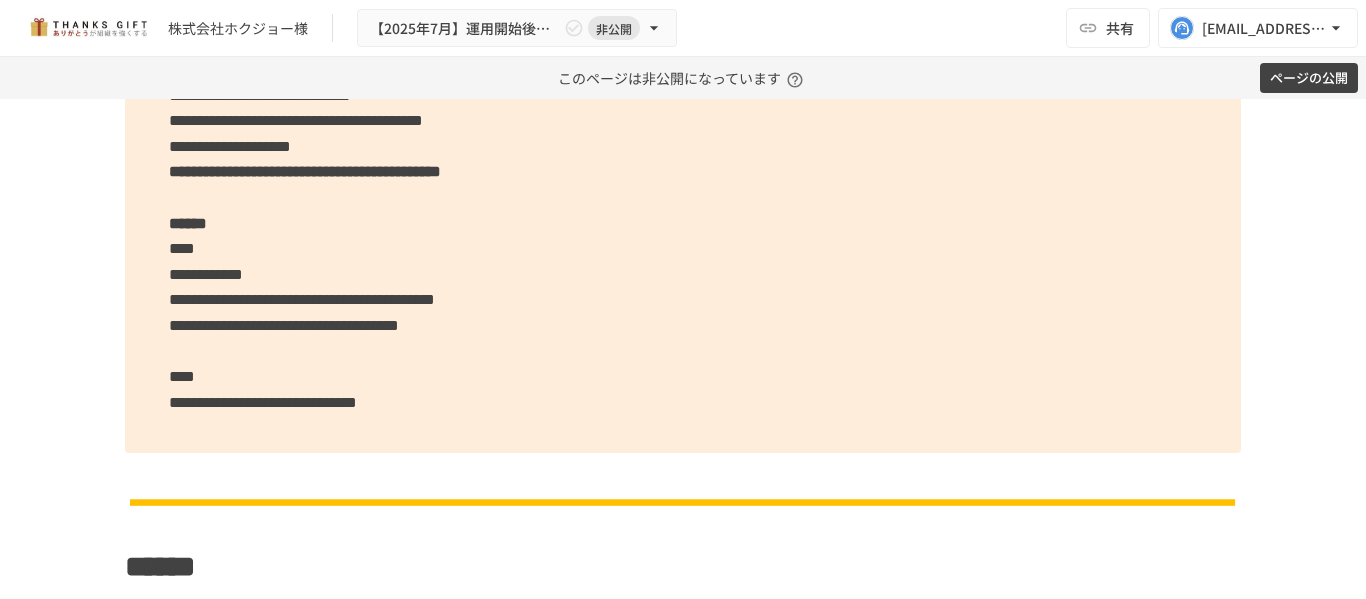 scroll, scrollTop: 9858, scrollLeft: 0, axis: vertical 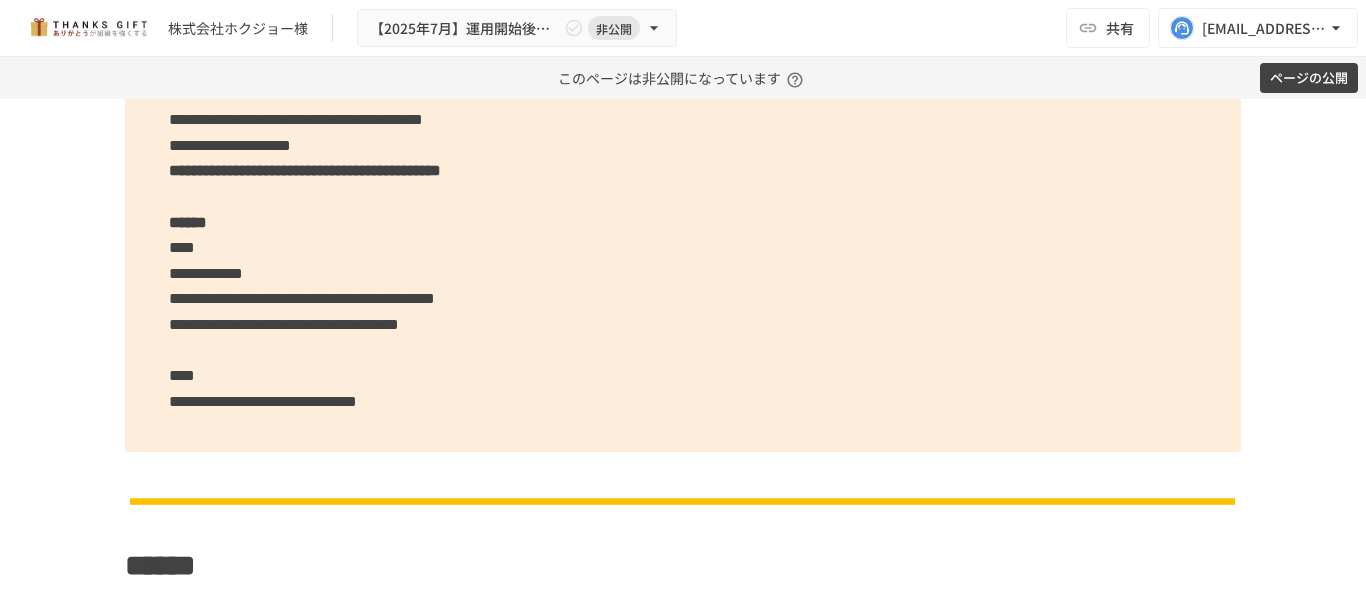 click on "**********" at bounding box center (284, 324) 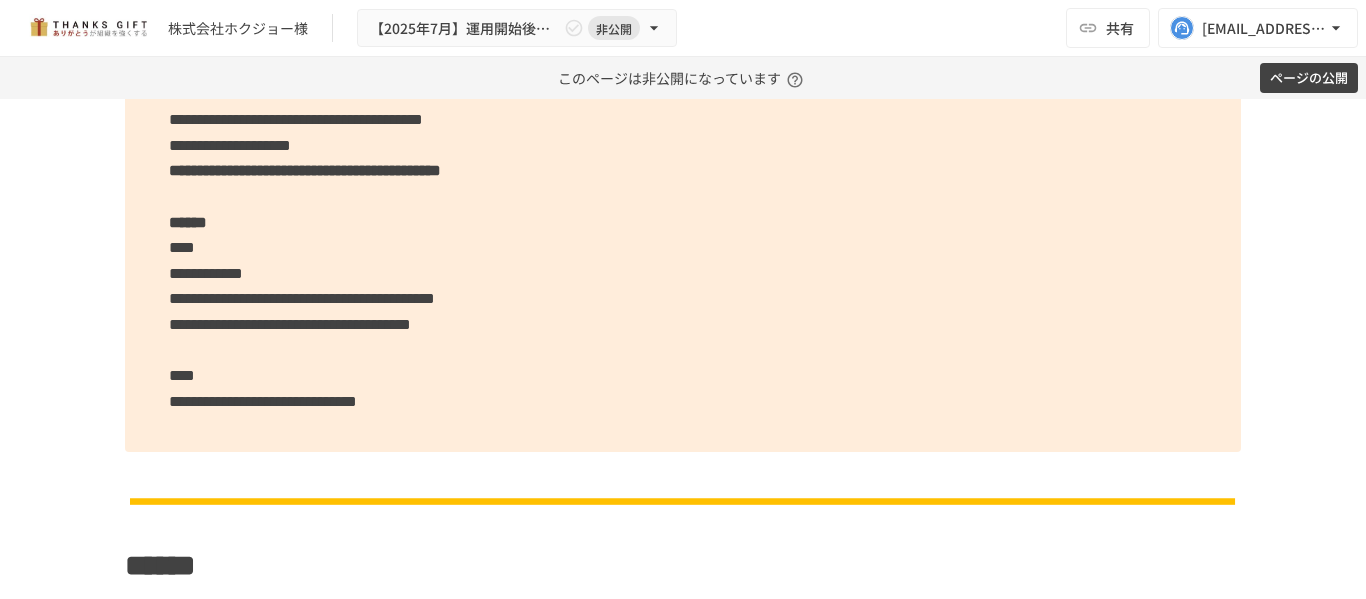 click on "**********" at bounding box center [290, 324] 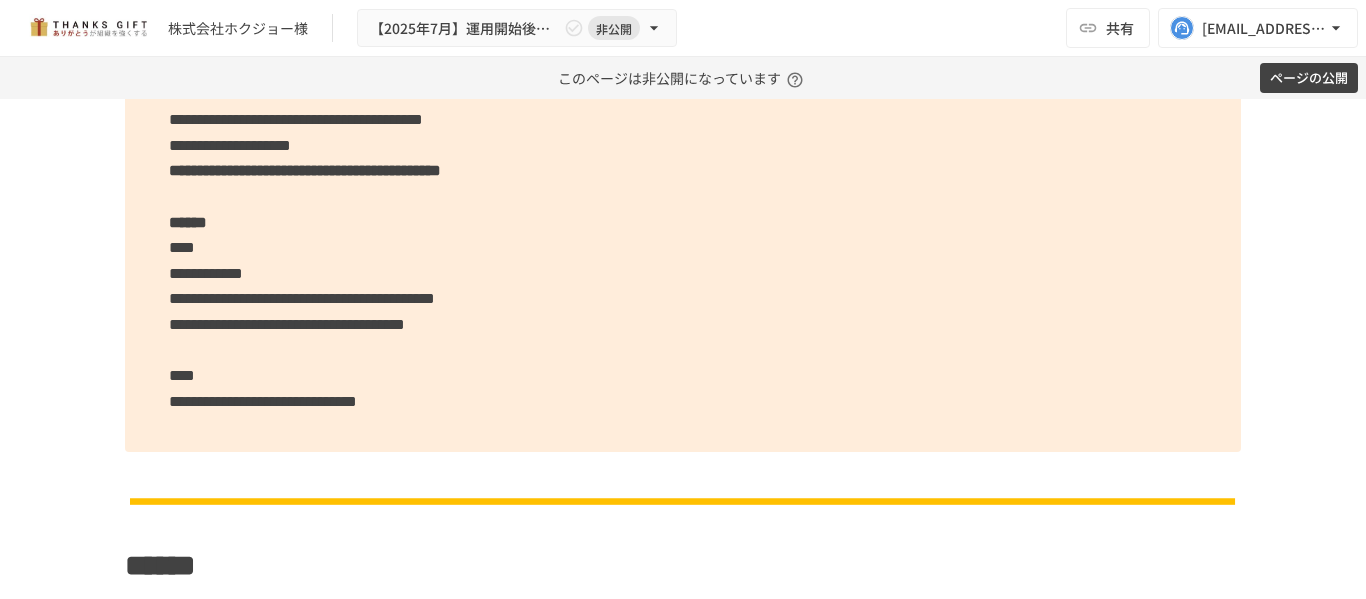 click on "**********" at bounding box center (683, 248) 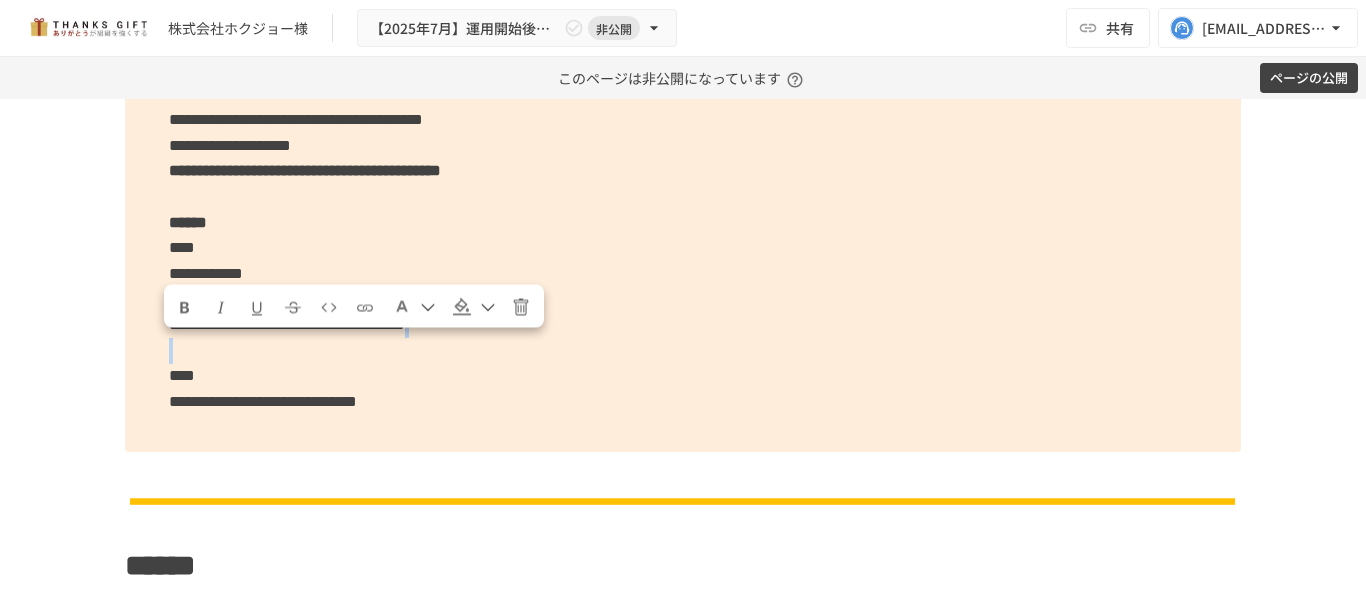 click on "**********" at bounding box center [683, 248] 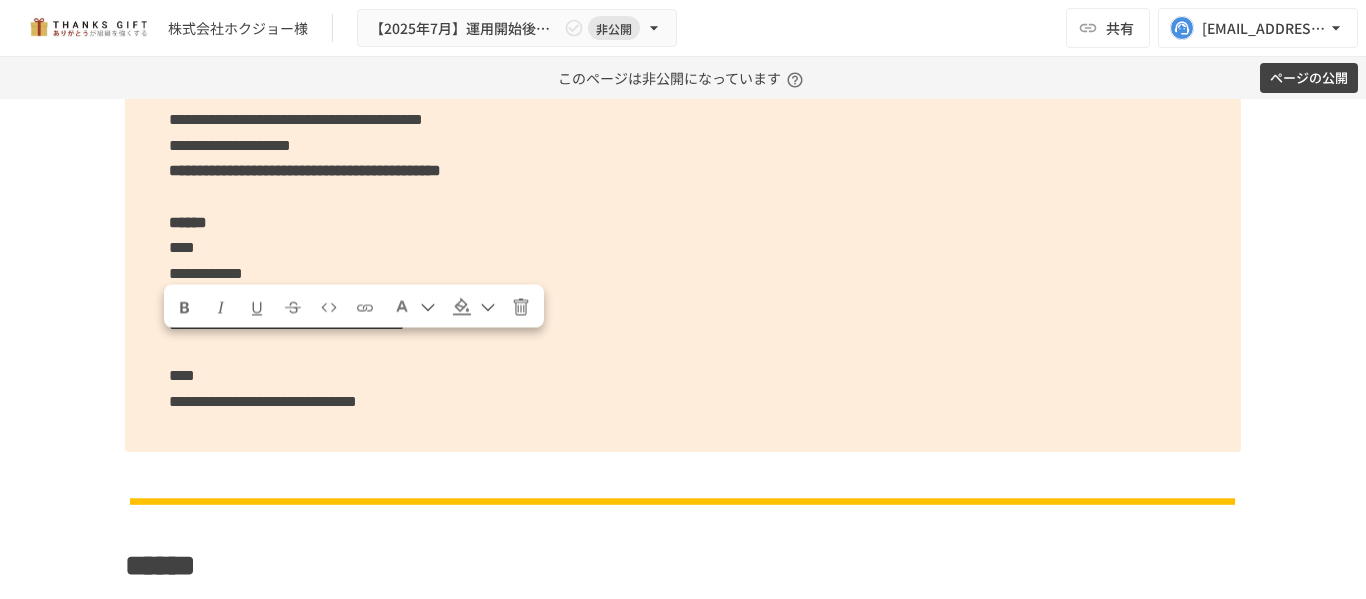 click on "**********" at bounding box center [287, 324] 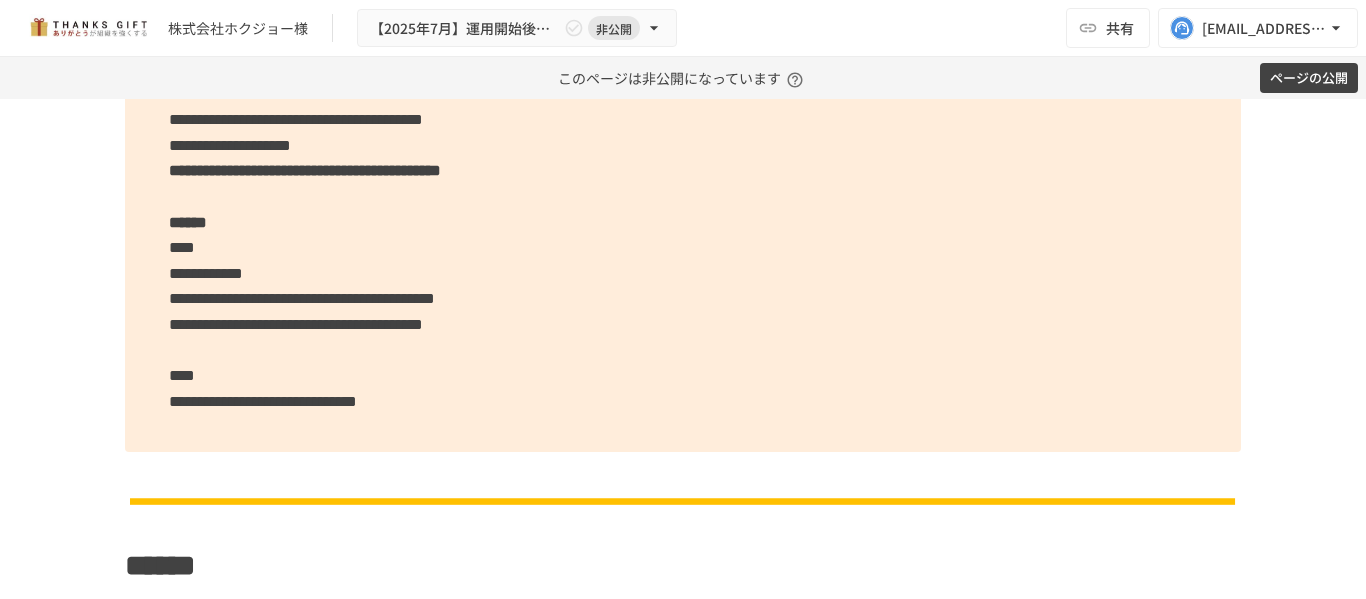 click on "**********" at bounding box center (683, 248) 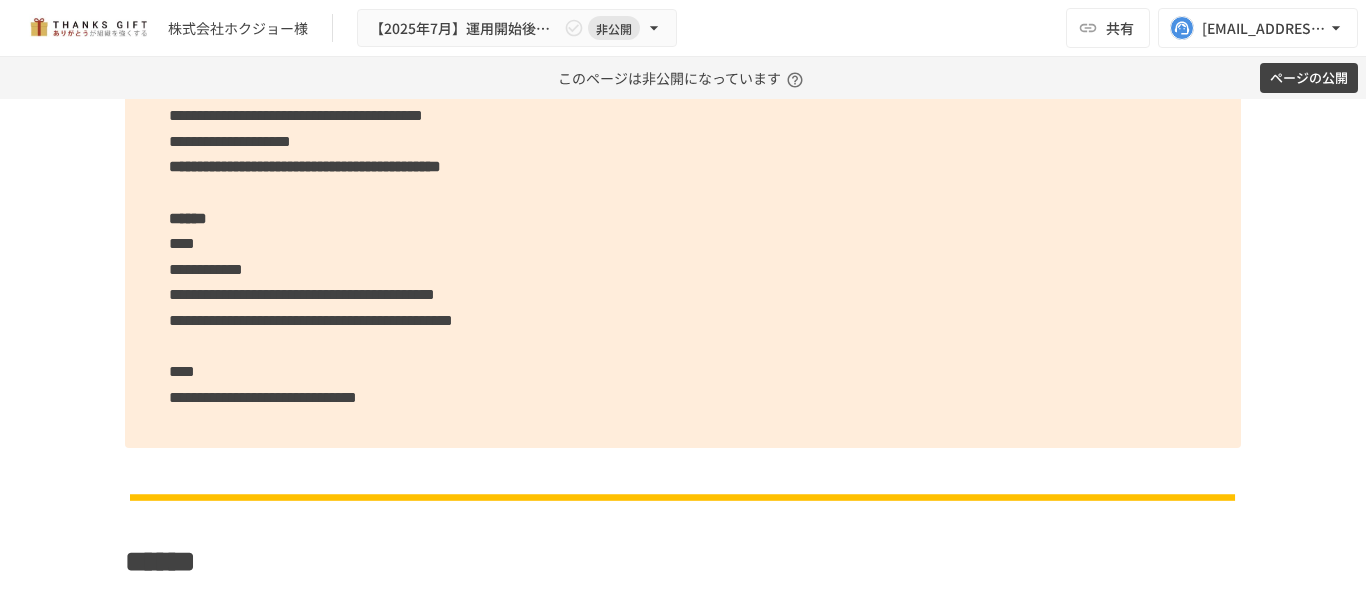 scroll, scrollTop: 9863, scrollLeft: 0, axis: vertical 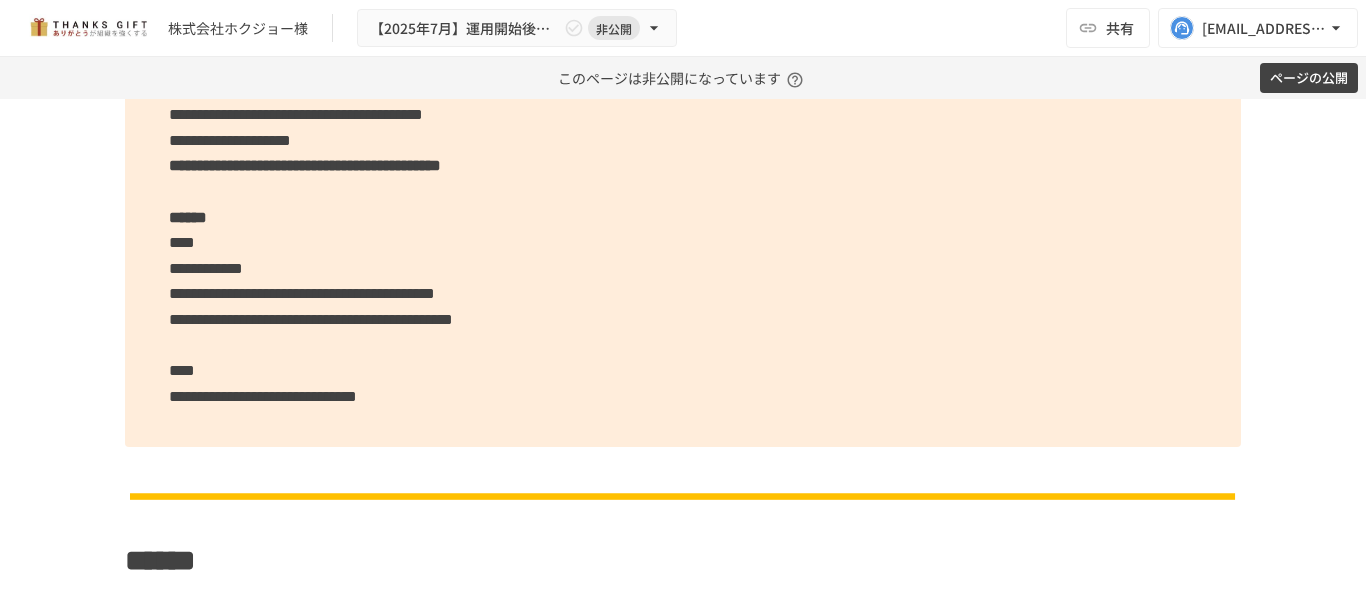 click on "**********" at bounding box center [683, 243] 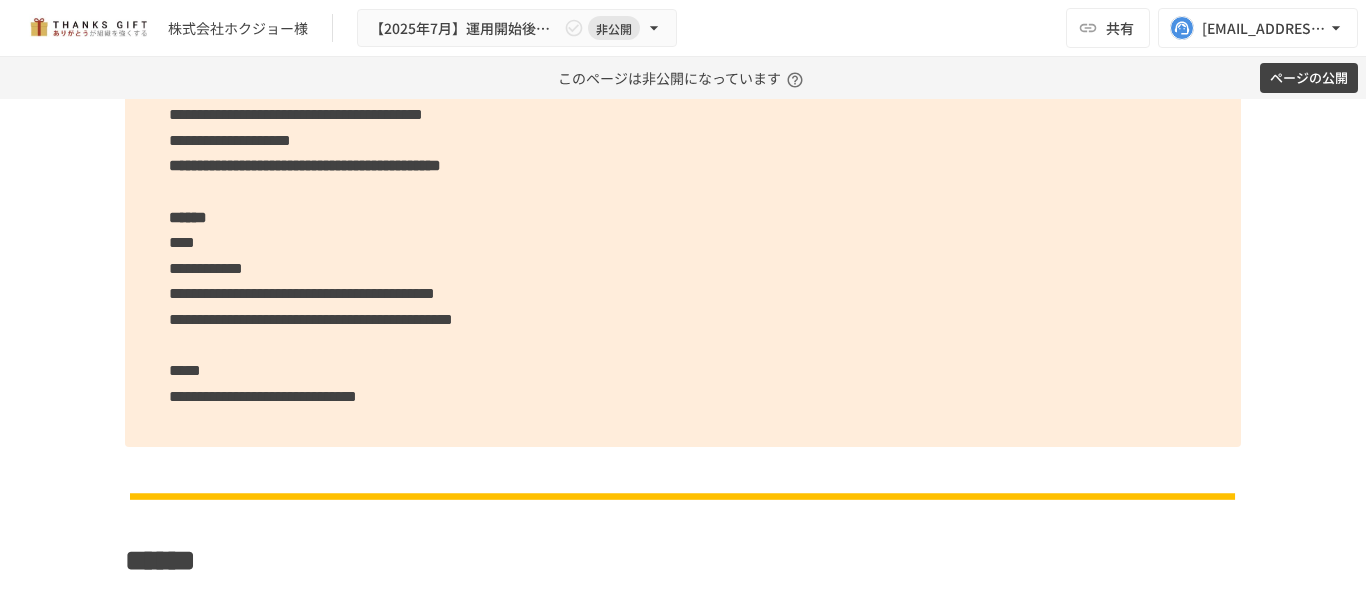 click on "**********" at bounding box center (683, 243) 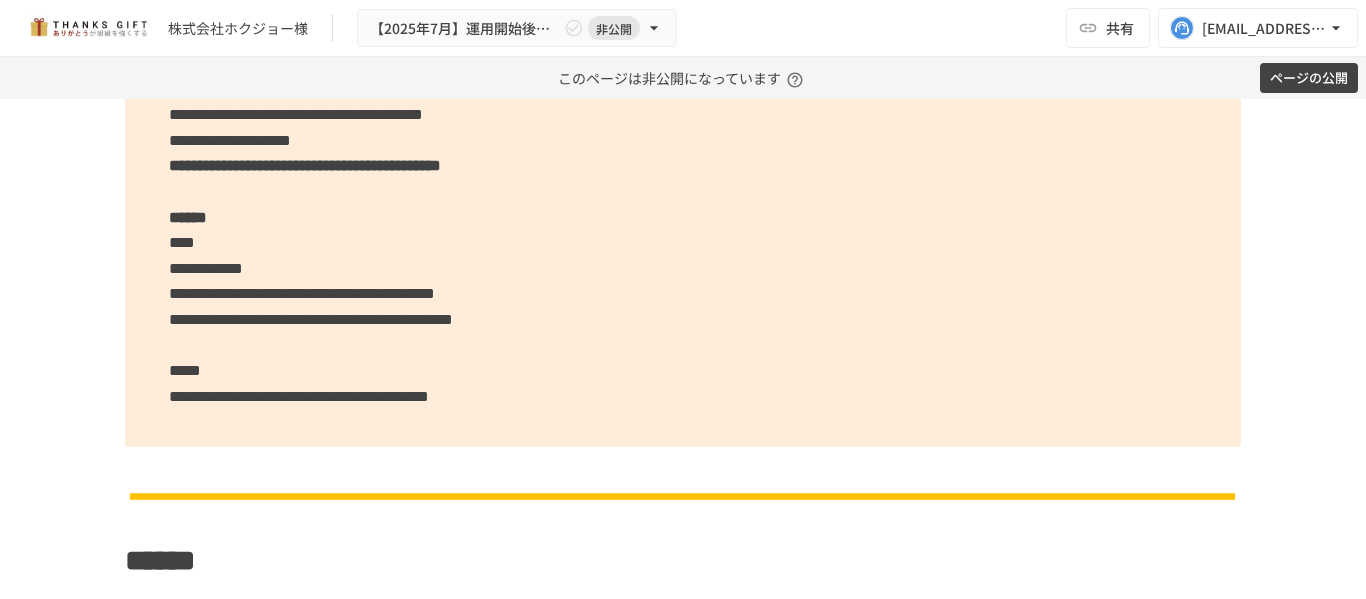 click on "**********" at bounding box center (299, 396) 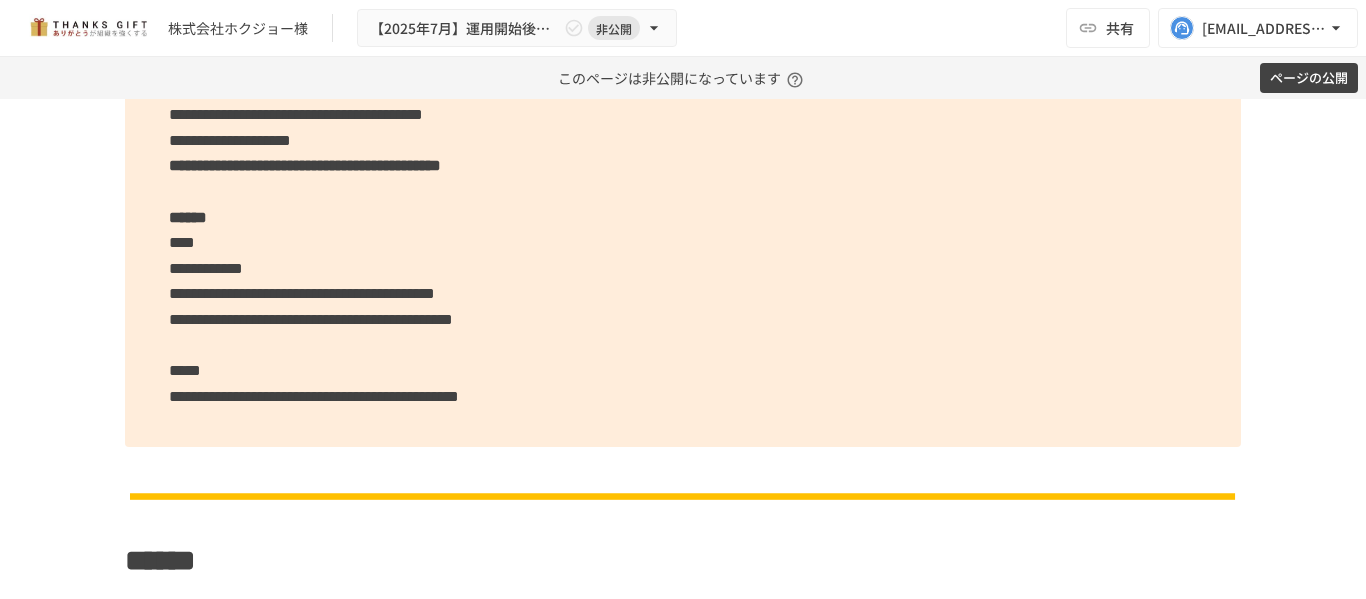 click on "**********" at bounding box center [314, 396] 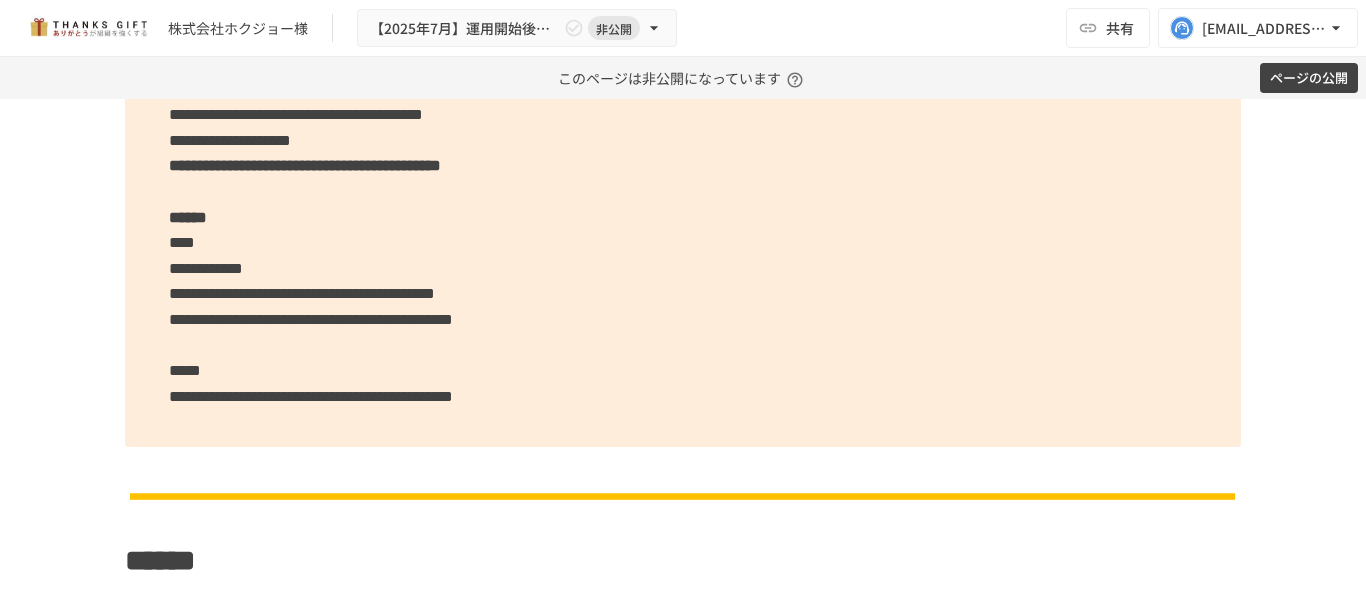 click on "**********" at bounding box center (311, 396) 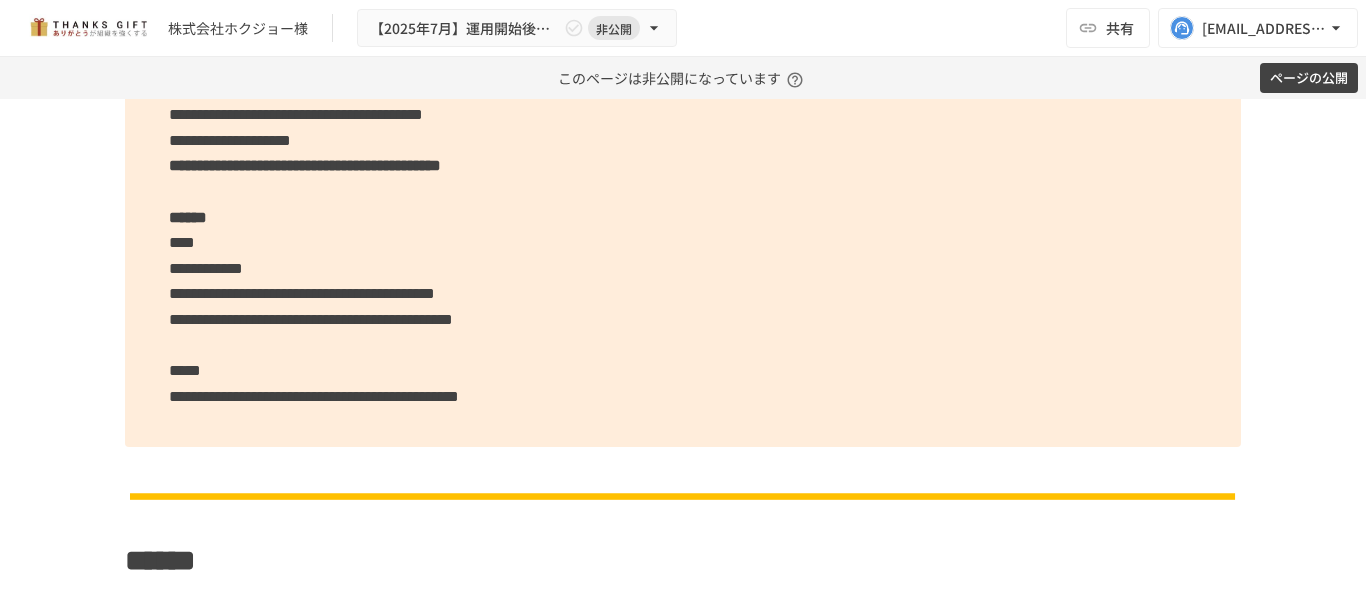click on "**********" at bounding box center [314, 396] 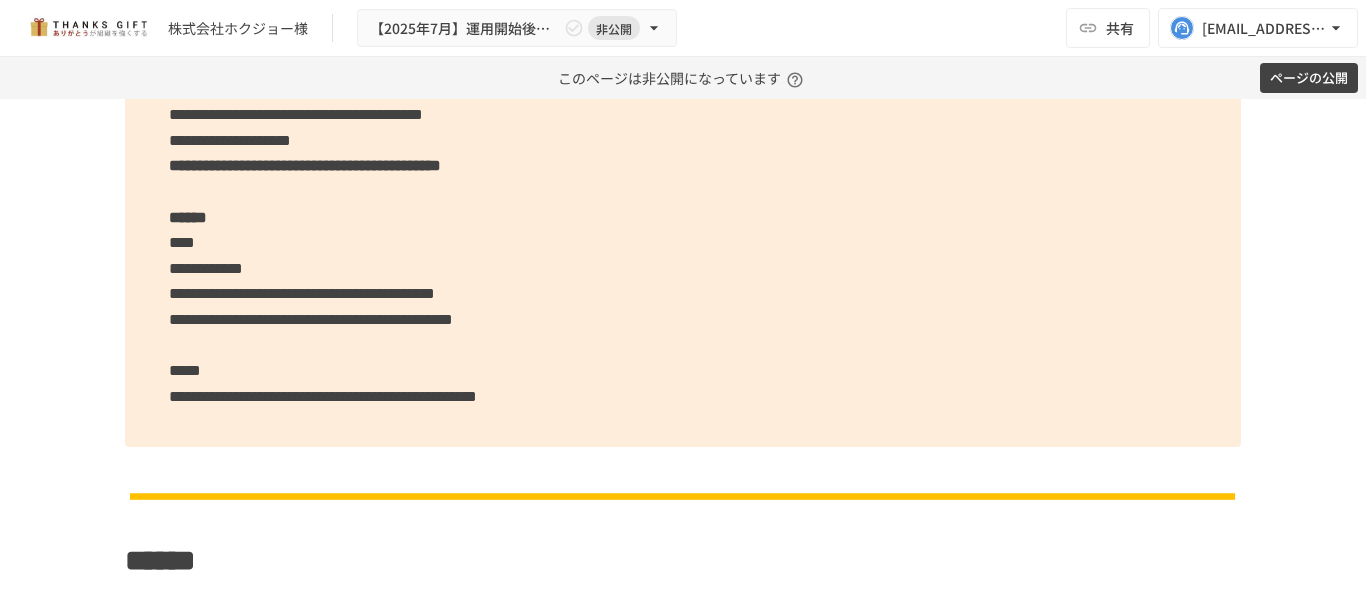 click on "**********" at bounding box center (683, 243) 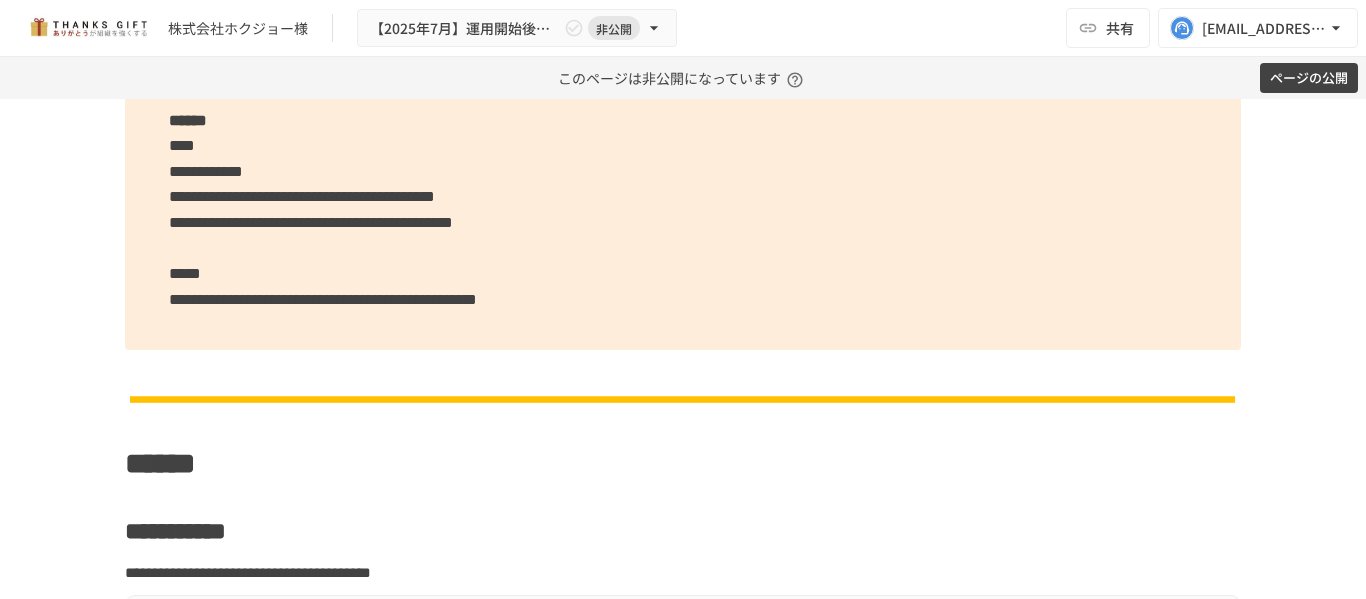 scroll, scrollTop: 9964, scrollLeft: 0, axis: vertical 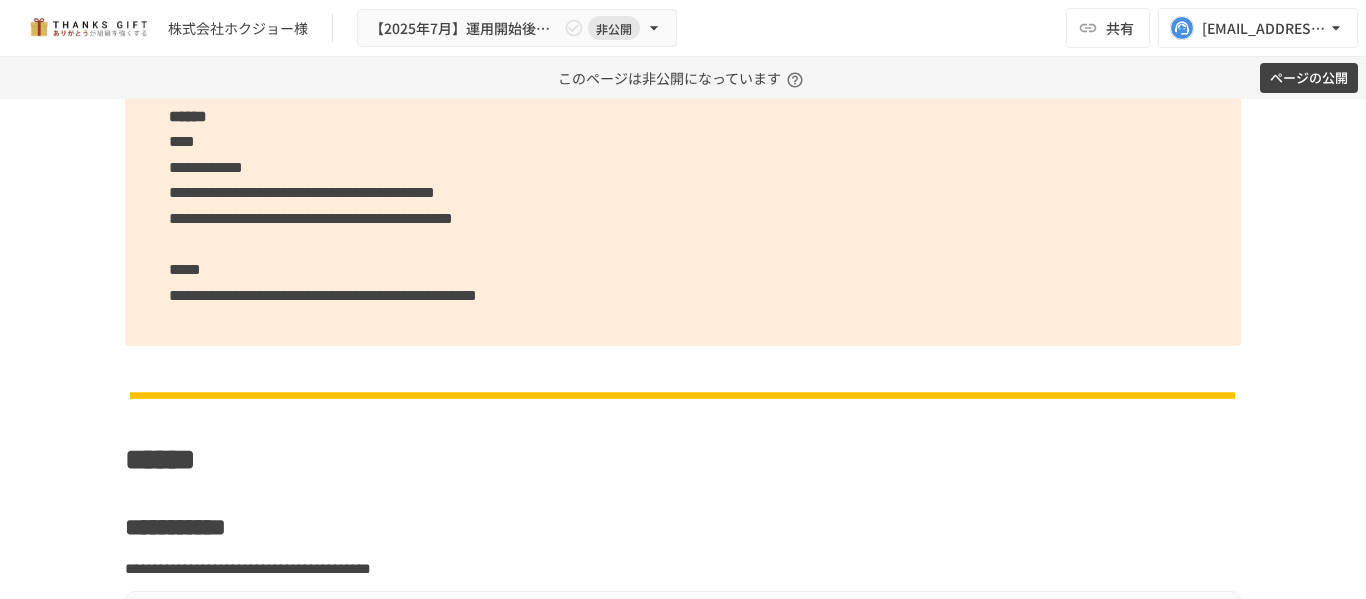 click on "**********" at bounding box center (683, 142) 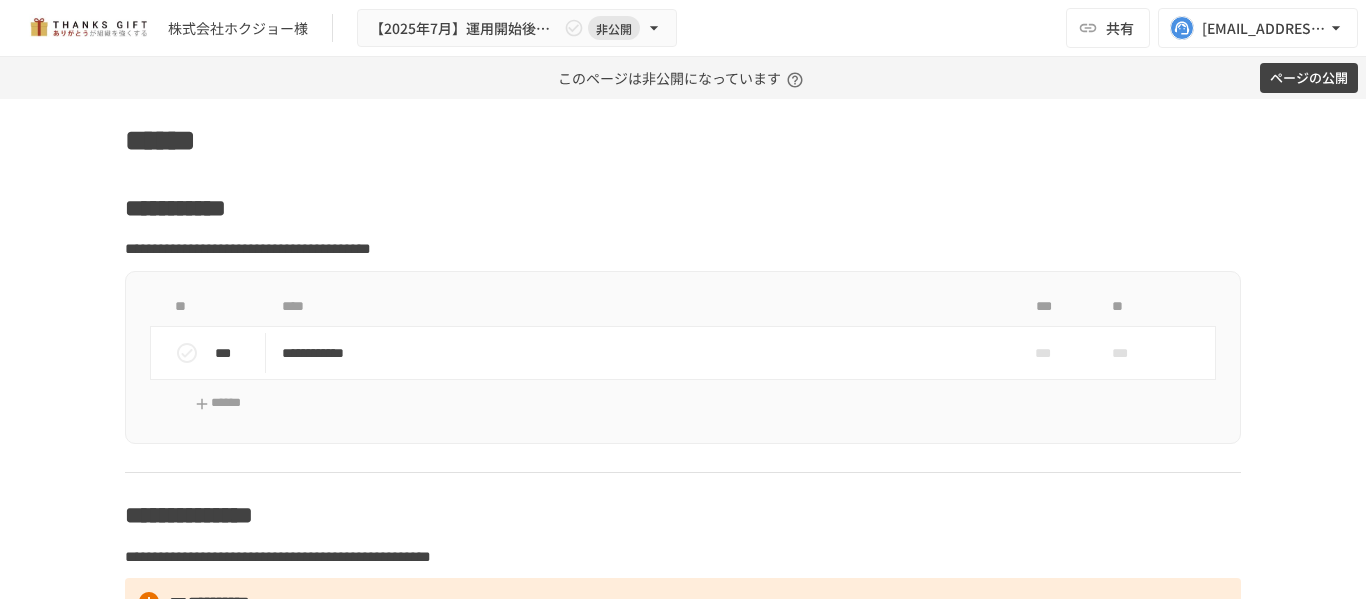 scroll, scrollTop: 10259, scrollLeft: 0, axis: vertical 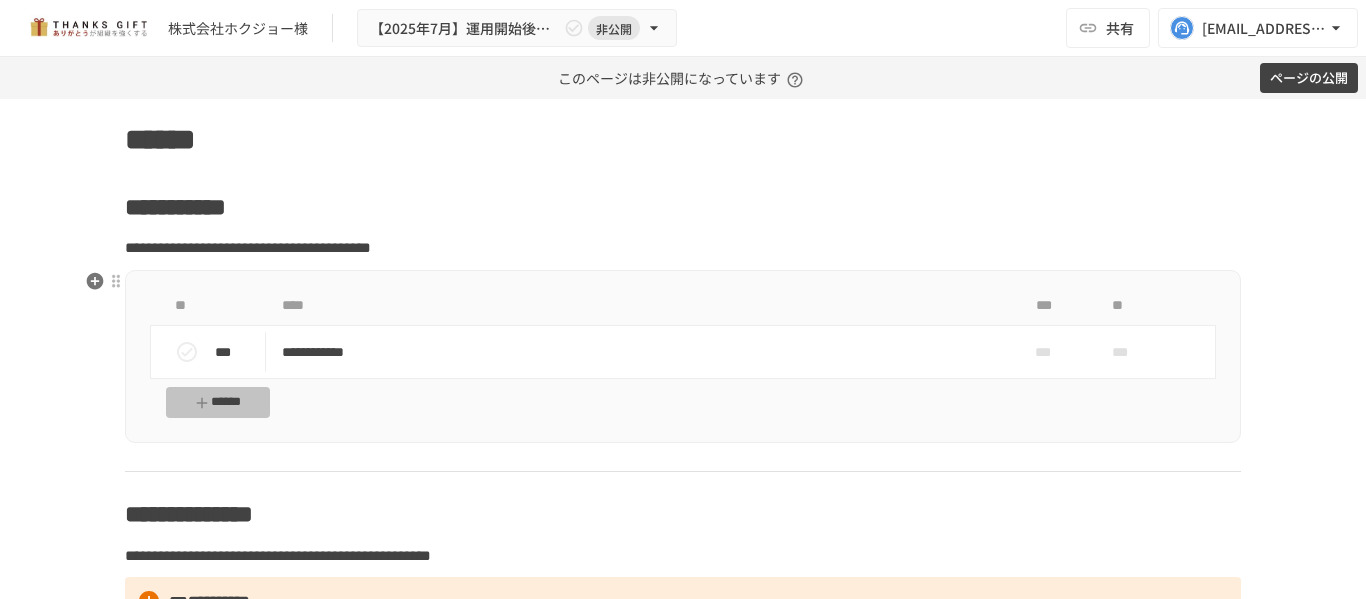 click on "******" at bounding box center [218, 402] 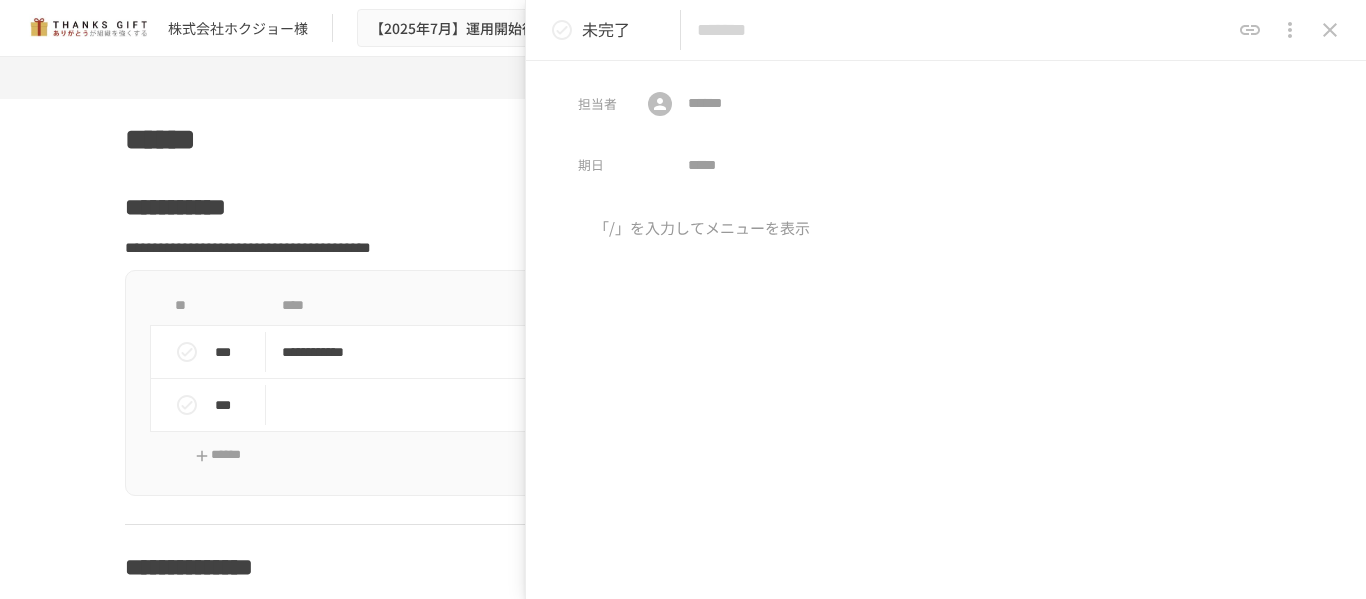 paste on "**********" 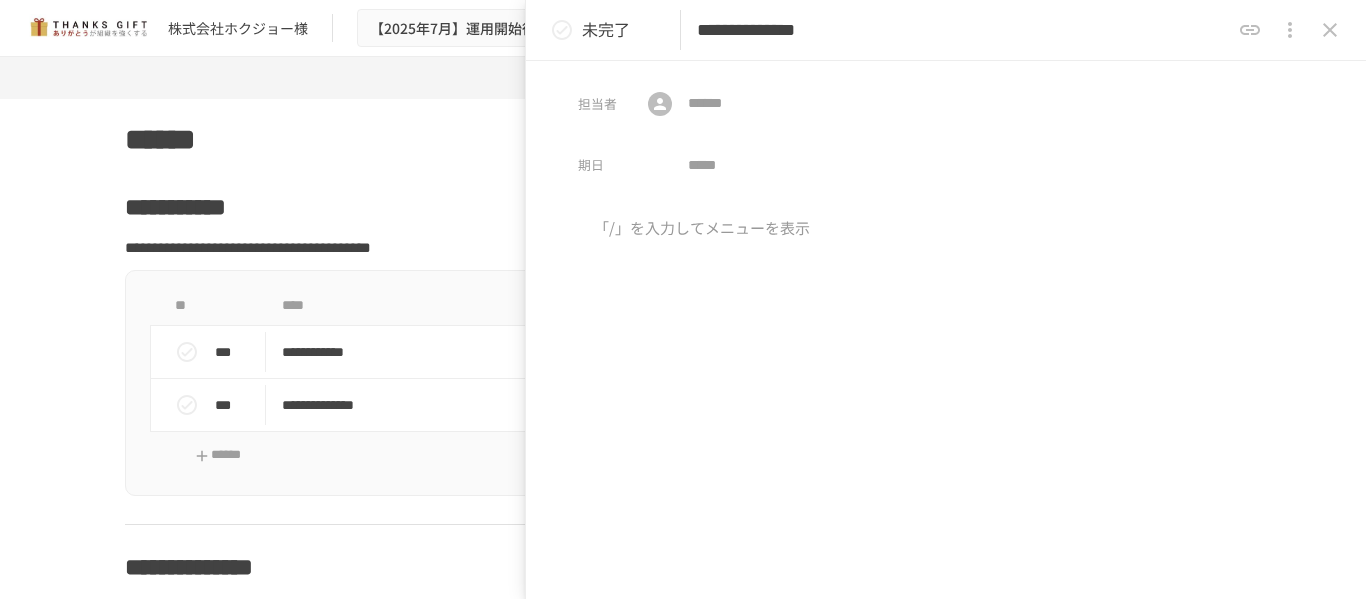 click on "**********" at bounding box center (963, 30) 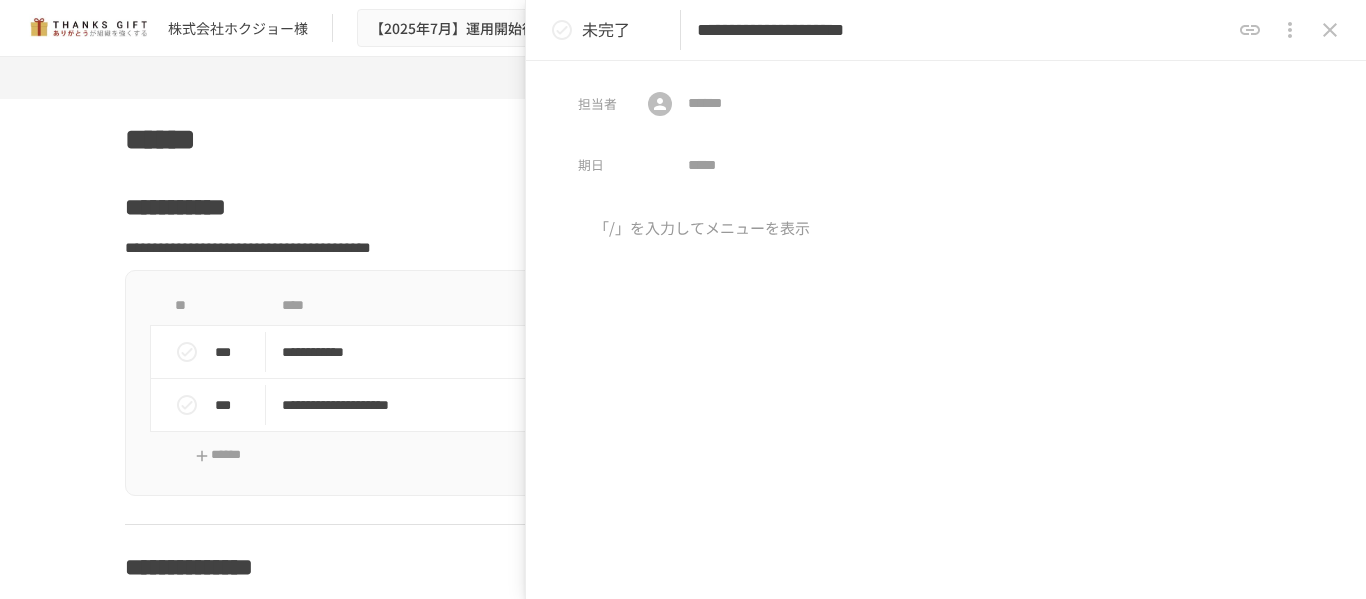 click on "**********" at bounding box center (963, 30) 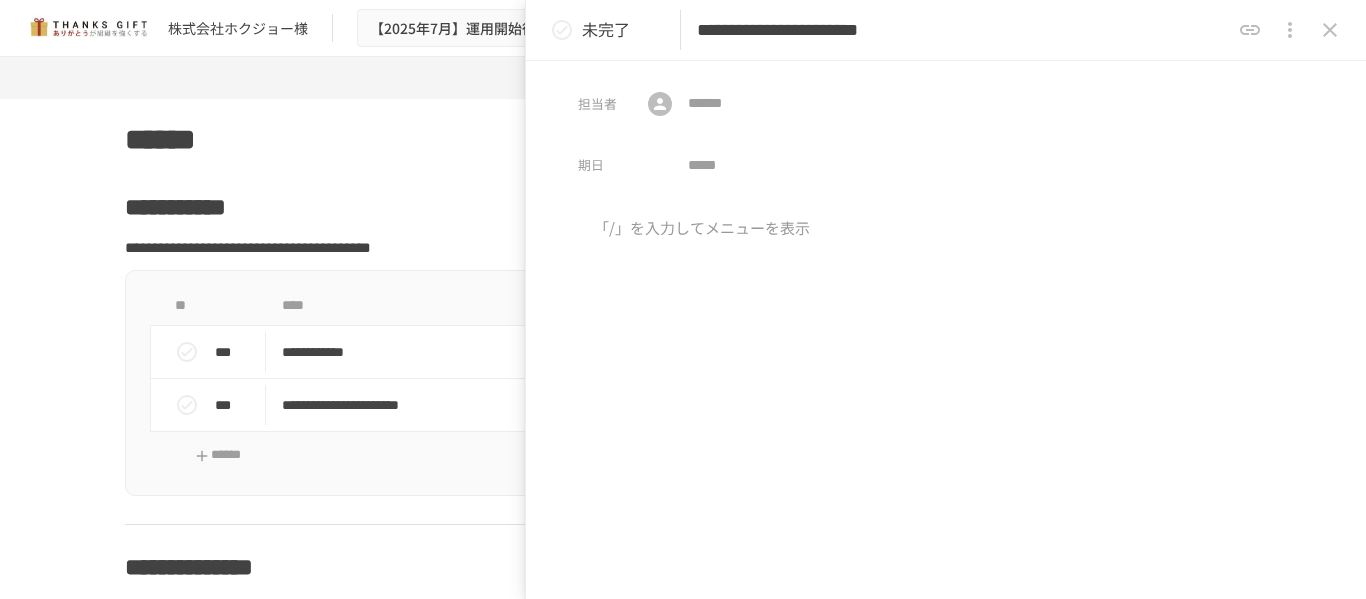 click on "**********" at bounding box center (963, 30) 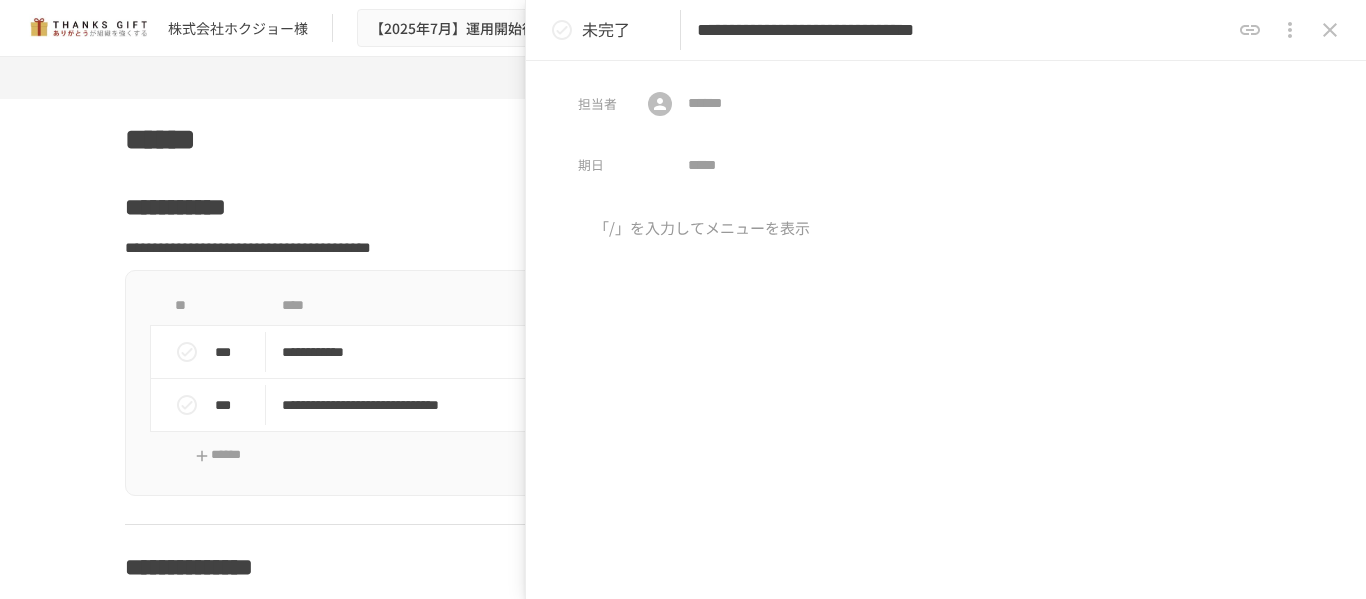 type on "**********" 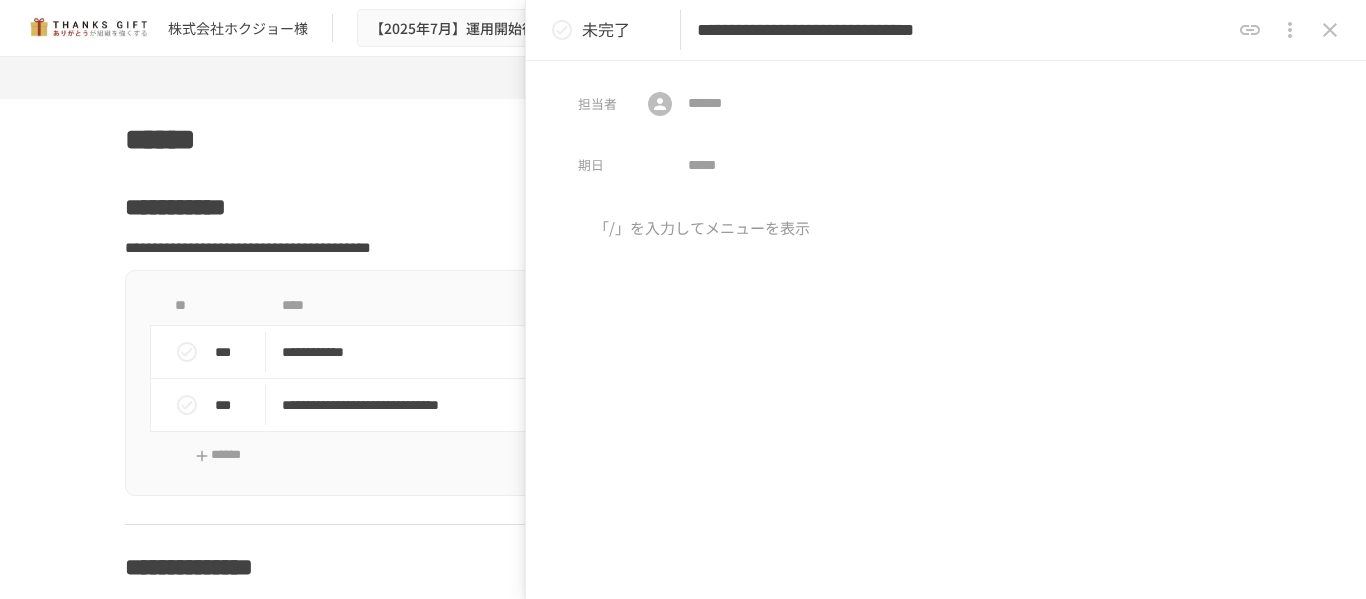 drag, startPoint x: 1195, startPoint y: 44, endPoint x: 699, endPoint y: 34, distance: 496.1008 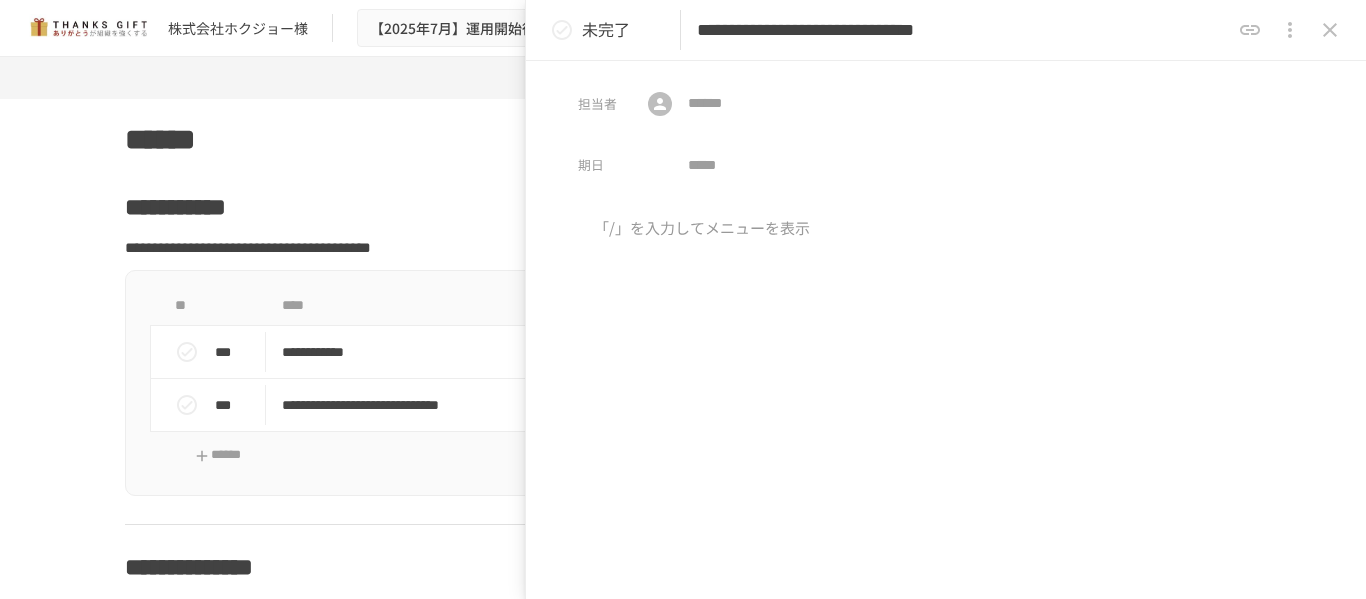 click on "**********" at bounding box center [963, 30] 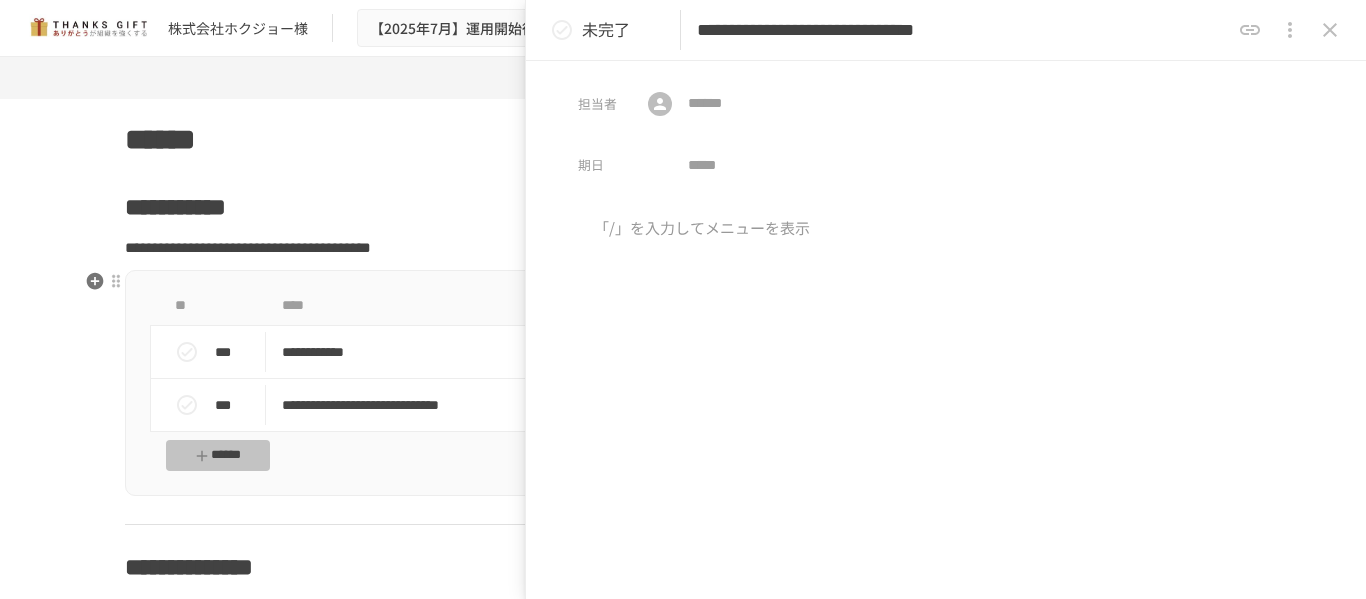 click on "******" at bounding box center (218, 455) 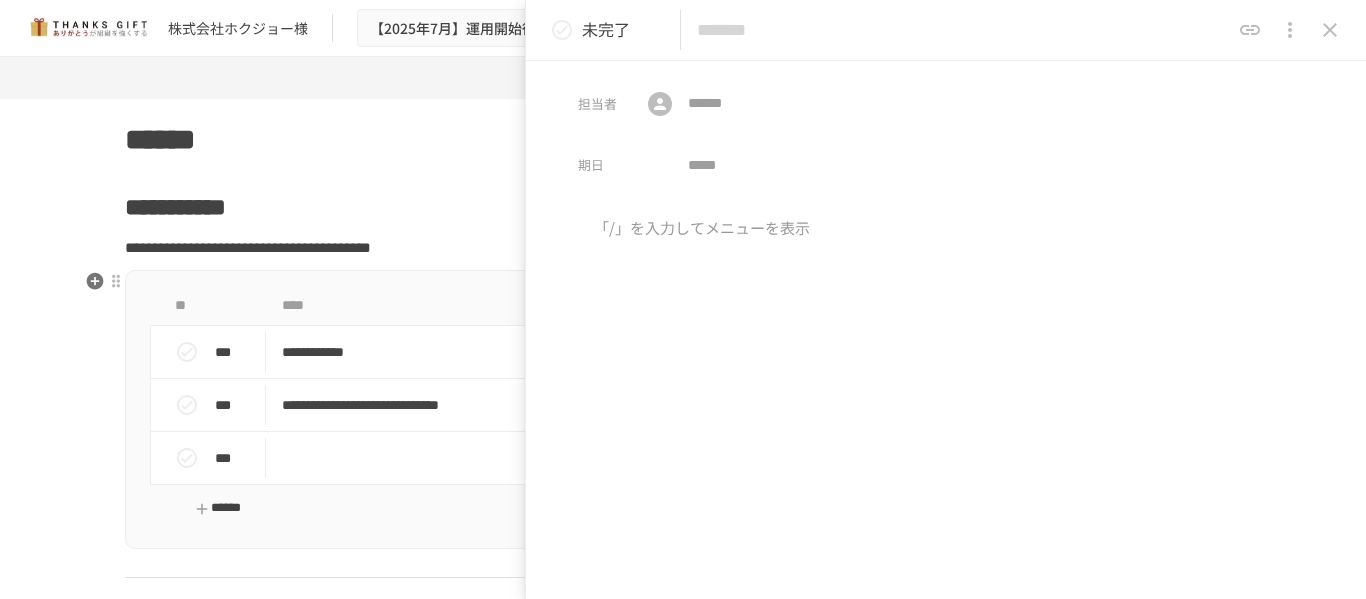 scroll, scrollTop: 10148, scrollLeft: 0, axis: vertical 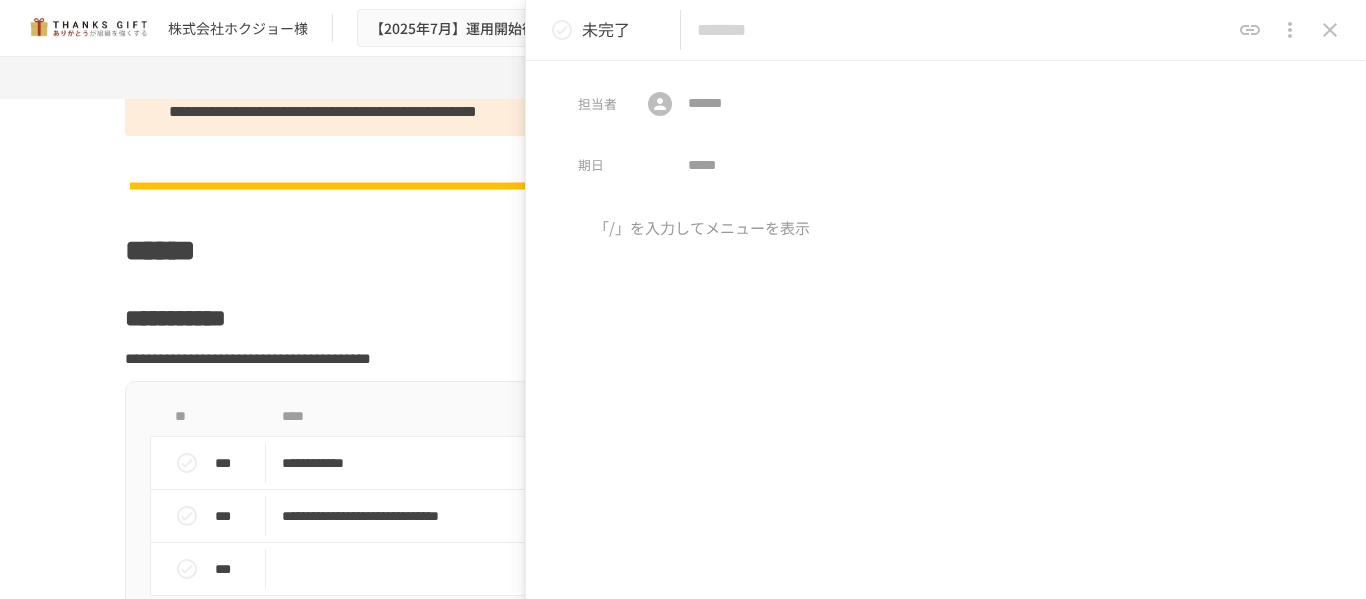 paste on "**********" 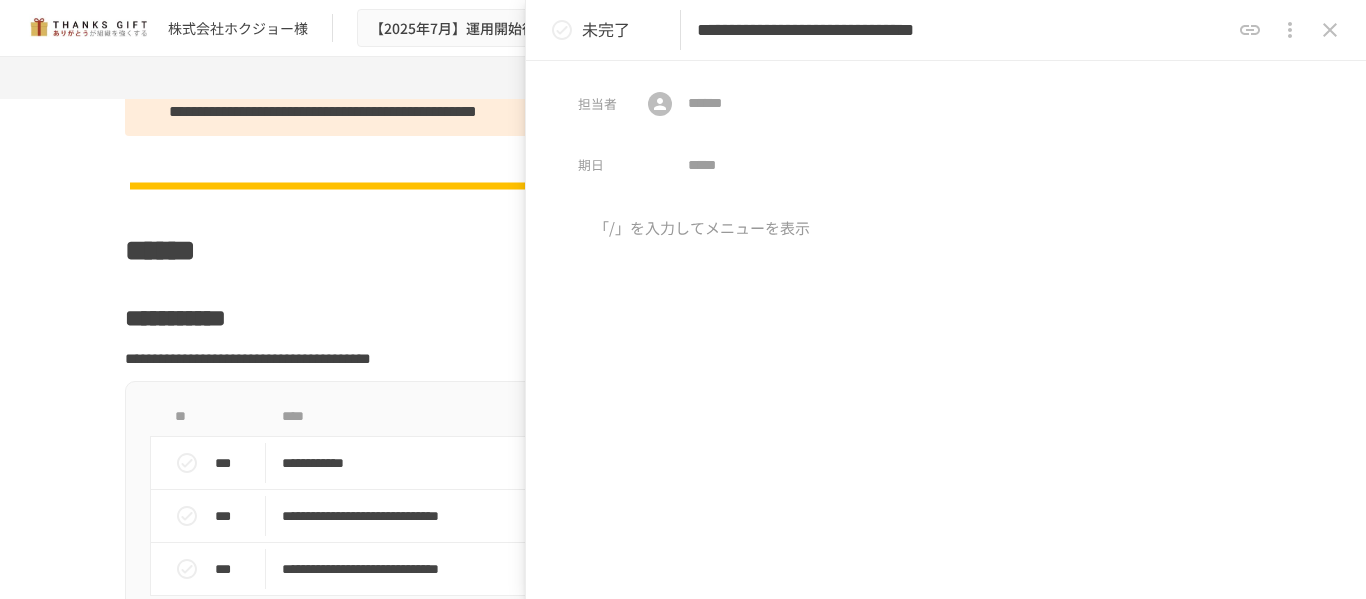 click on "**********" at bounding box center [963, 30] 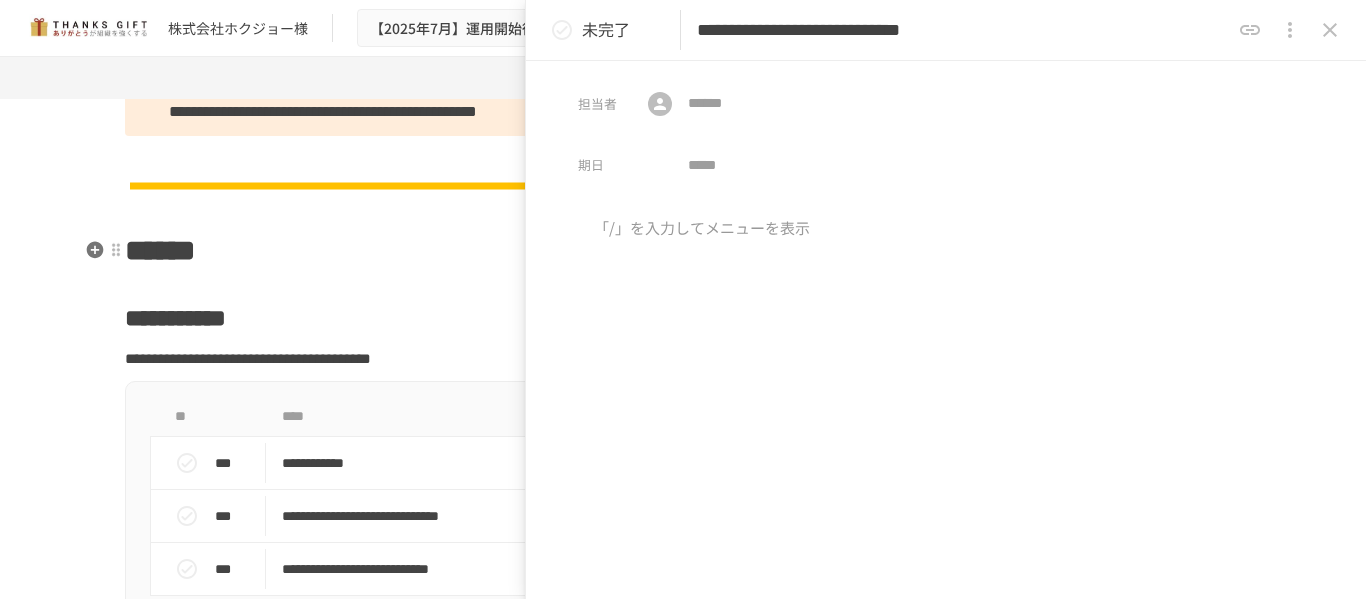 type on "**********" 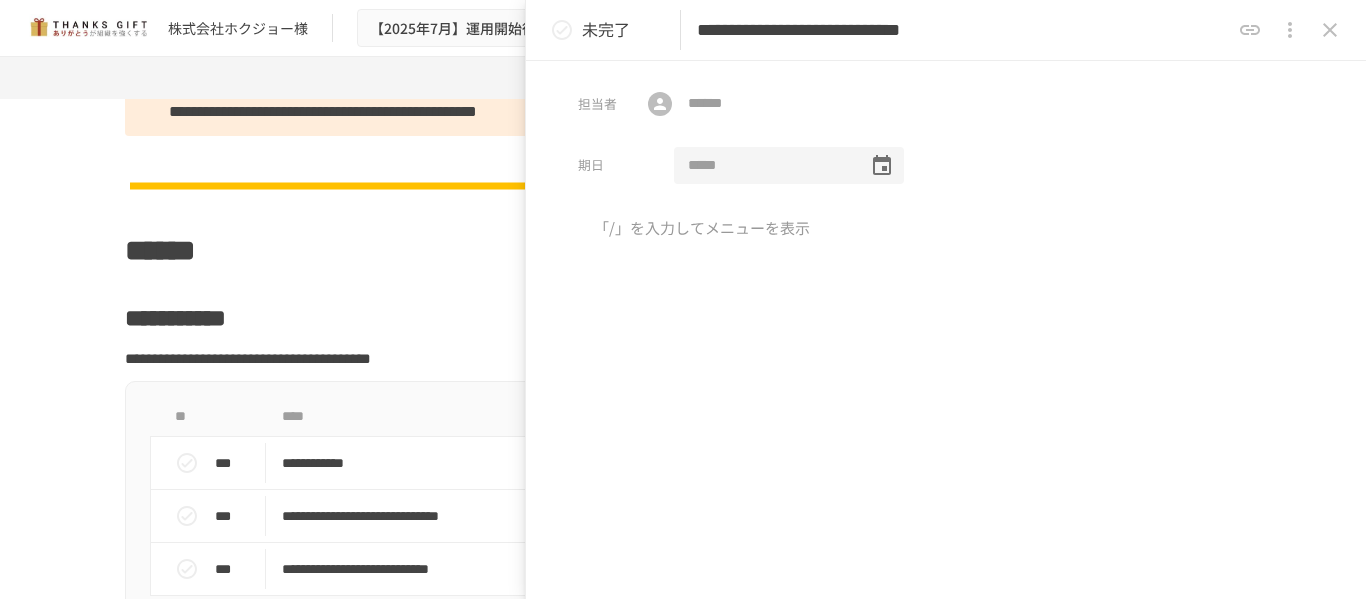 click at bounding box center (764, 166) 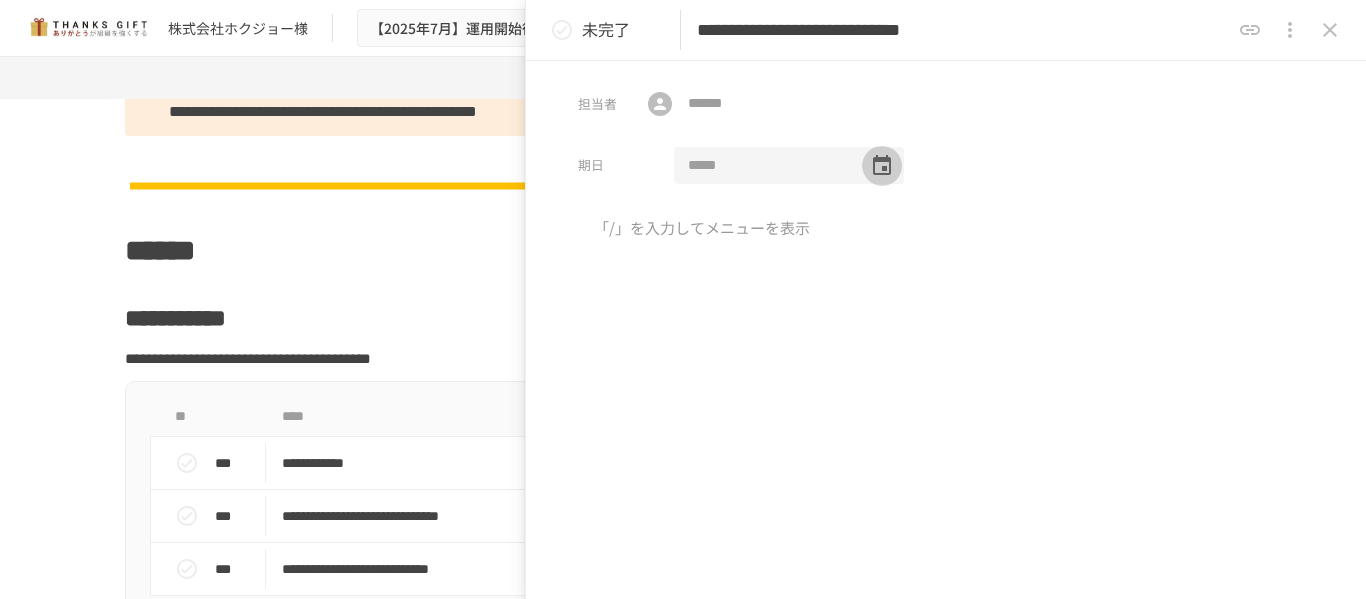 click 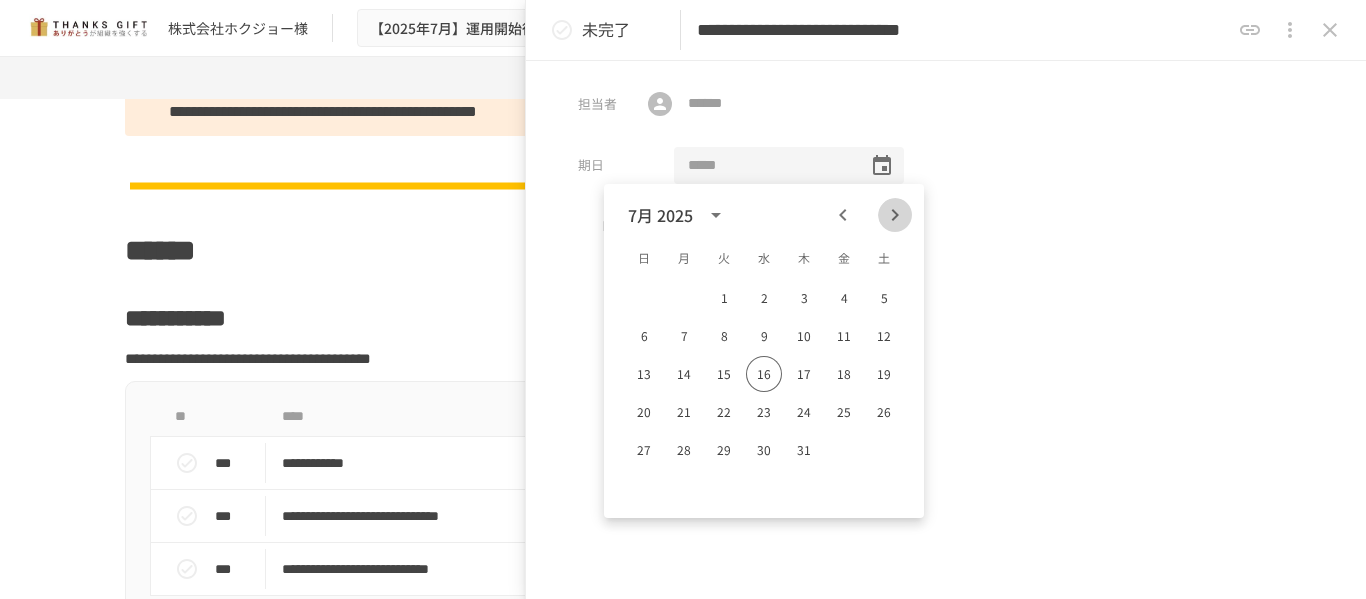 click at bounding box center [895, 215] 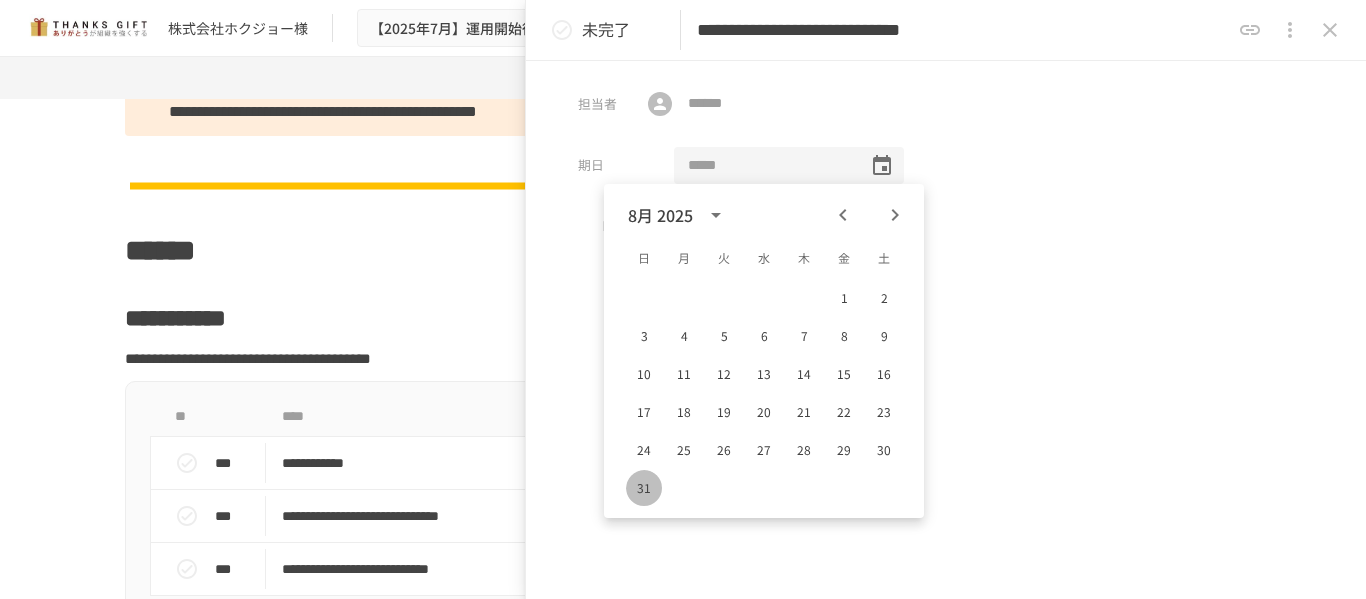 click on "31" at bounding box center [644, 488] 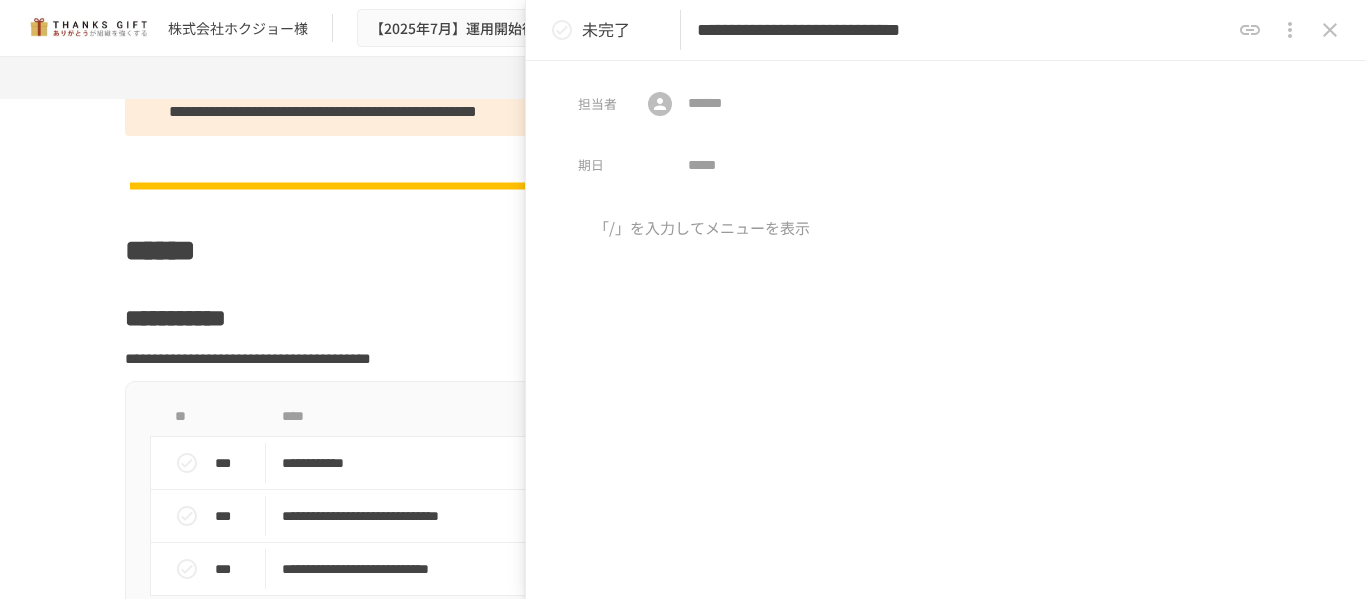 click at bounding box center [946, 383] 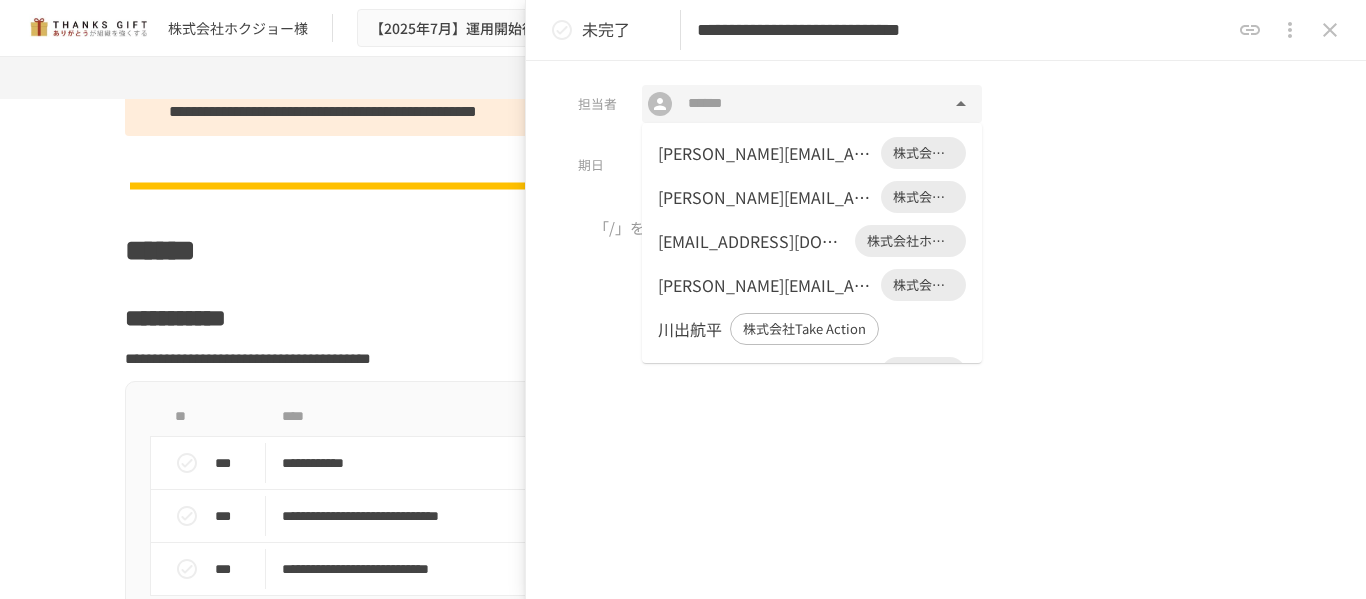 click at bounding box center [811, 104] 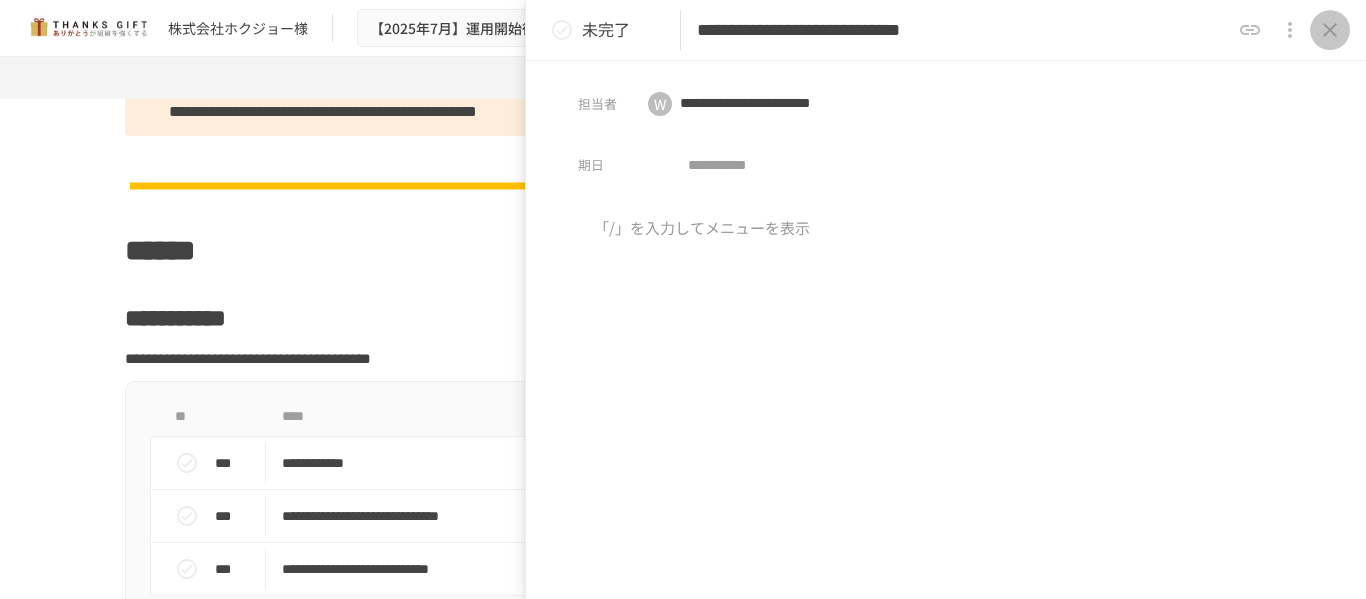 click 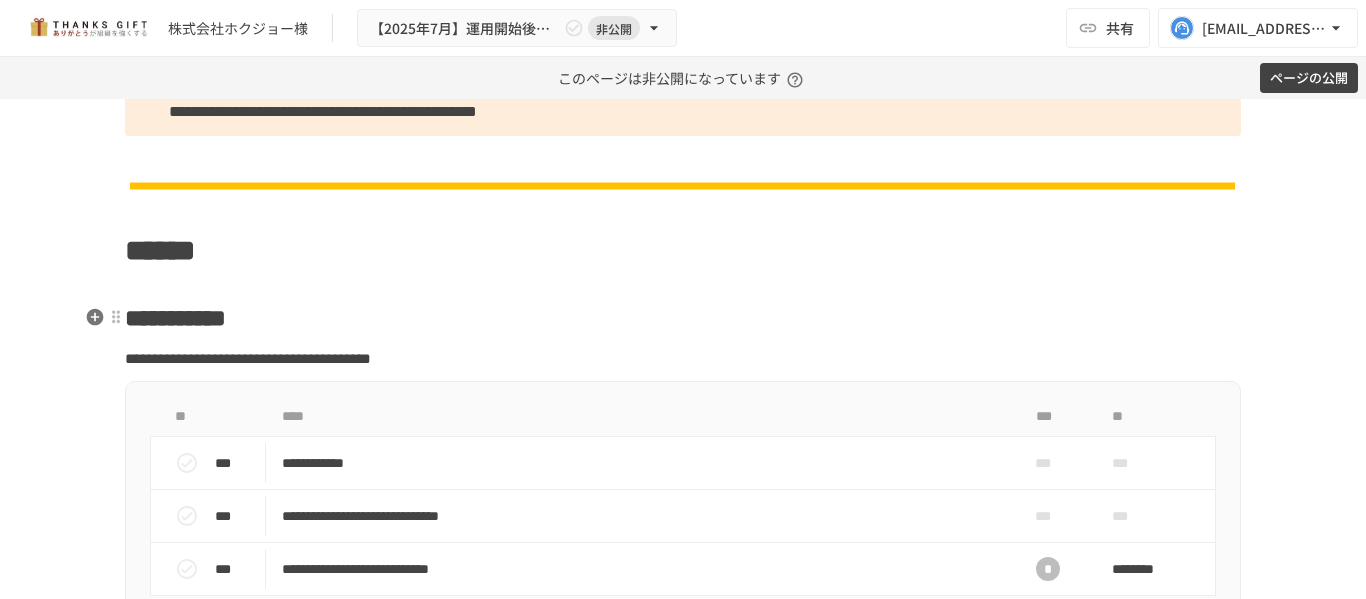 scroll, scrollTop: 10296, scrollLeft: 0, axis: vertical 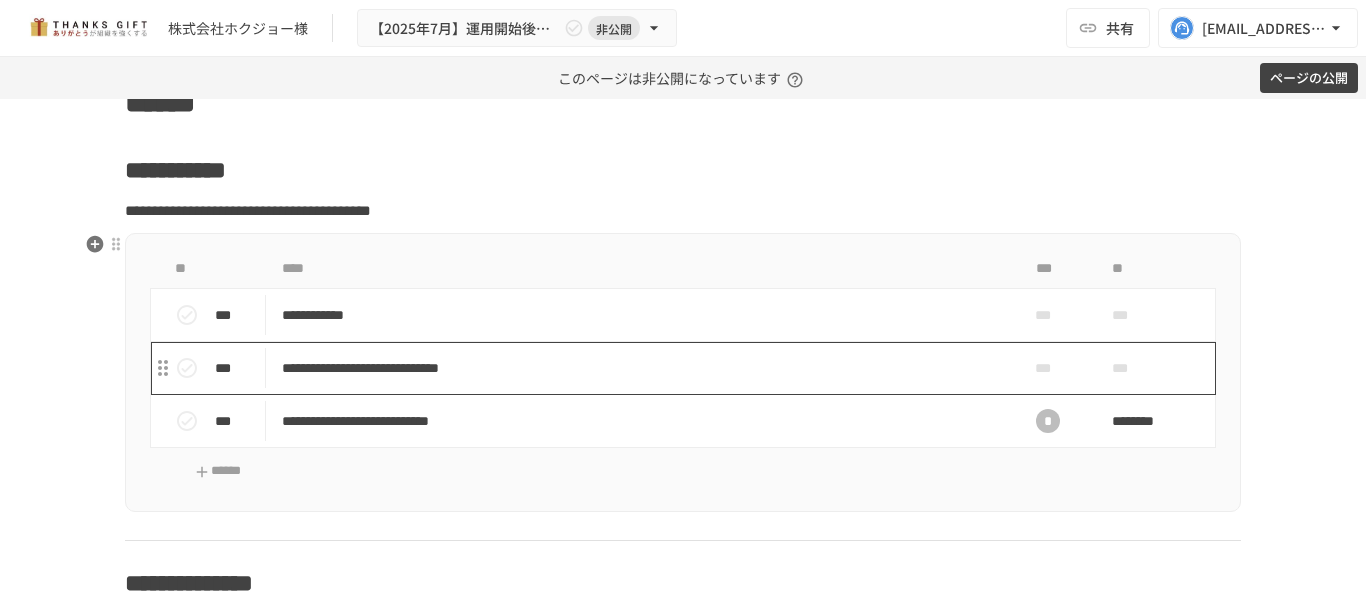 click on "**********" at bounding box center (641, 368) 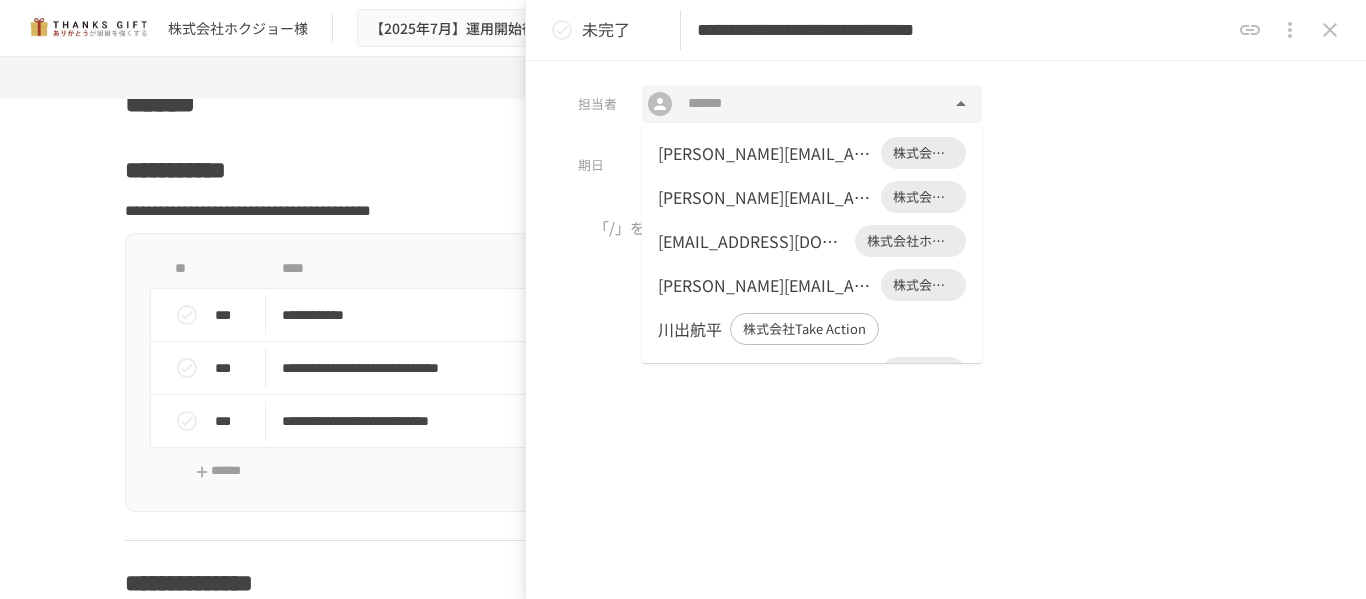 click at bounding box center (811, 104) 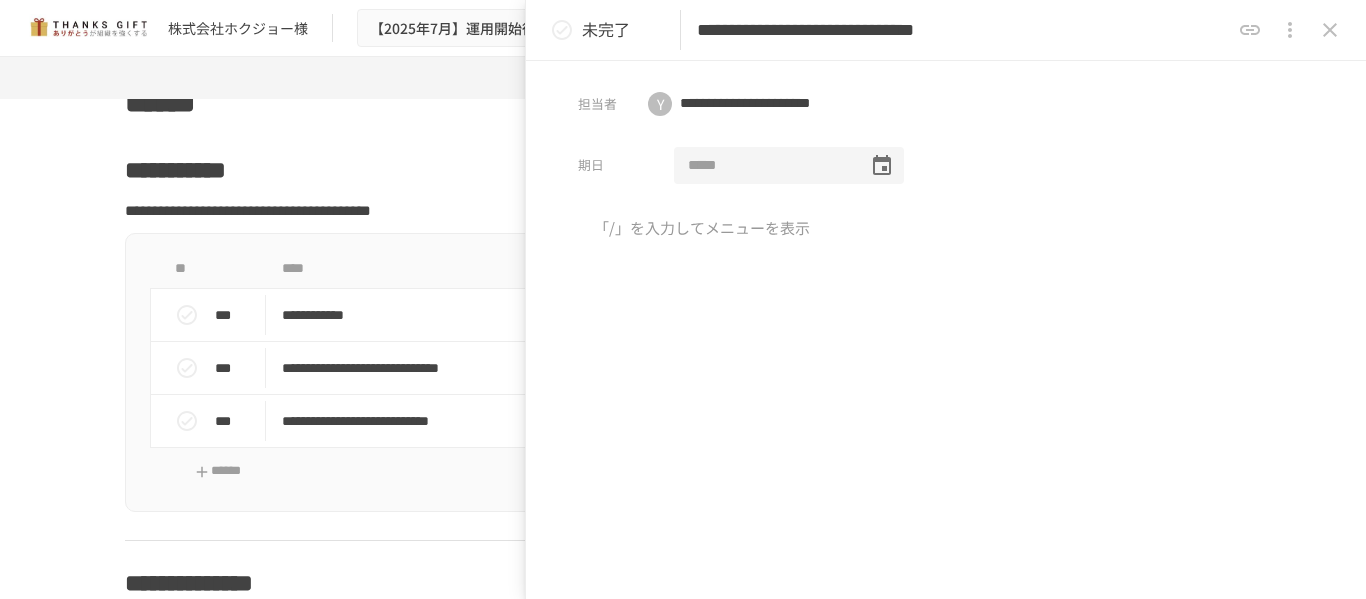 click at bounding box center [764, 166] 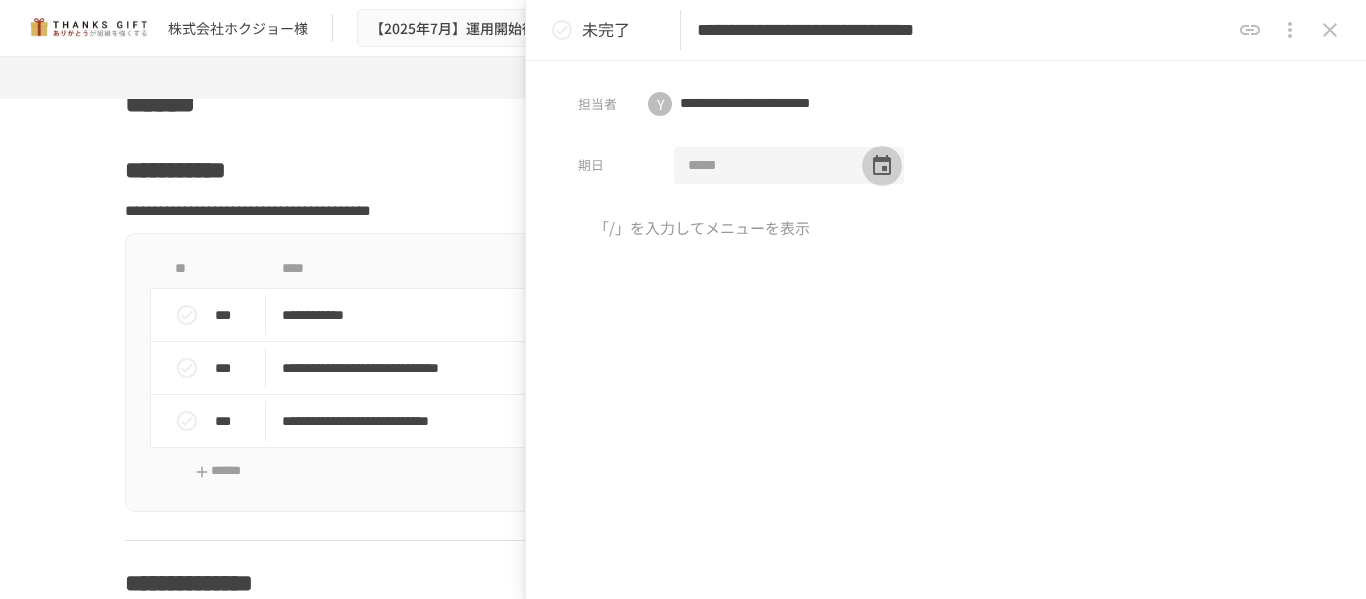 click 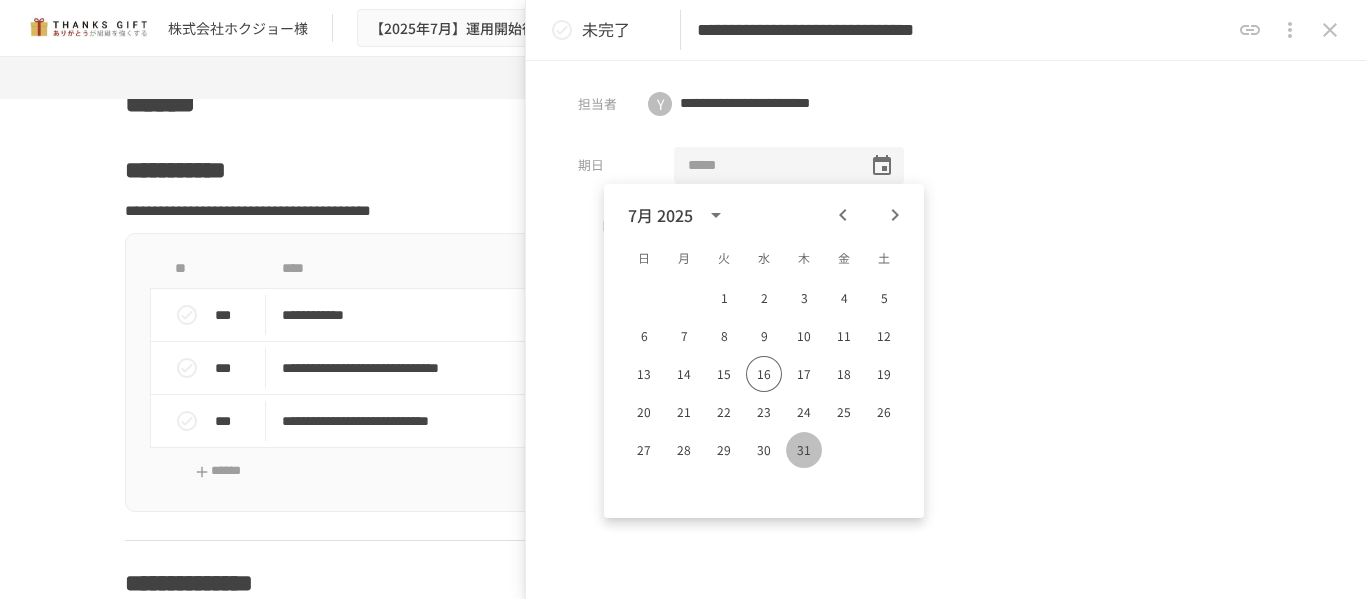 click on "31" at bounding box center [804, 450] 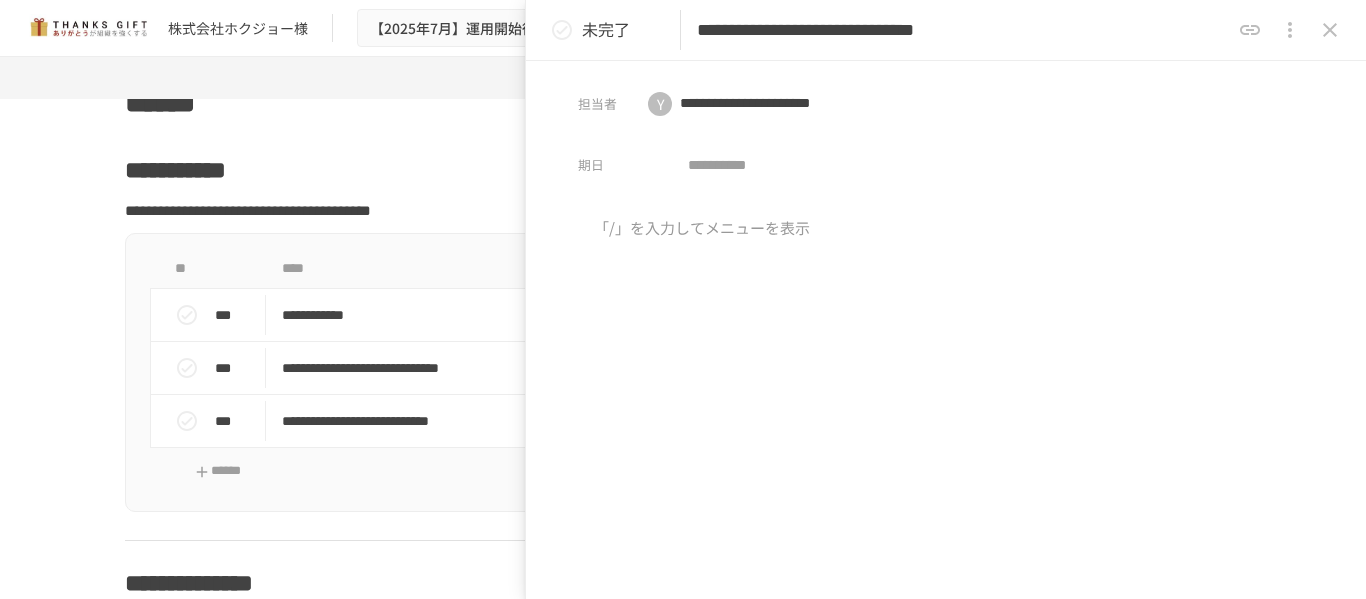 click at bounding box center (946, 383) 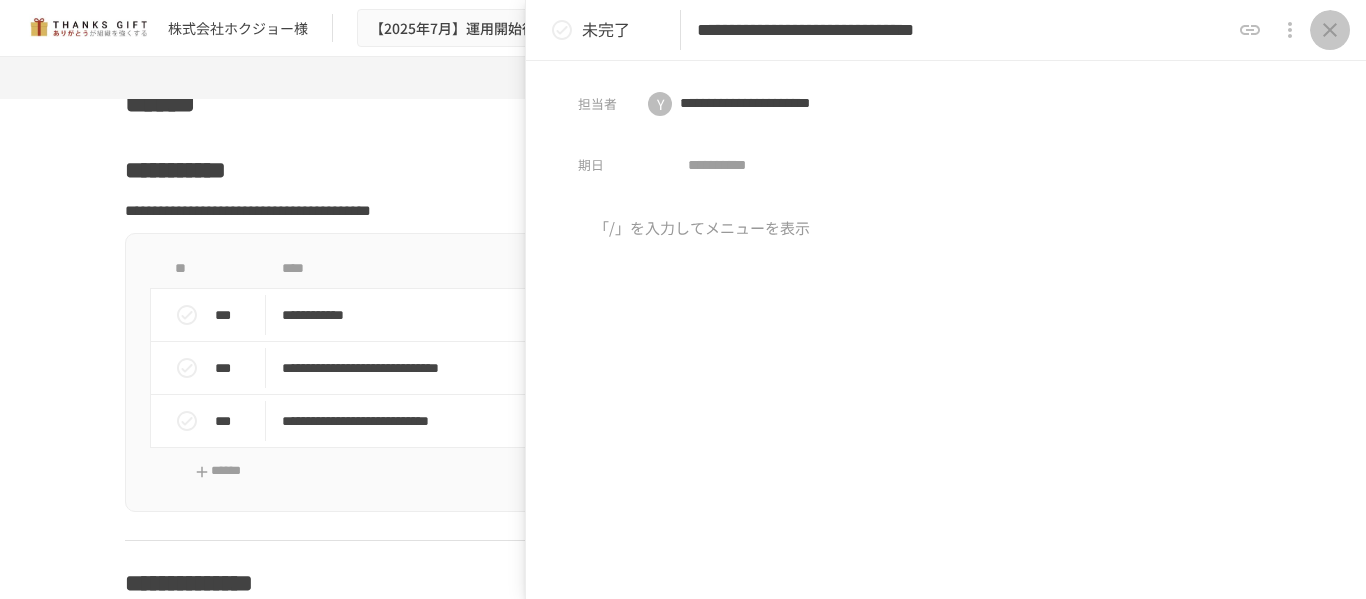 click 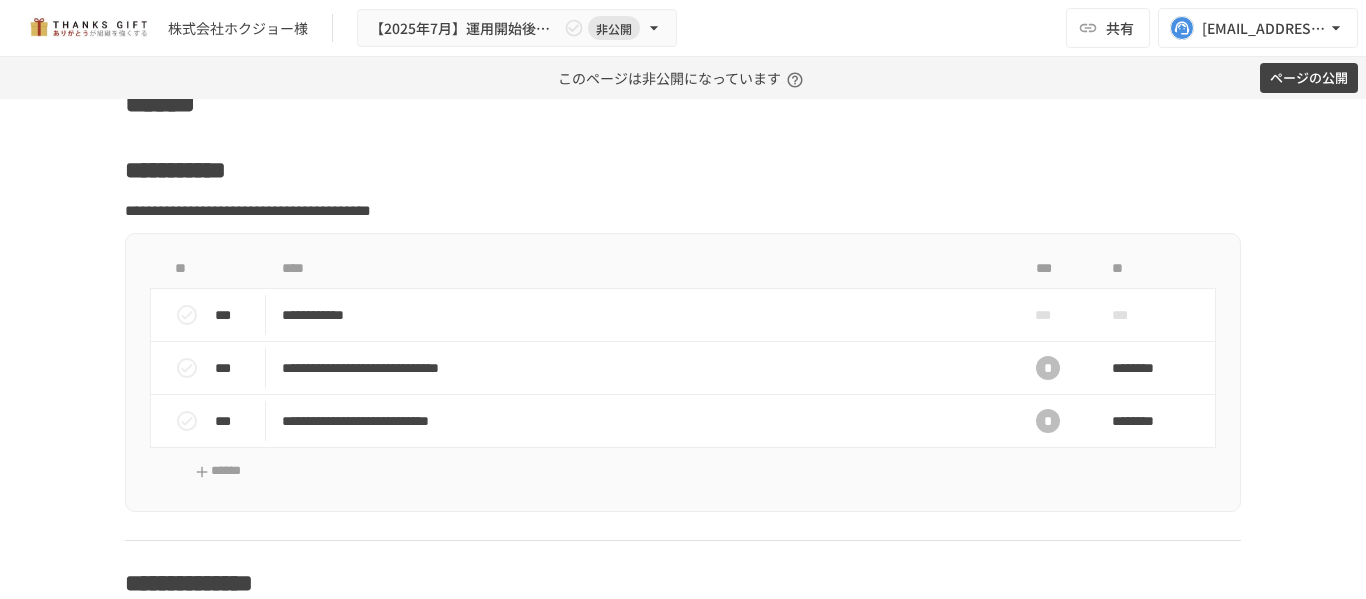 scroll, scrollTop: 10278, scrollLeft: 0, axis: vertical 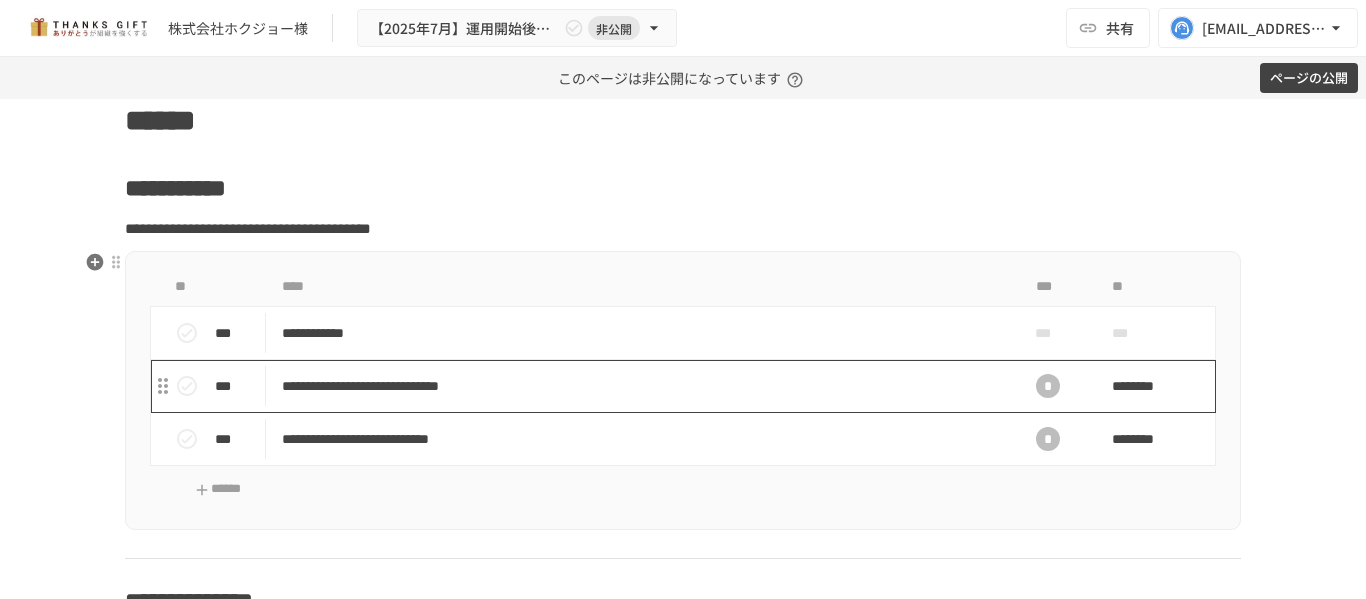 click on "**********" at bounding box center [641, 386] 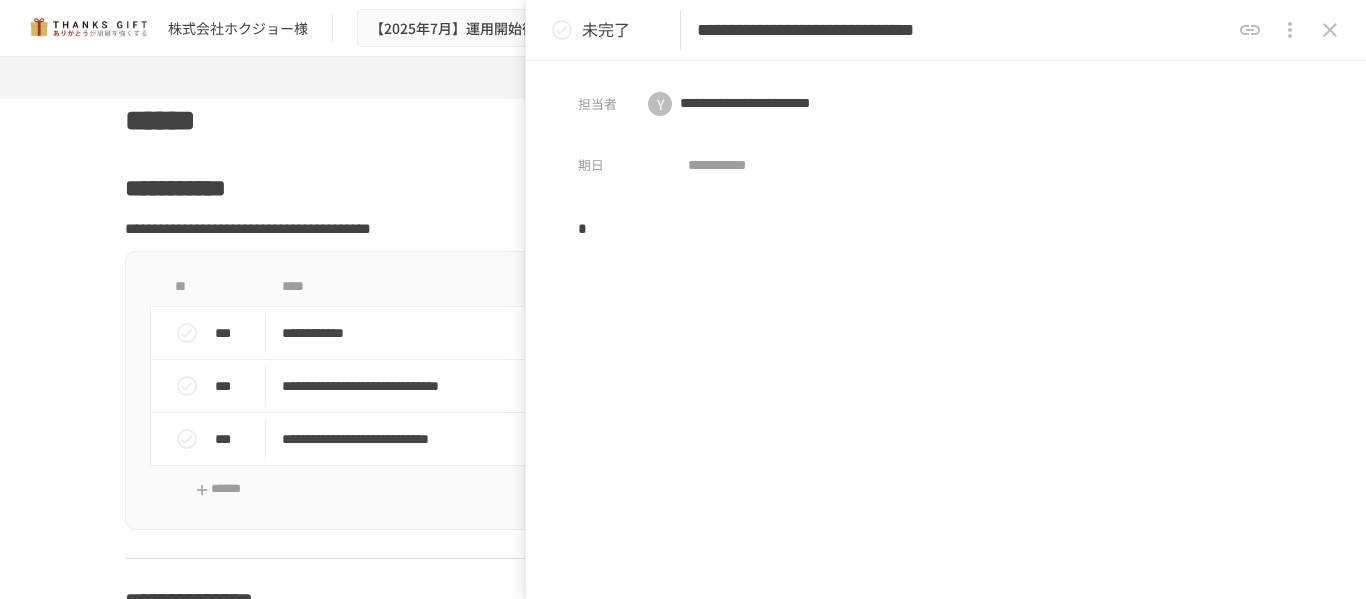 type 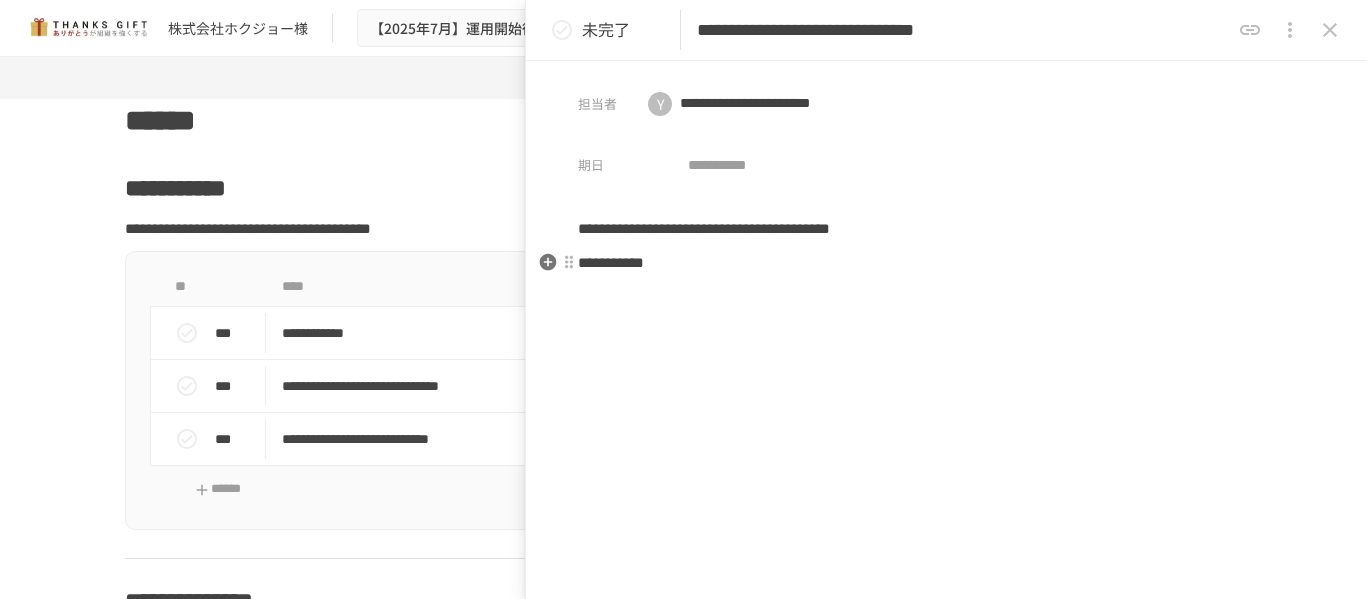 click on "**********" at bounding box center [611, 262] 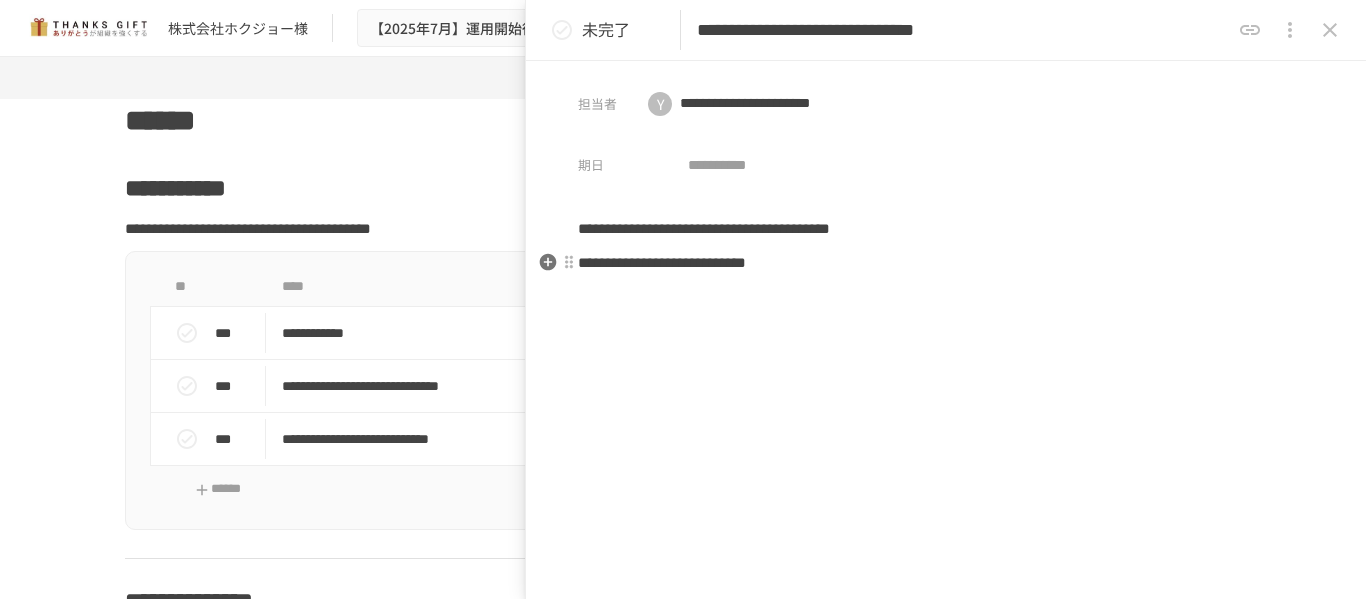 click on "**********" at bounding box center (946, 263) 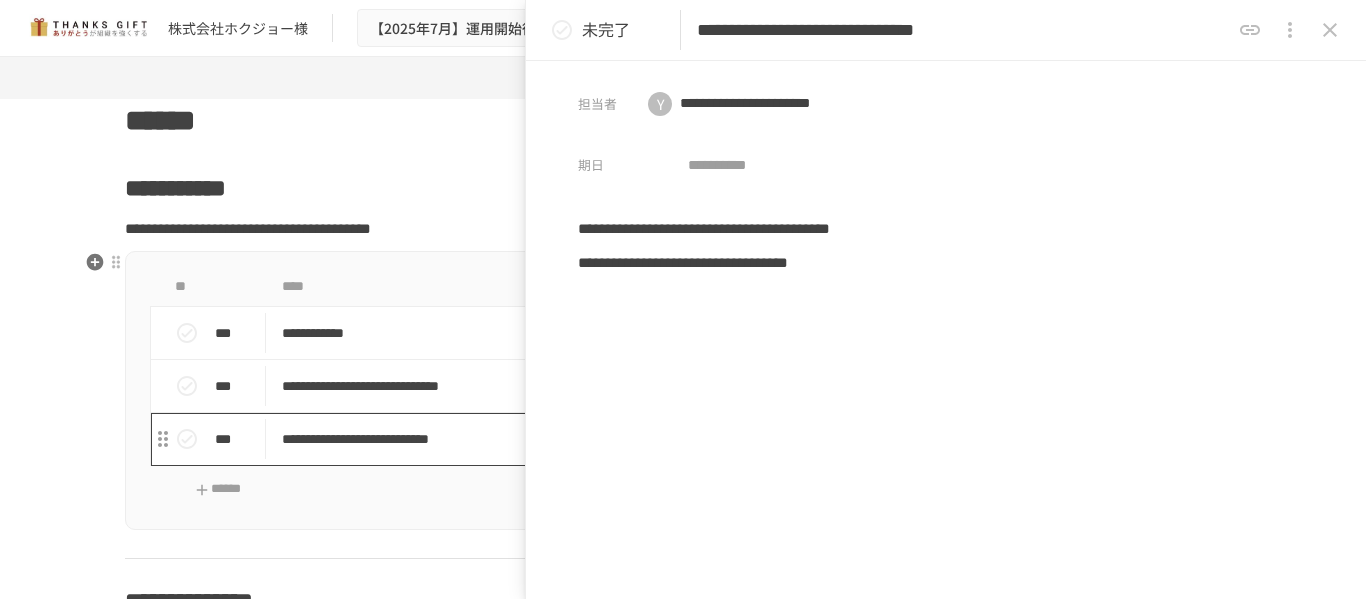 click on "**********" at bounding box center (641, 439) 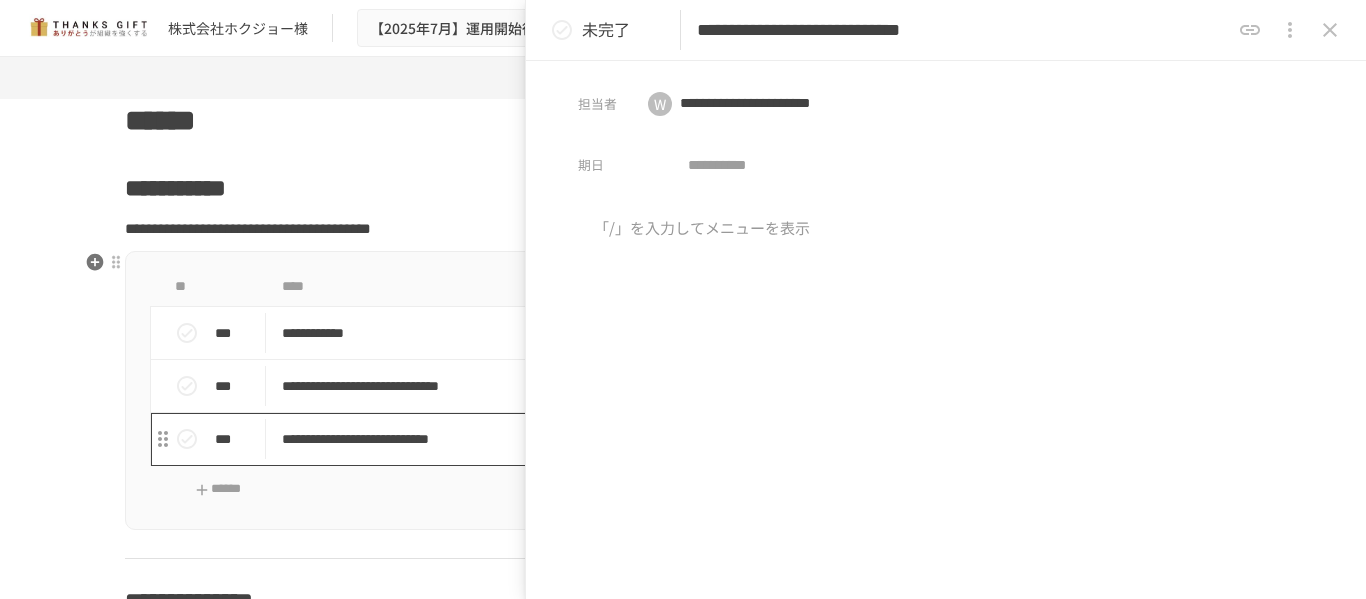 click on "**********" at bounding box center (641, 439) 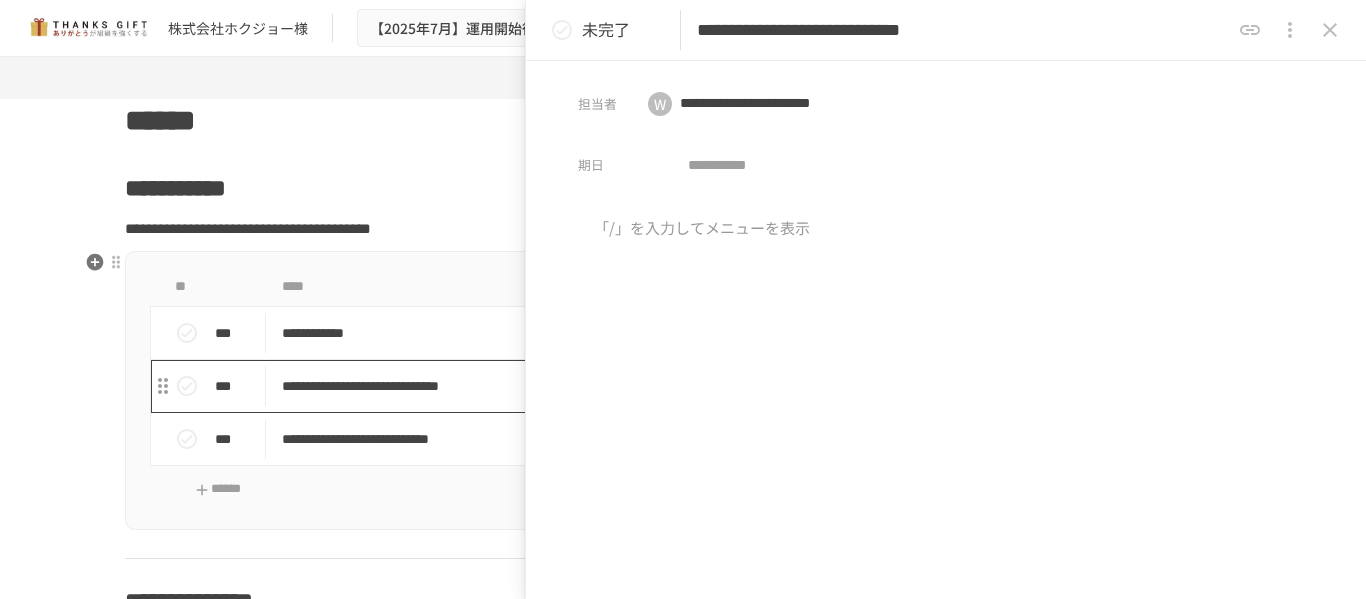 click on "**********" at bounding box center (641, 386) 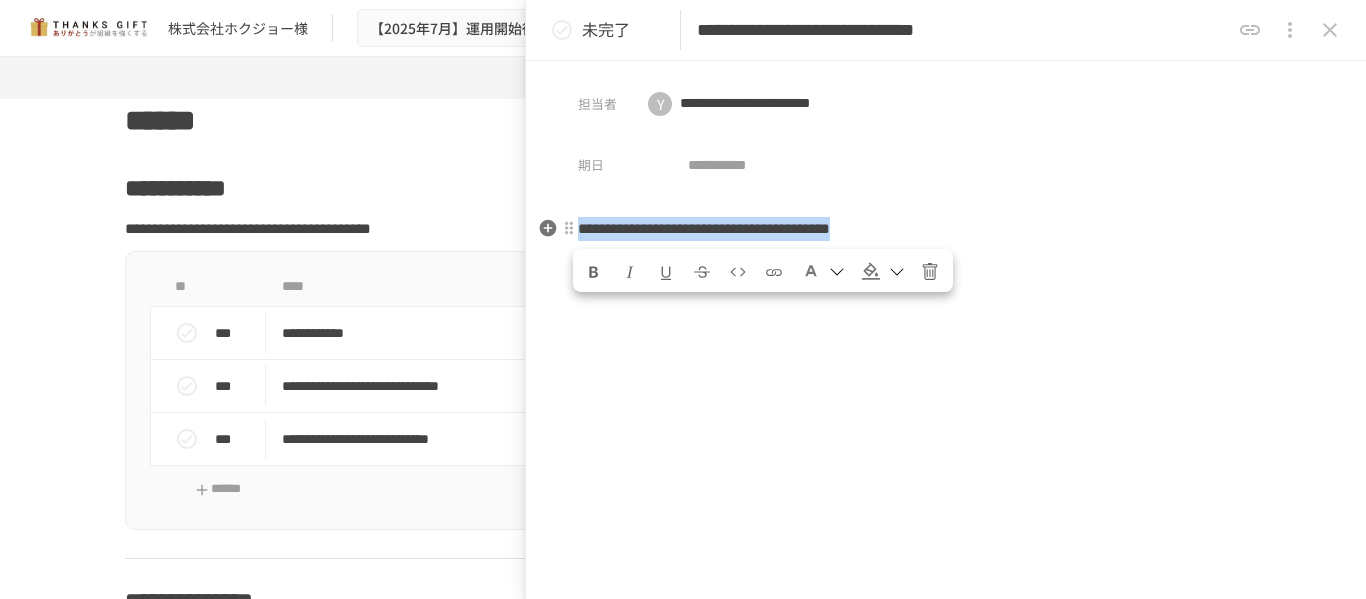 drag, startPoint x: 579, startPoint y: 231, endPoint x: 1150, endPoint y: 216, distance: 571.19696 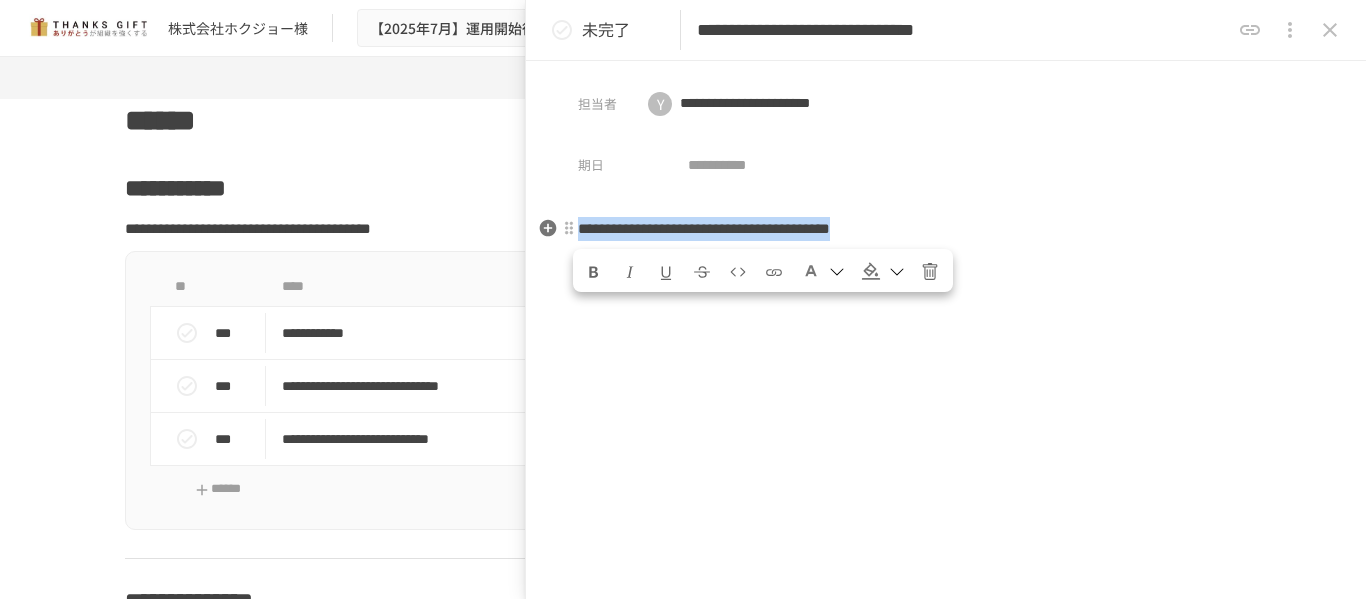 click on "**********" at bounding box center [946, 229] 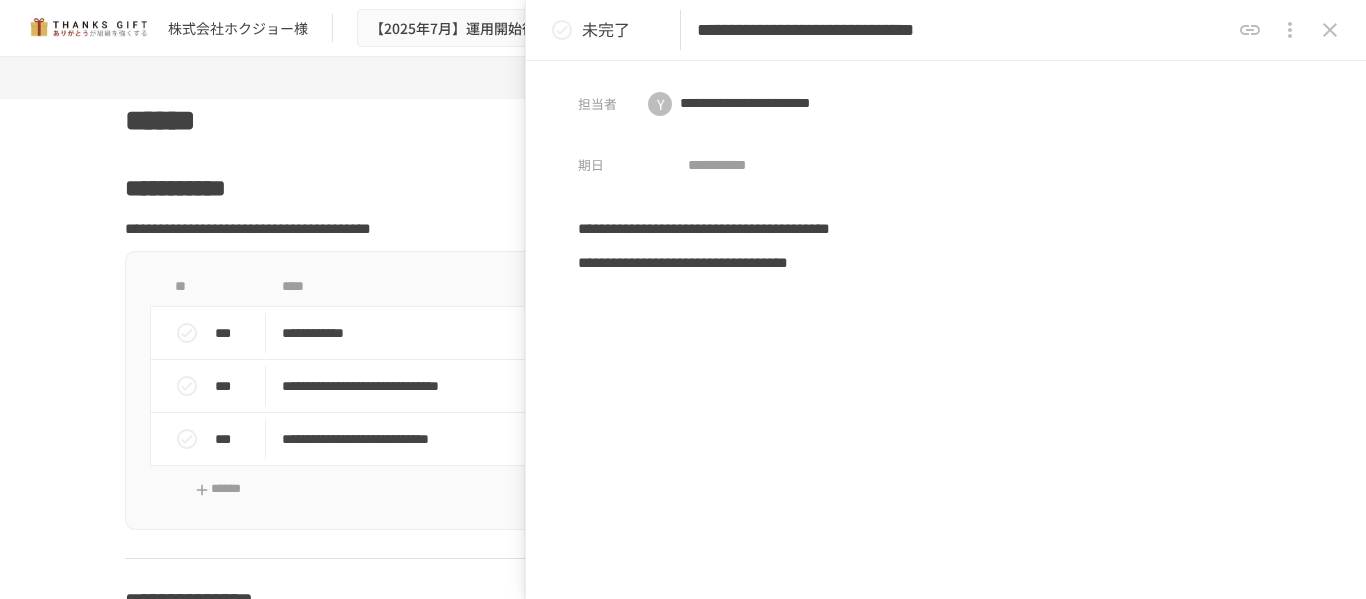 click on "**********" at bounding box center (946, 400) 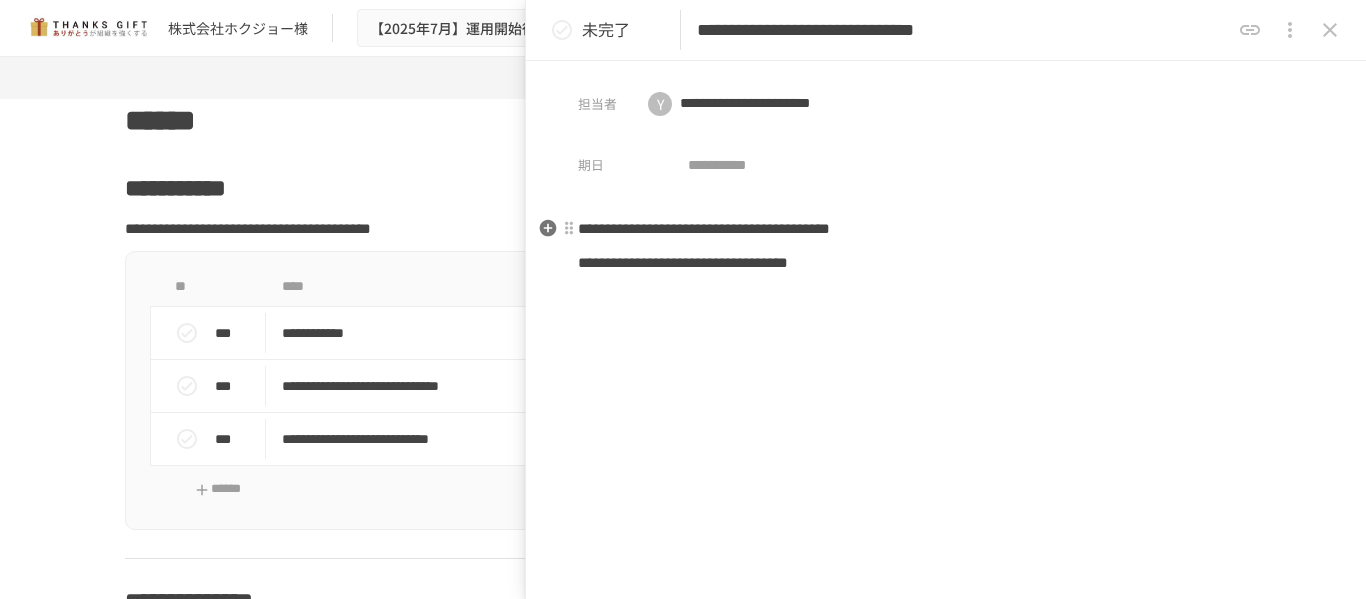 click on "**********" at bounding box center (946, 229) 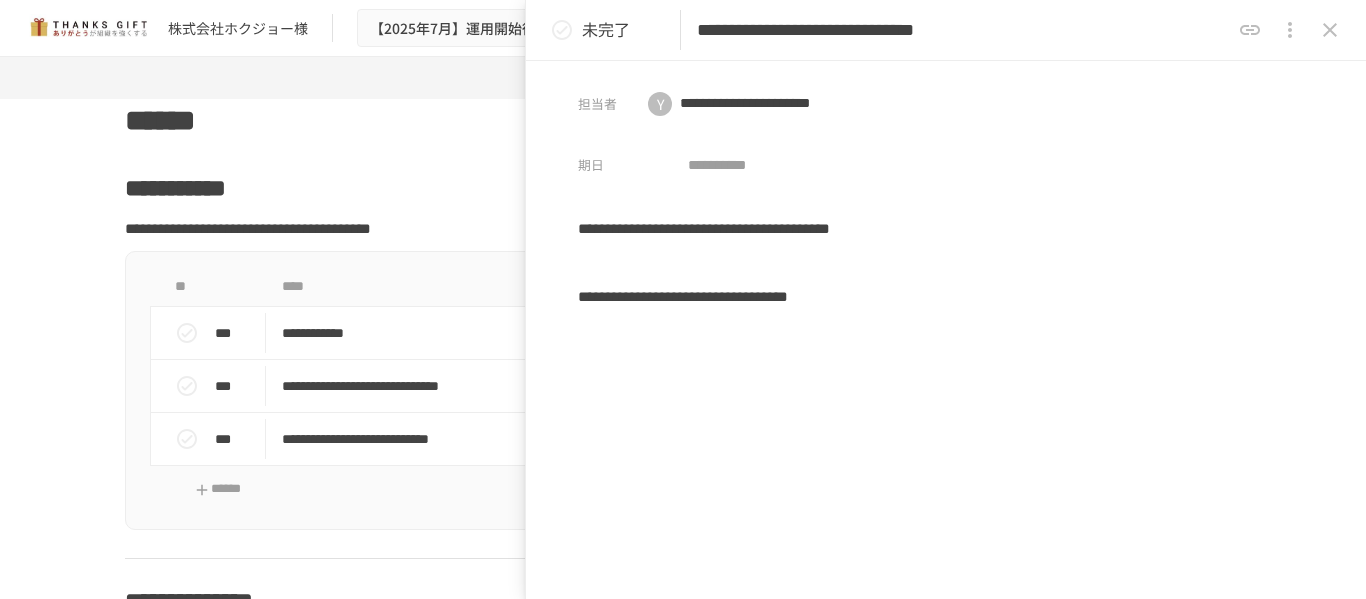 type 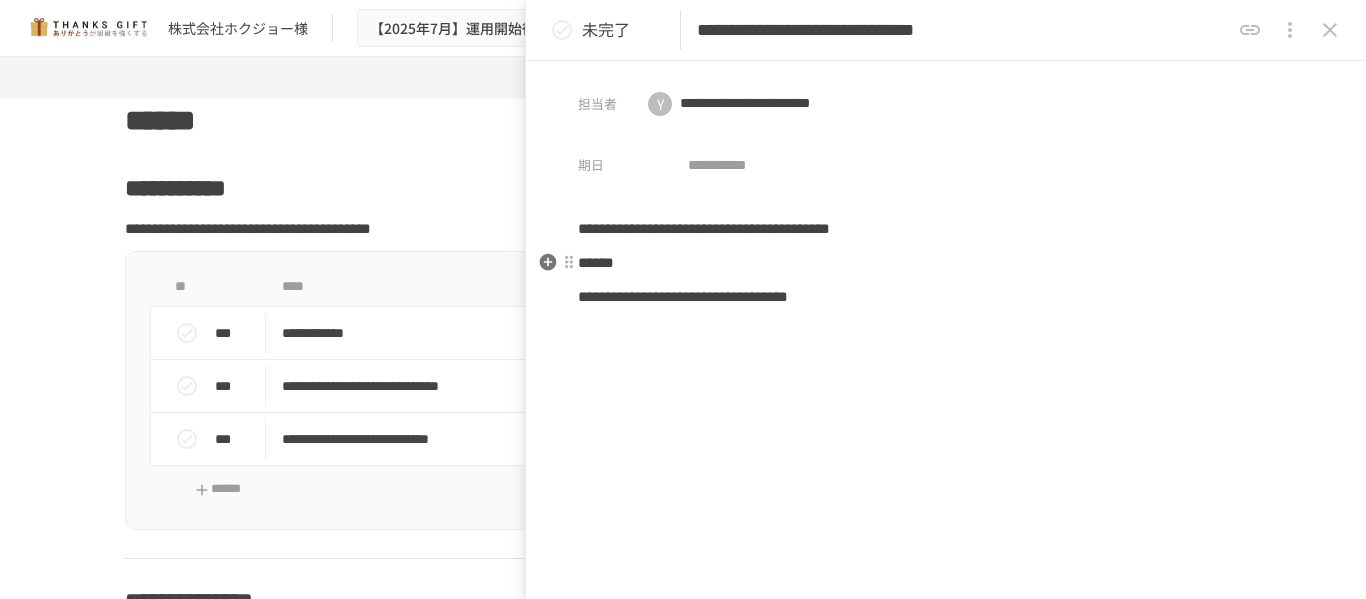 click on "******" at bounding box center (596, 262) 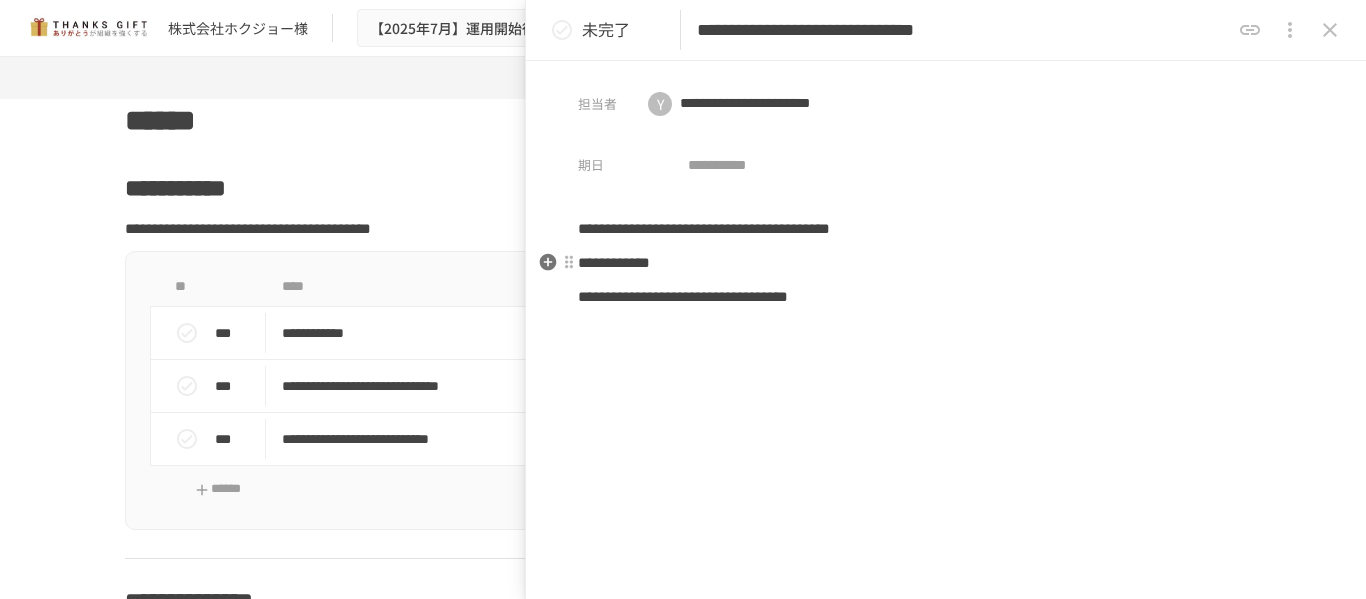 click on "**********" at bounding box center (614, 262) 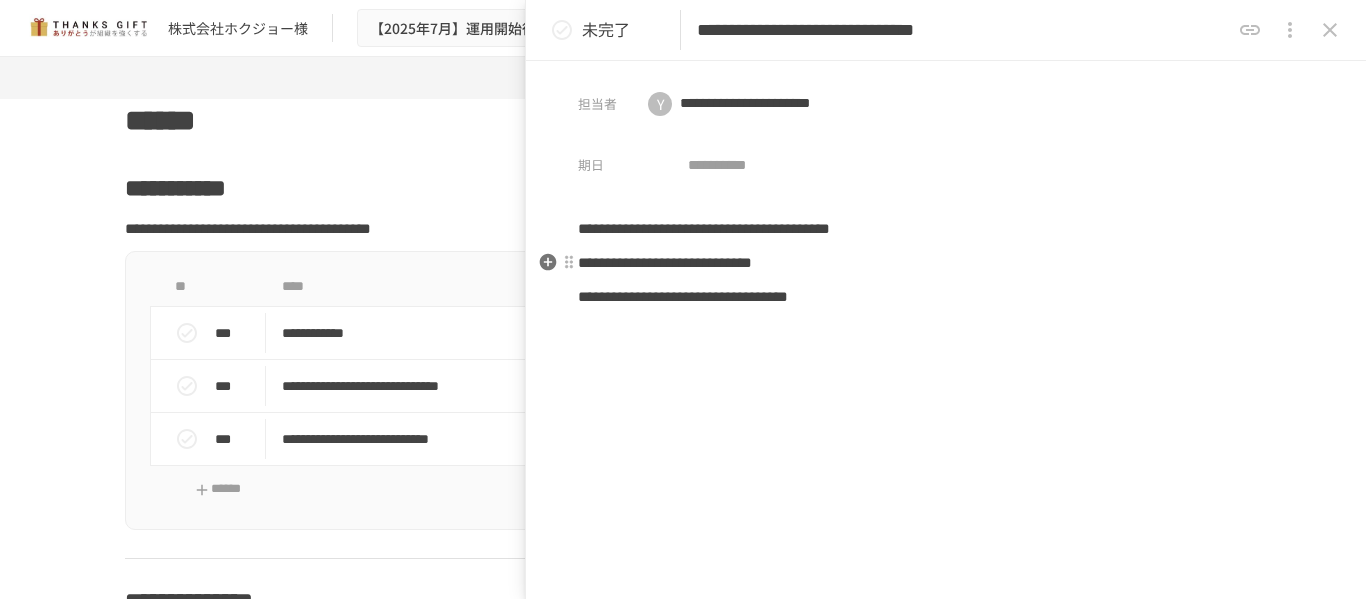 click on "**********" at bounding box center (665, 262) 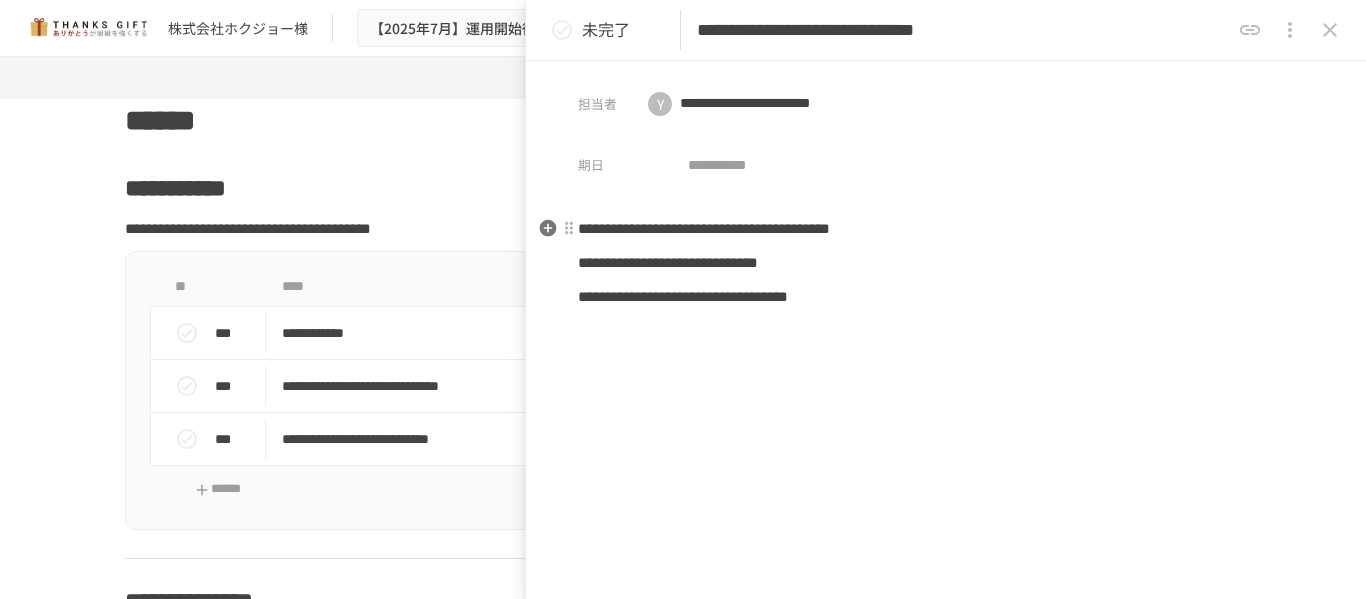 click on "**********" at bounding box center [946, 263] 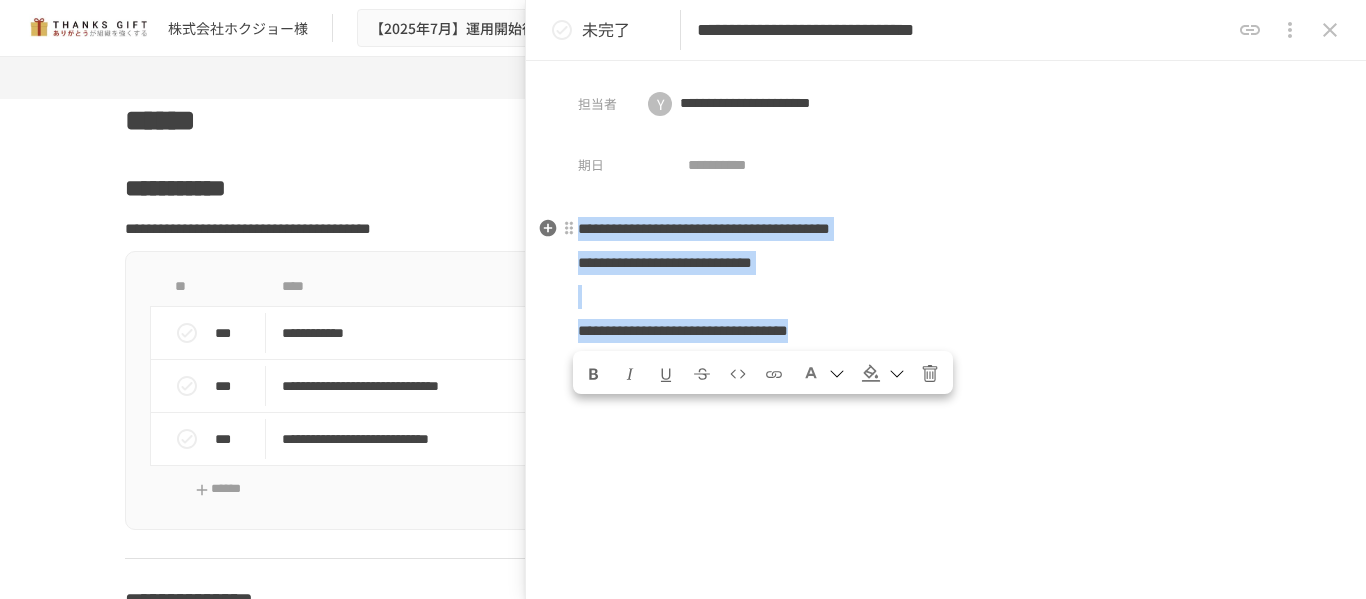 drag, startPoint x: 1112, startPoint y: 343, endPoint x: 580, endPoint y: 219, distance: 546.26 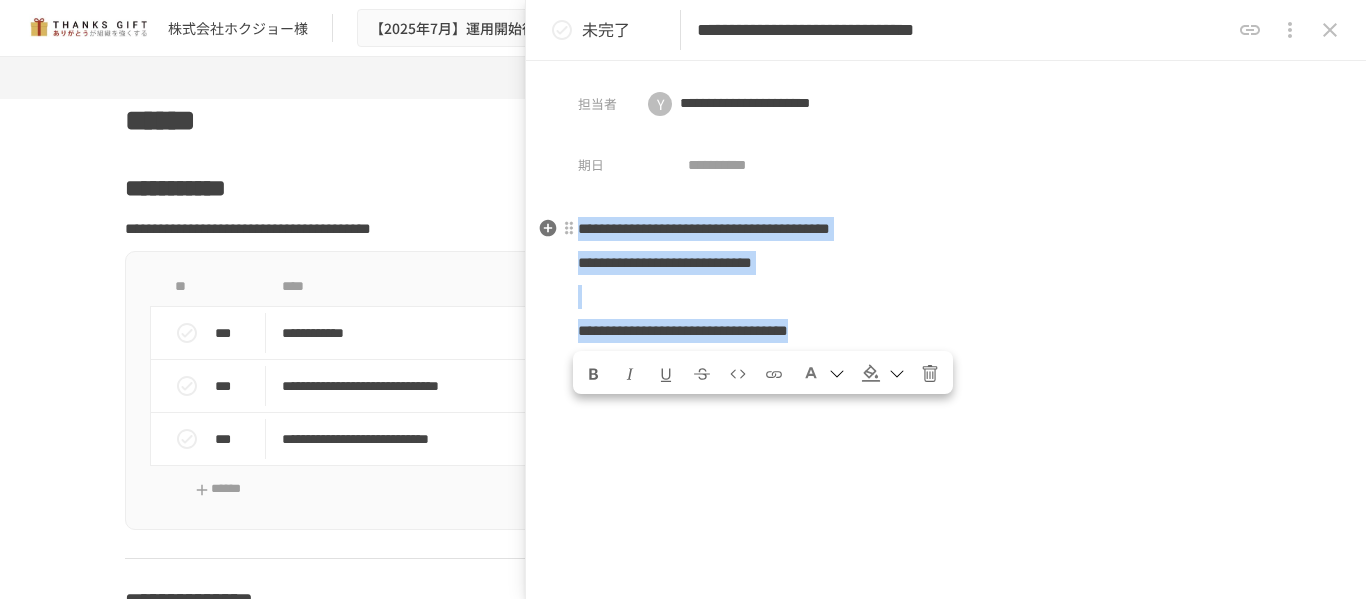 click on "**********" at bounding box center (946, 297) 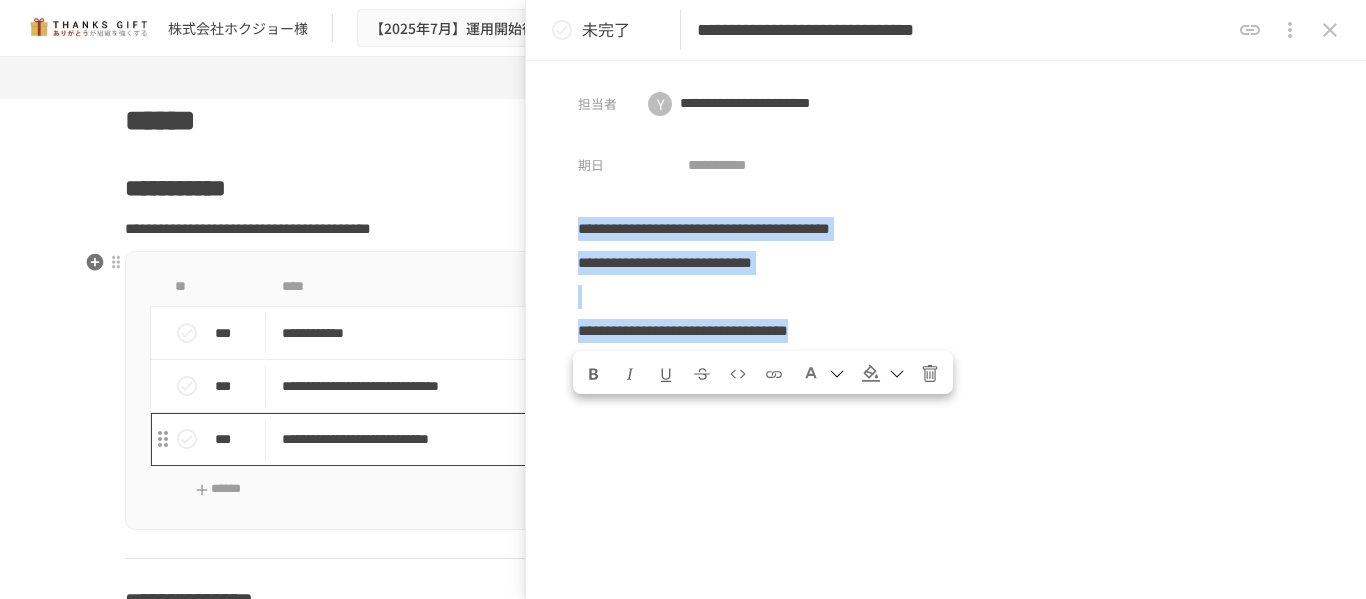 click on "**********" at bounding box center [641, 439] 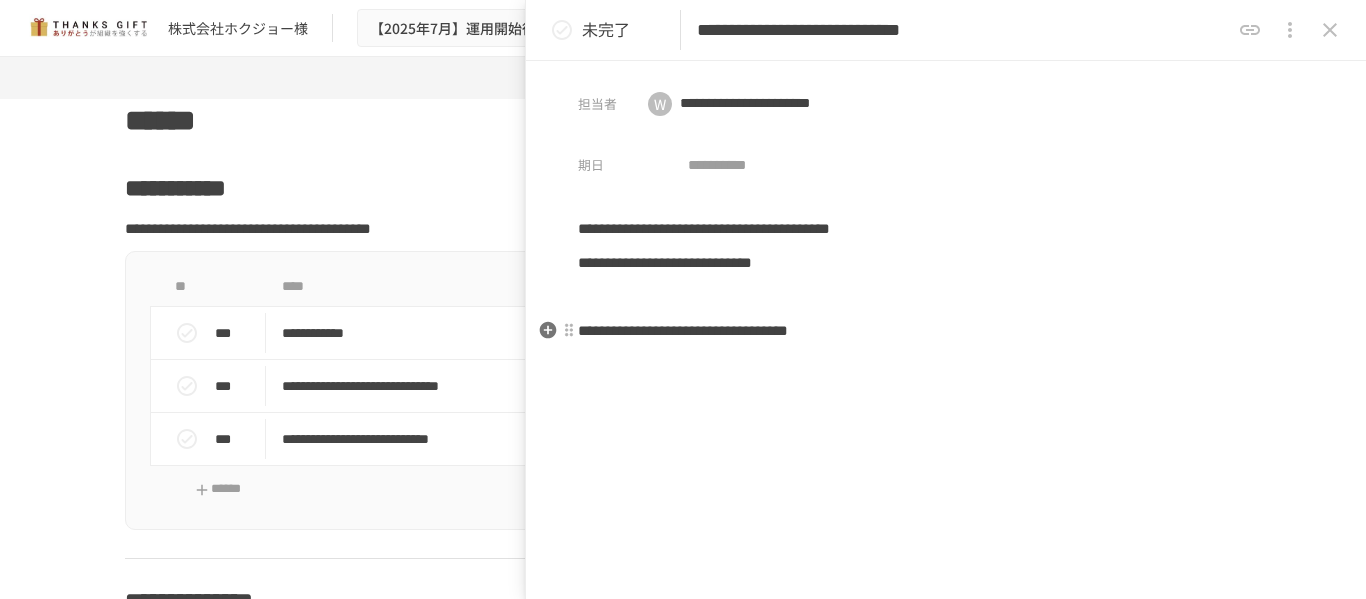 click on "**********" at bounding box center [683, 330] 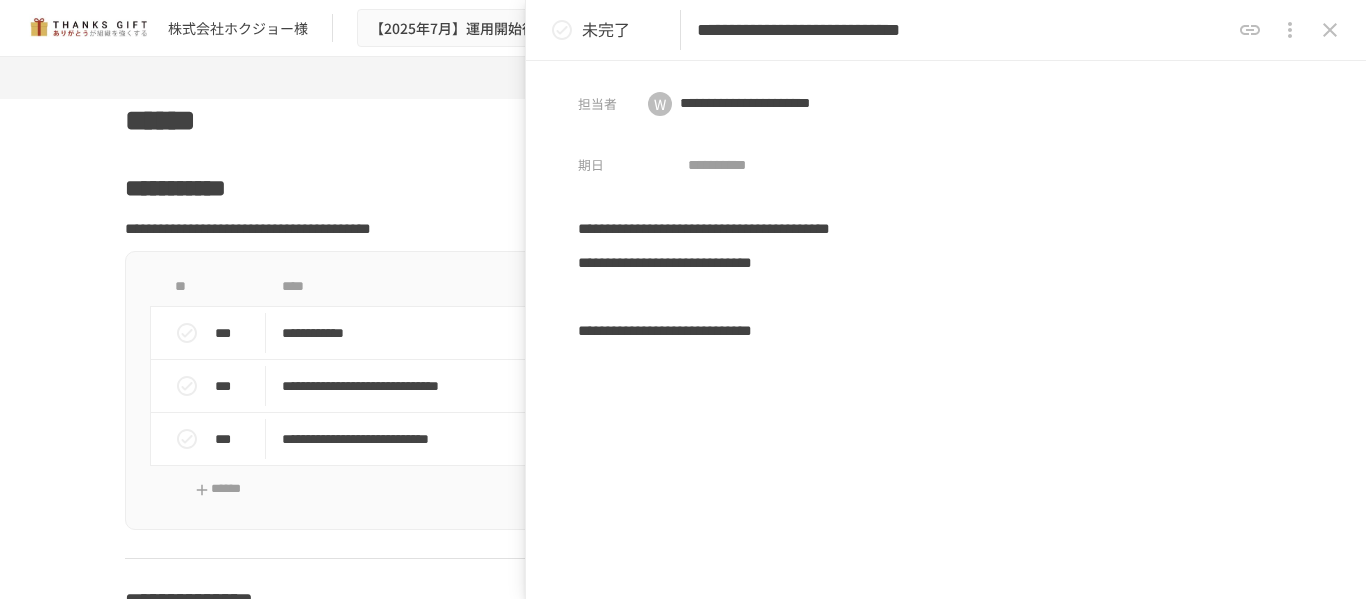 type 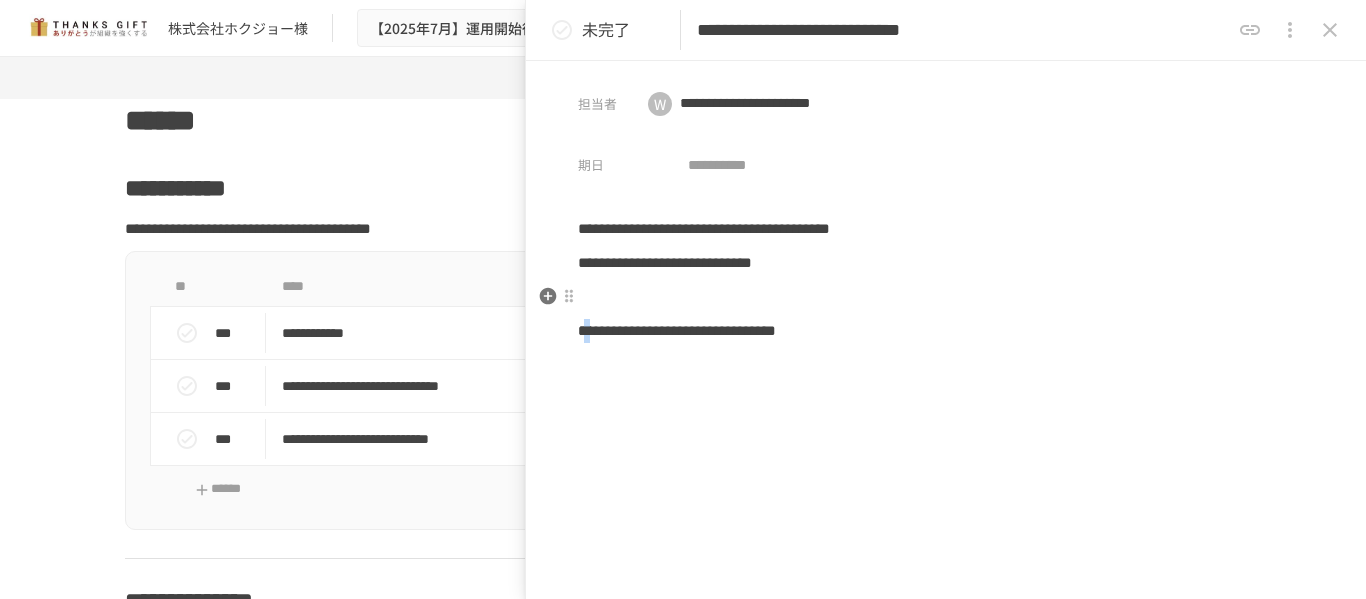 drag, startPoint x: 601, startPoint y: 311, endPoint x: 596, endPoint y: 392, distance: 81.154175 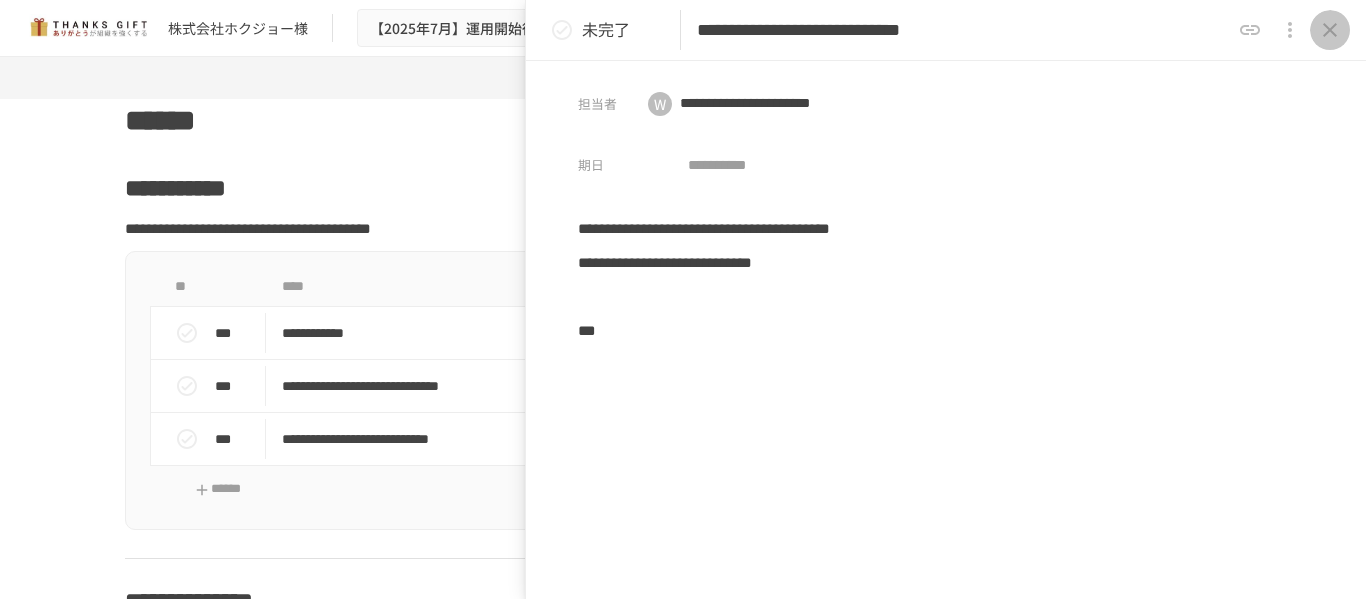 click 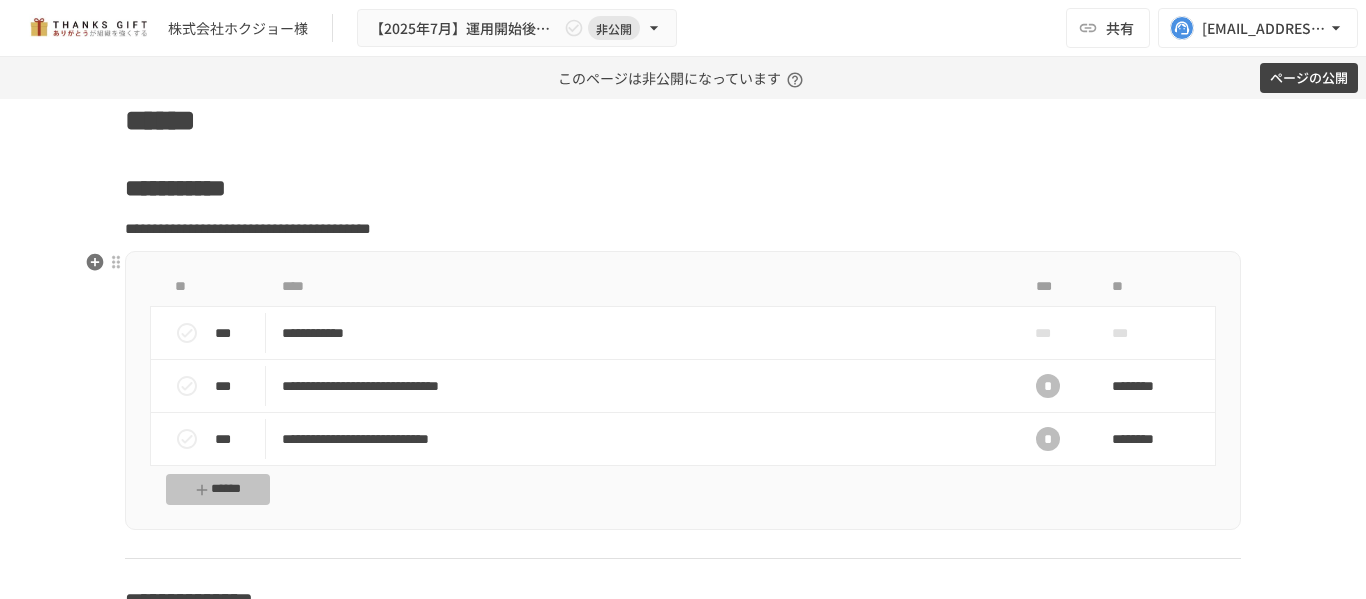 click on "******" at bounding box center (218, 489) 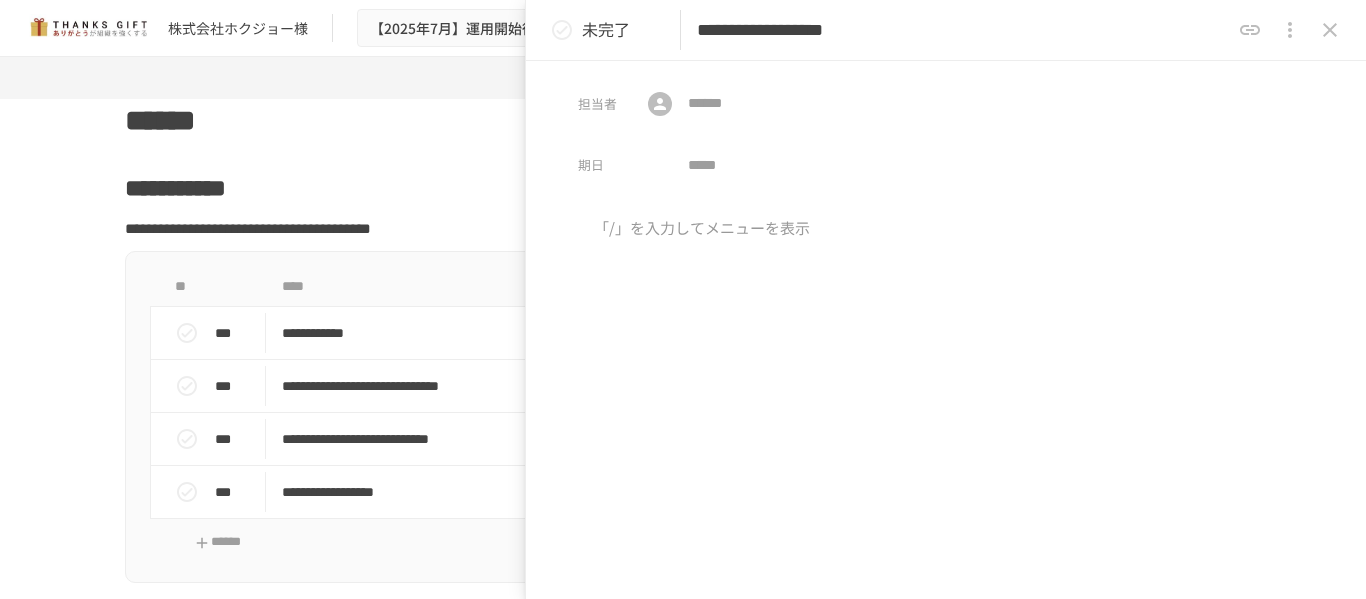 click on "**********" at bounding box center (963, 30) 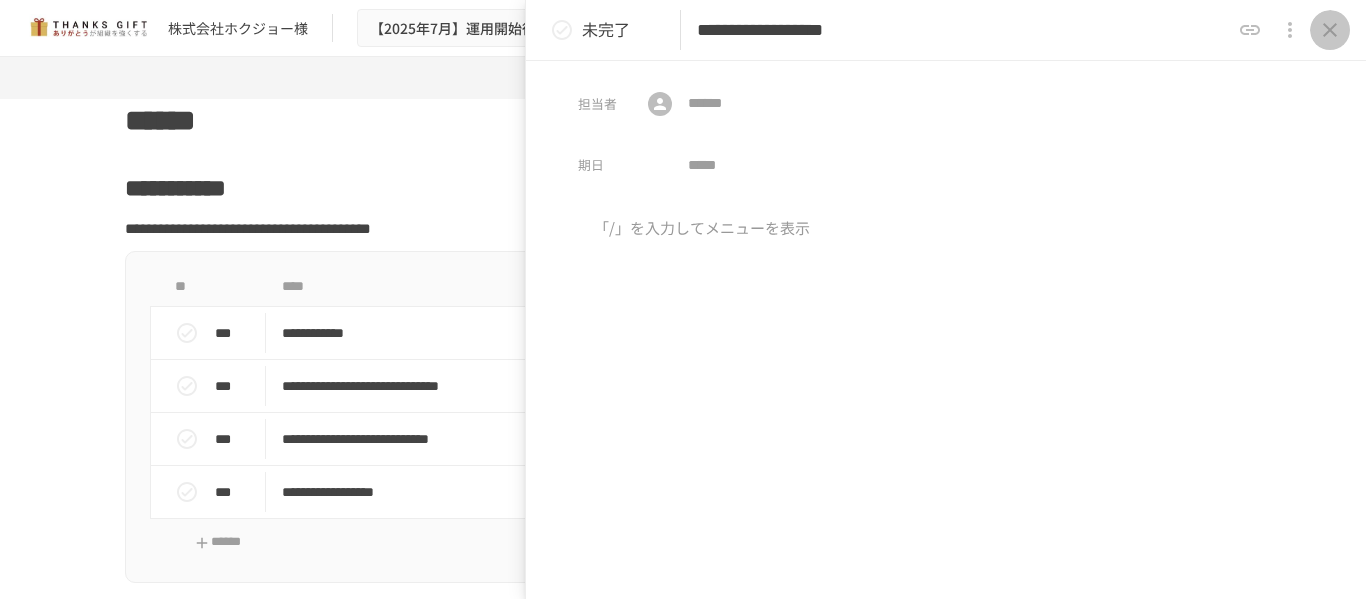 click 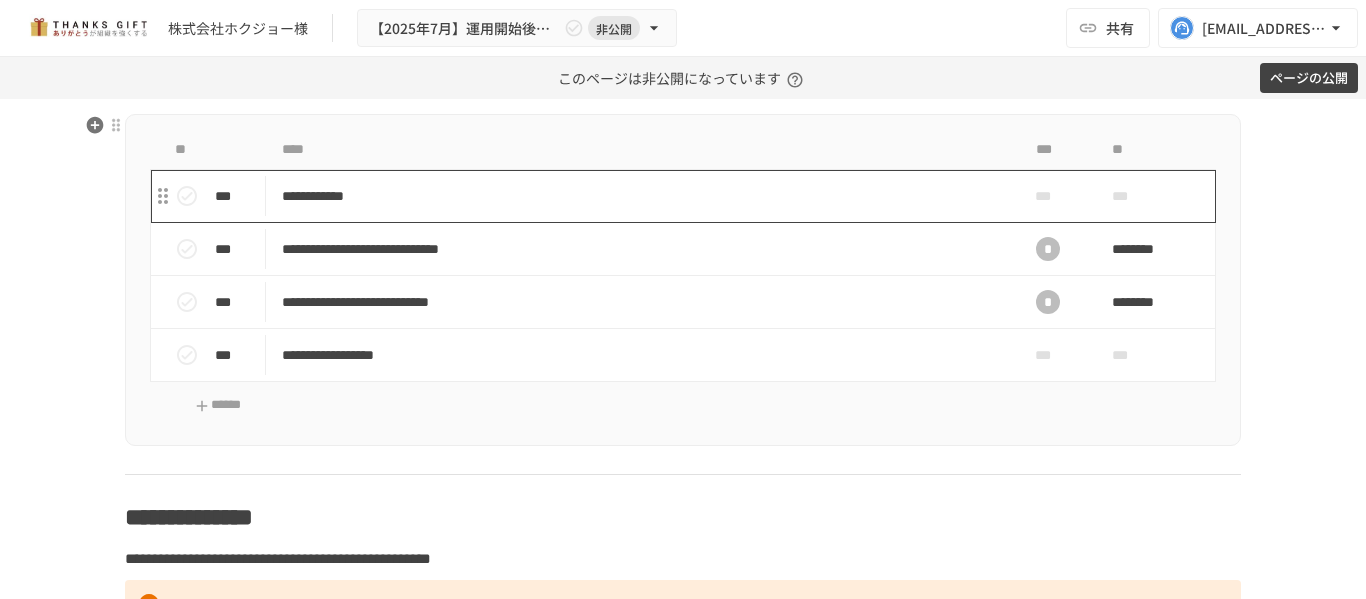 scroll, scrollTop: 10416, scrollLeft: 0, axis: vertical 